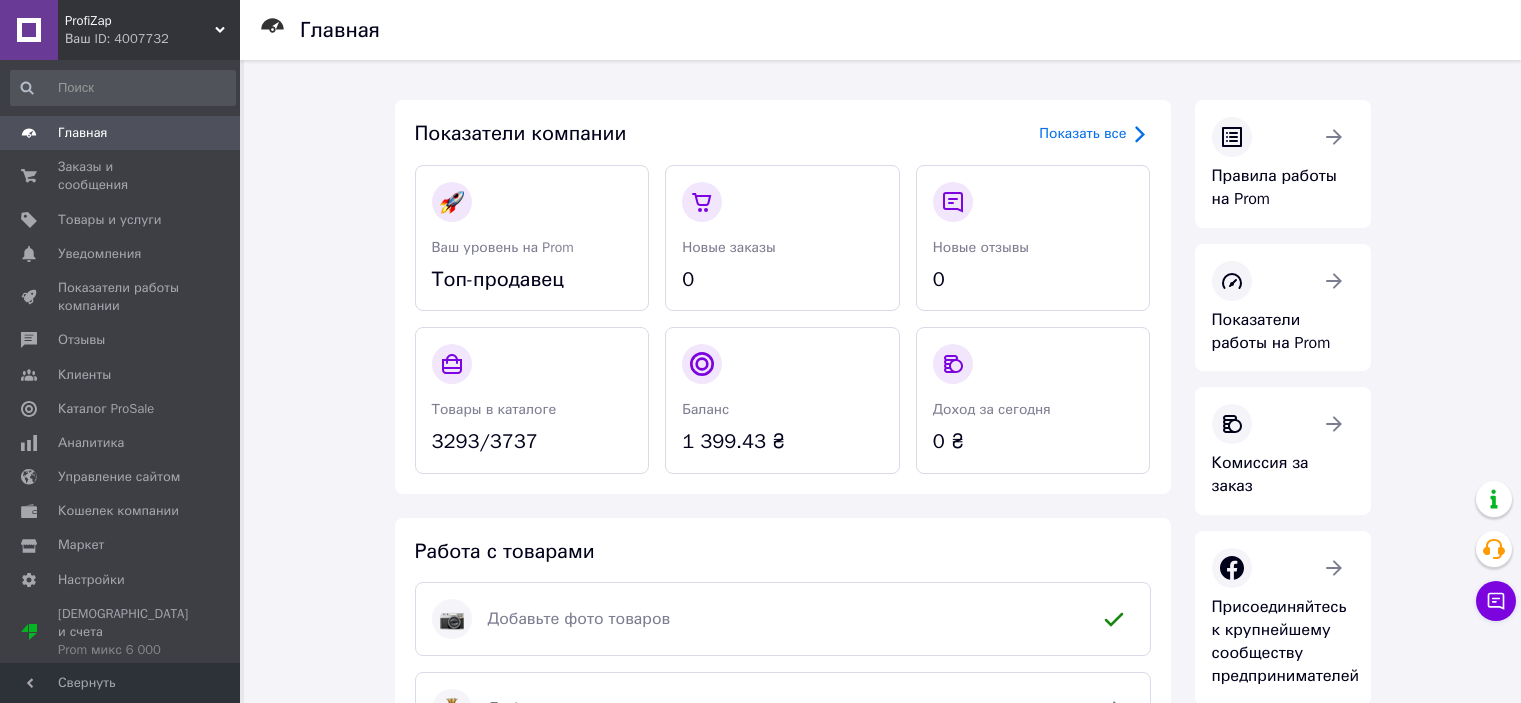 scroll, scrollTop: 0, scrollLeft: 0, axis: both 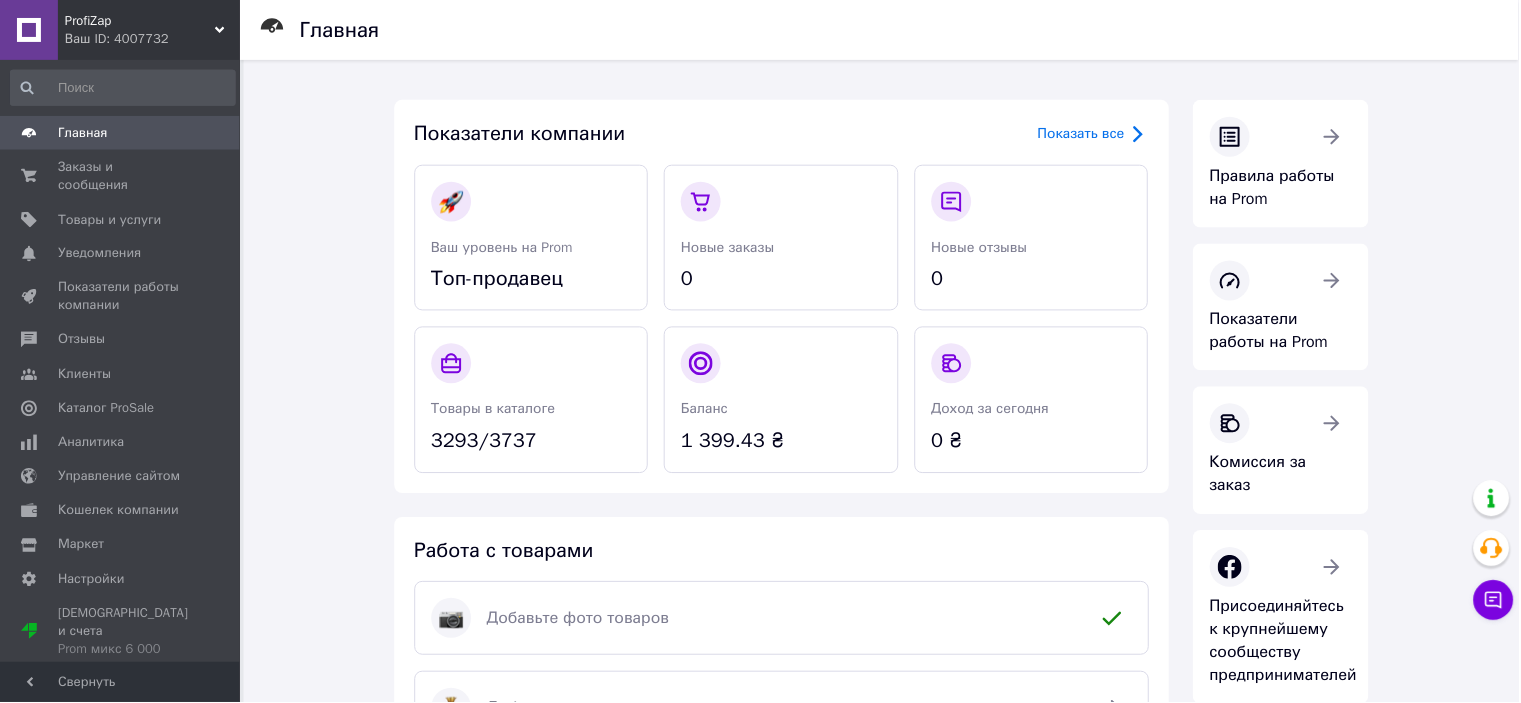click on "Главная" at bounding box center [123, 133] 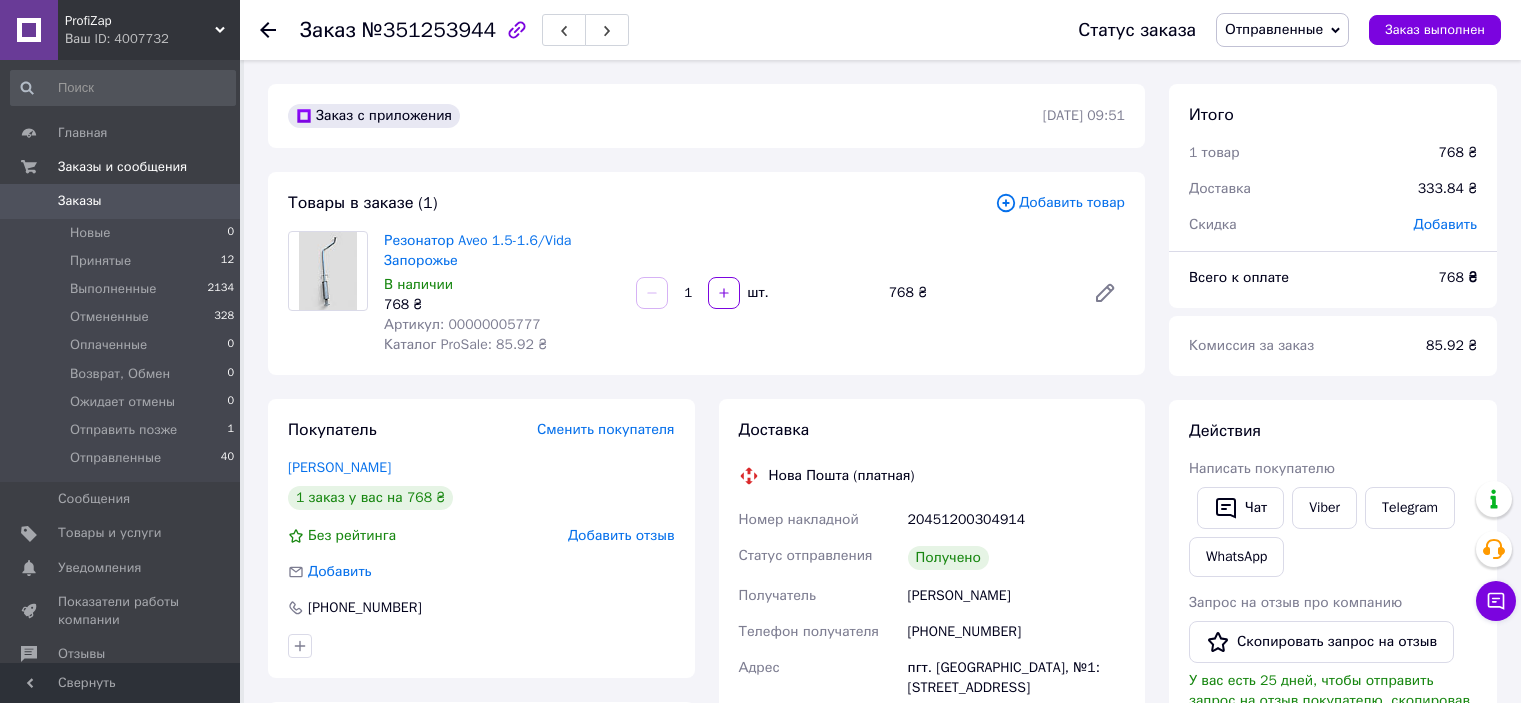 scroll, scrollTop: 0, scrollLeft: 0, axis: both 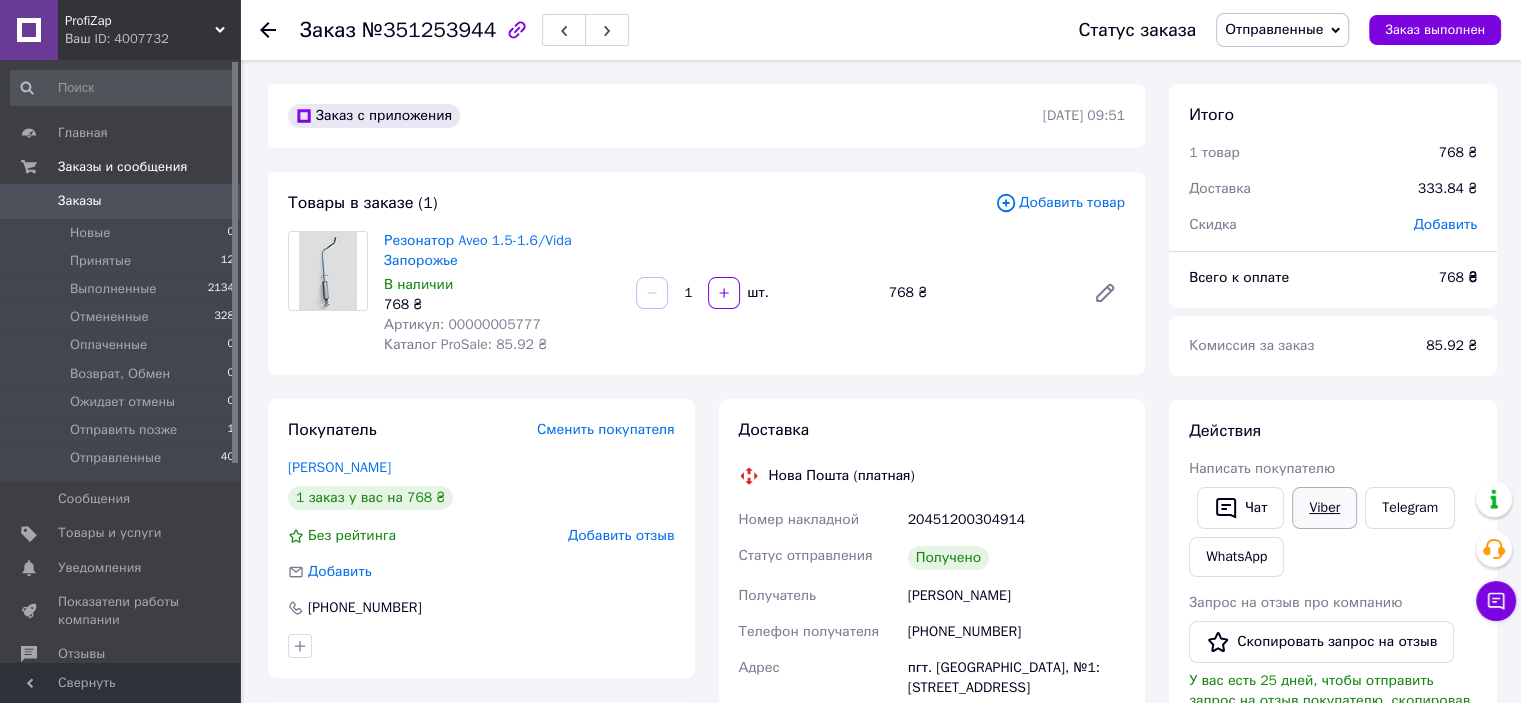 click on "Viber" at bounding box center [1324, 508] 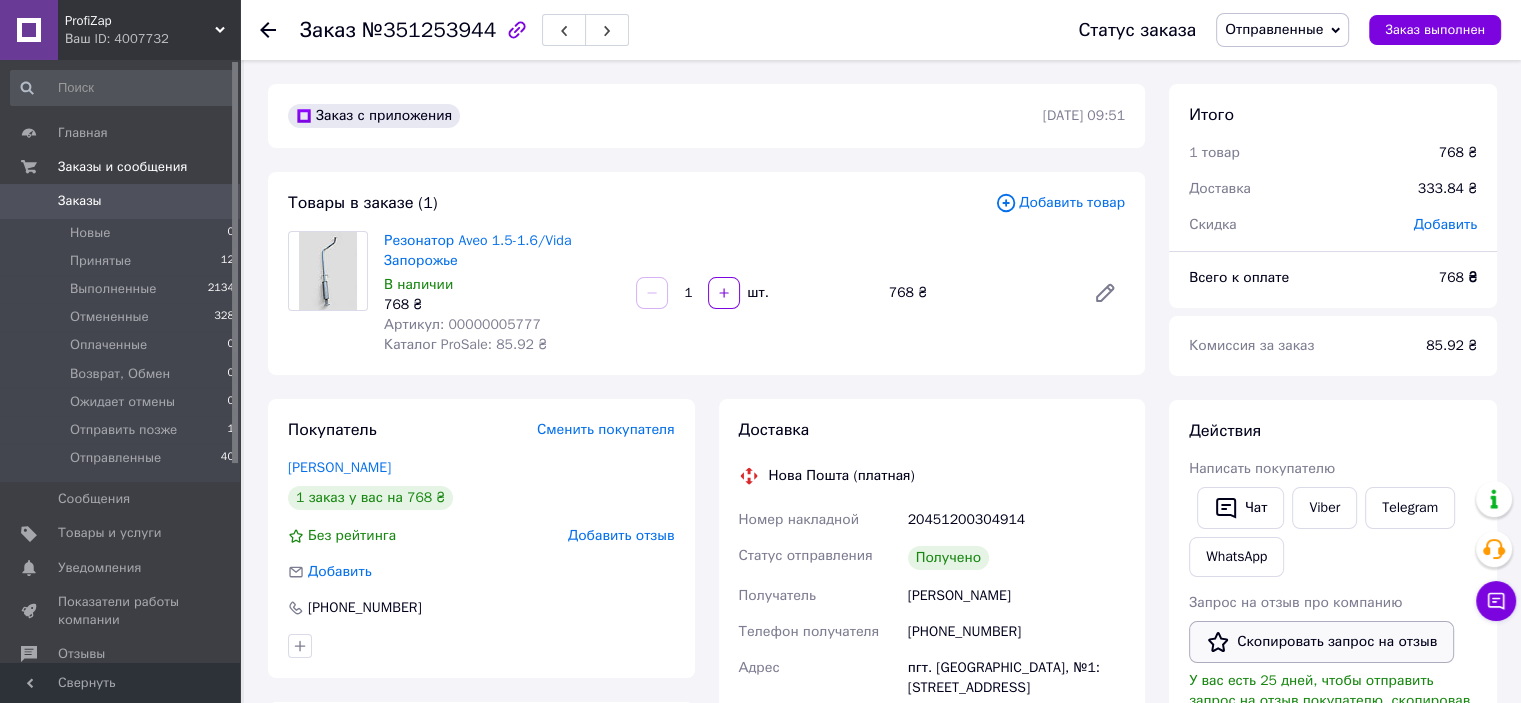 click on "Скопировать запрос на отзыв" at bounding box center (1321, 642) 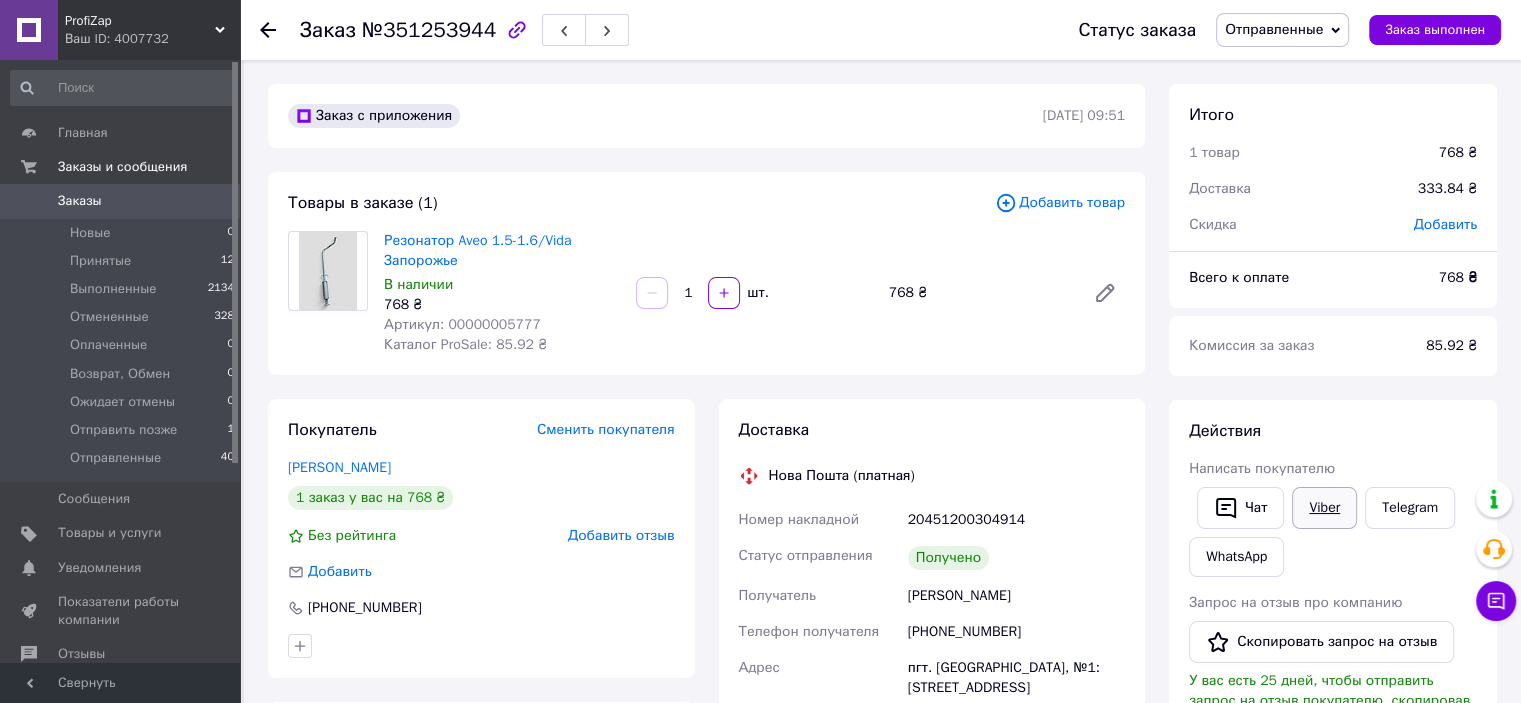 click on "Viber" at bounding box center [1324, 508] 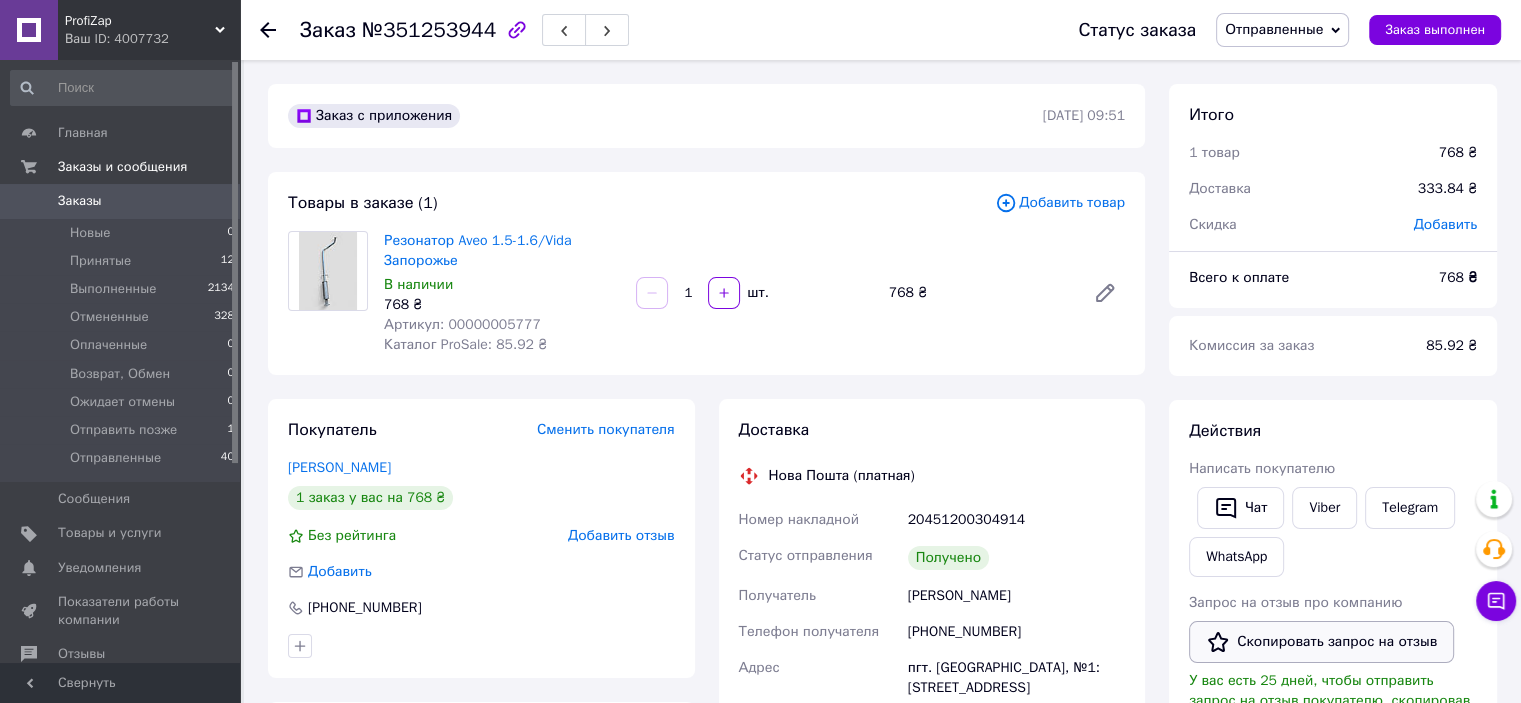 click on "Скопировать запрос на отзыв" at bounding box center (1321, 642) 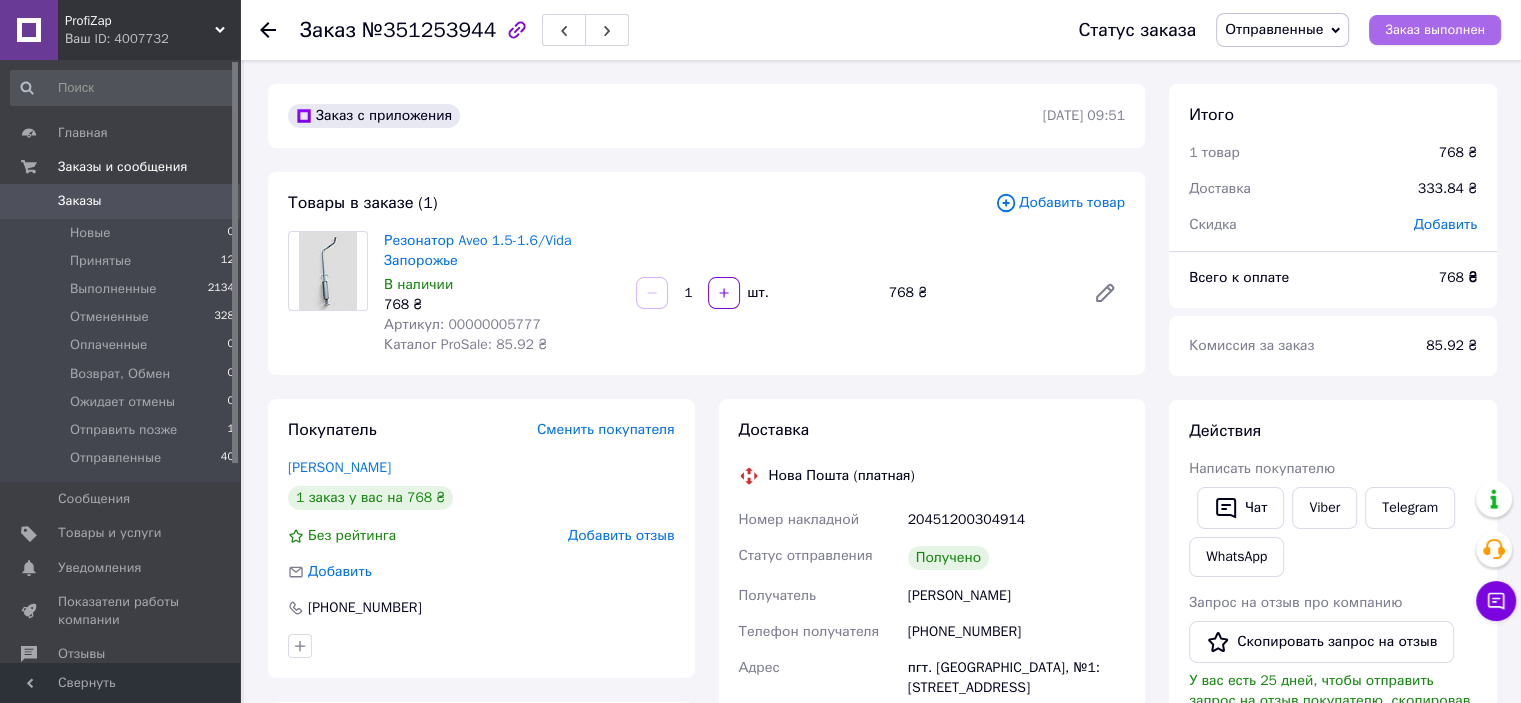 click on "Заказ выполнен" at bounding box center [1435, 30] 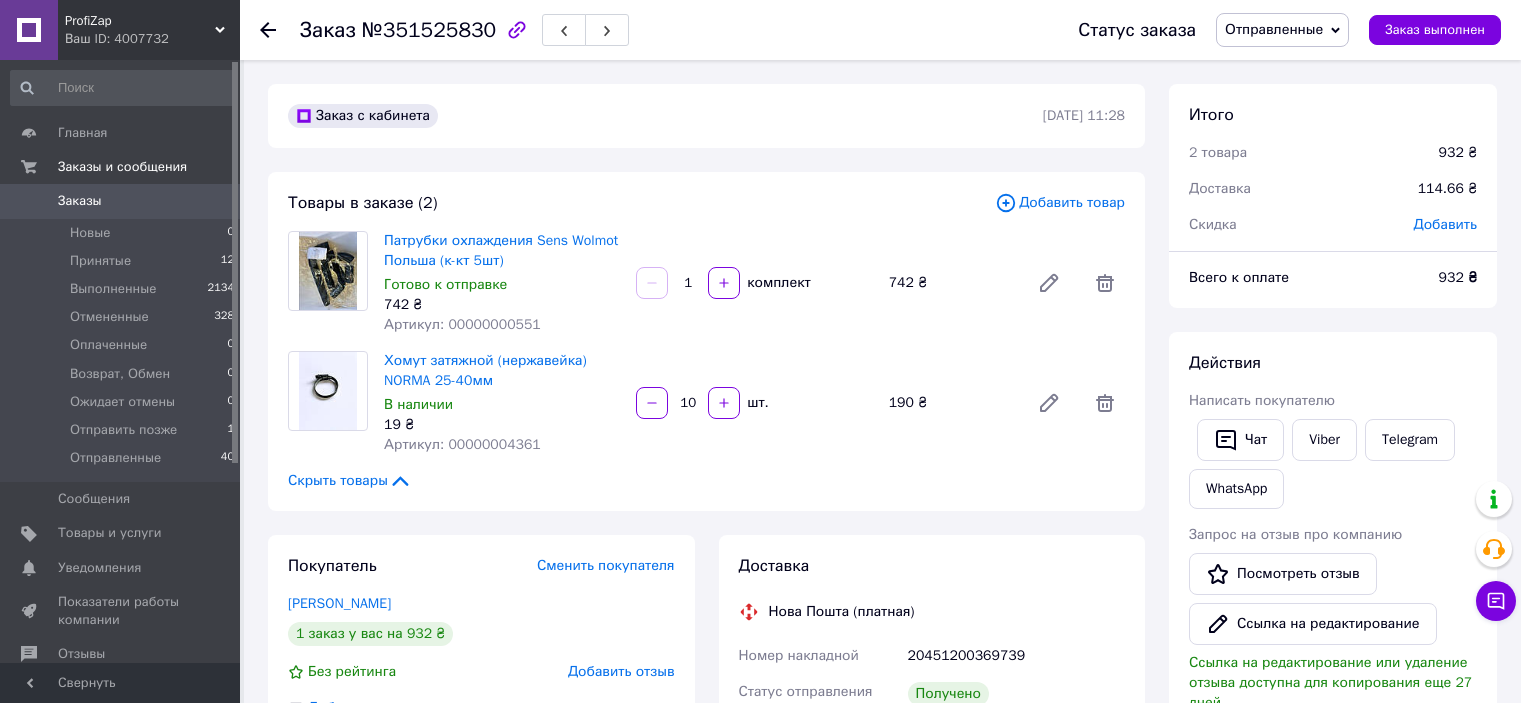 scroll, scrollTop: 0, scrollLeft: 0, axis: both 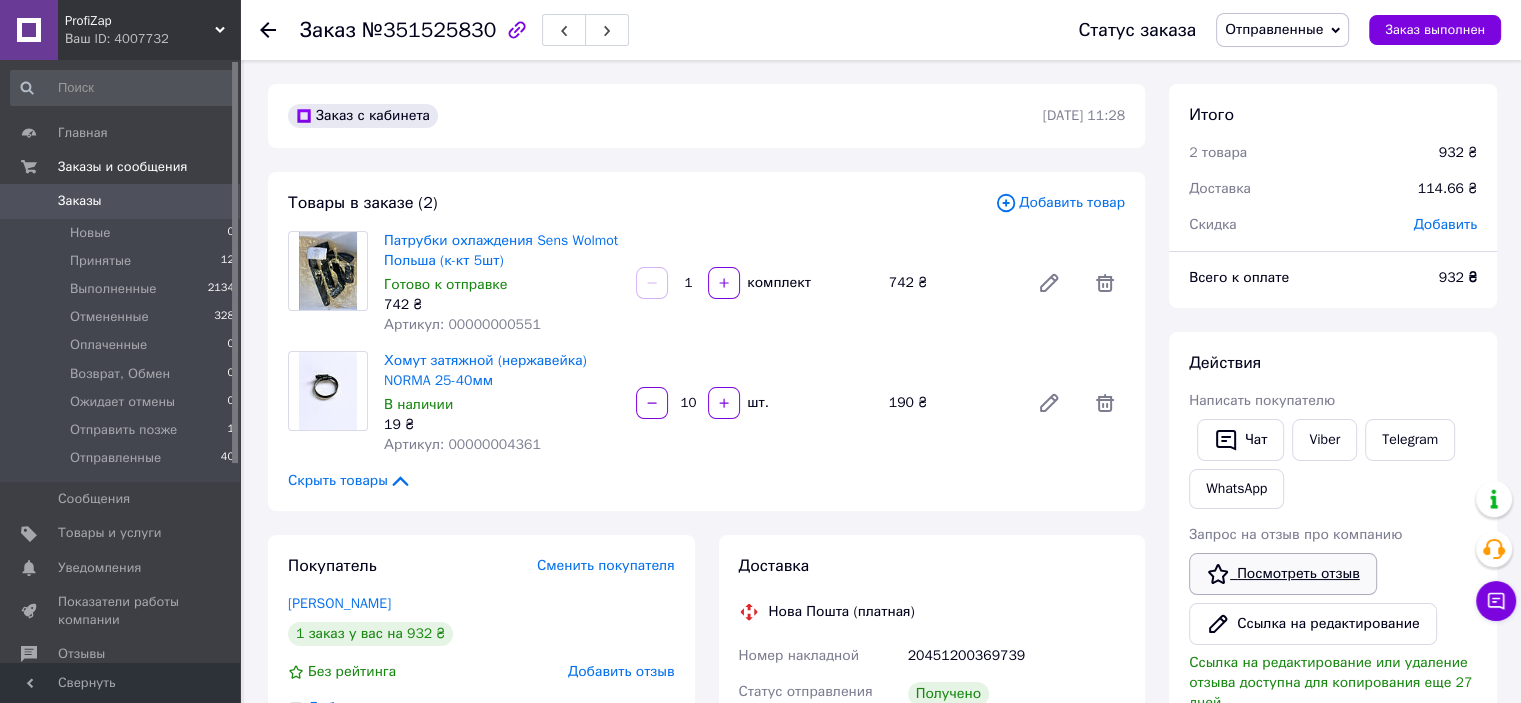 click on "Посмотреть отзыв" at bounding box center (1283, 574) 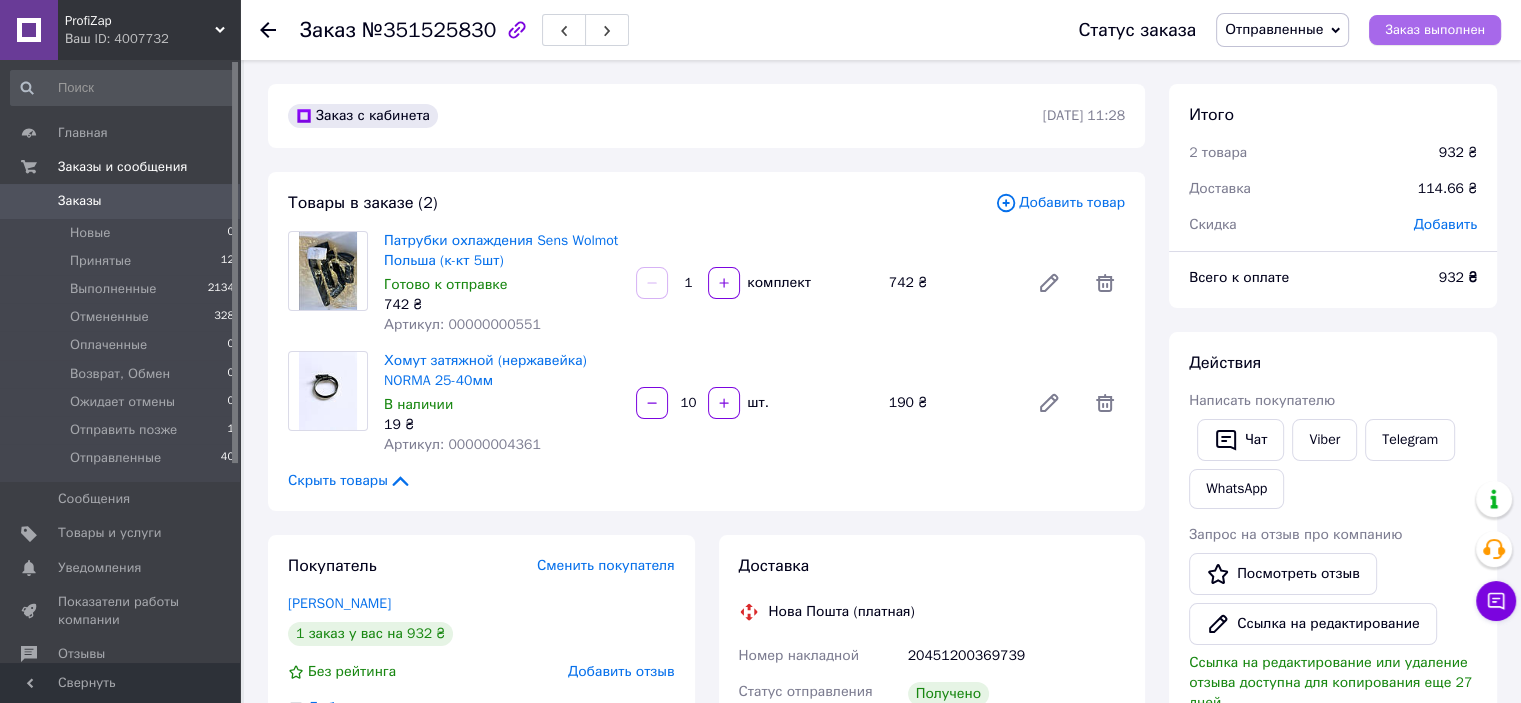 click on "Заказ выполнен" at bounding box center [1435, 30] 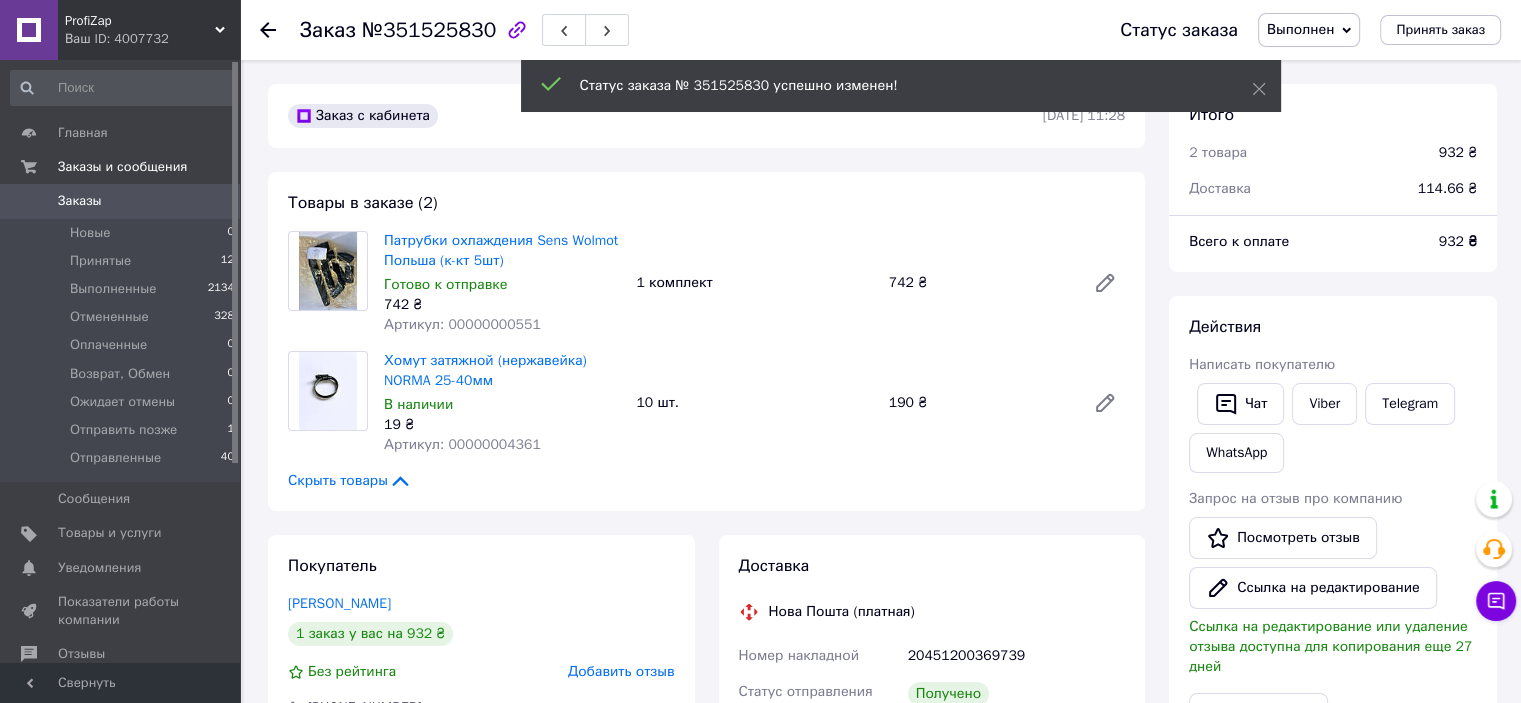 scroll, scrollTop: 44, scrollLeft: 0, axis: vertical 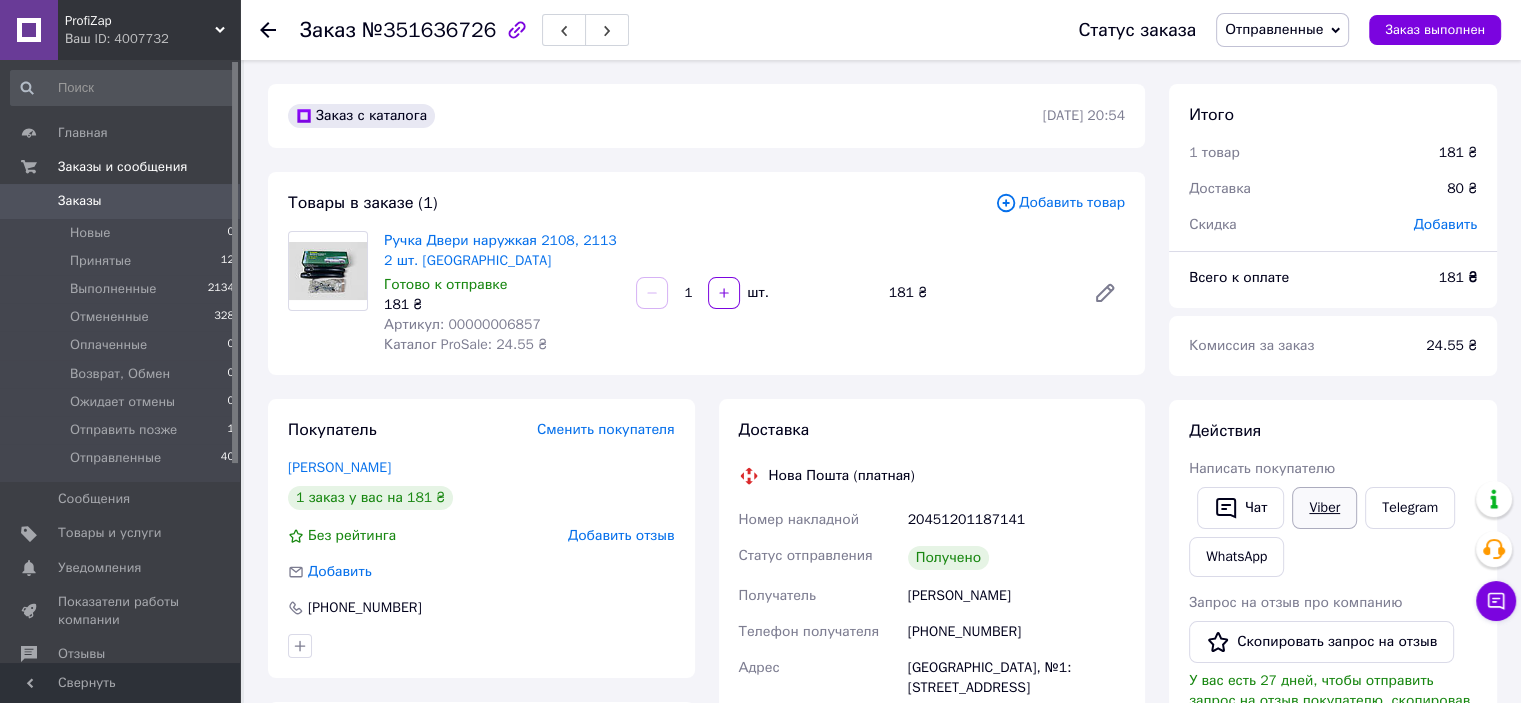 click on "Viber" at bounding box center [1324, 508] 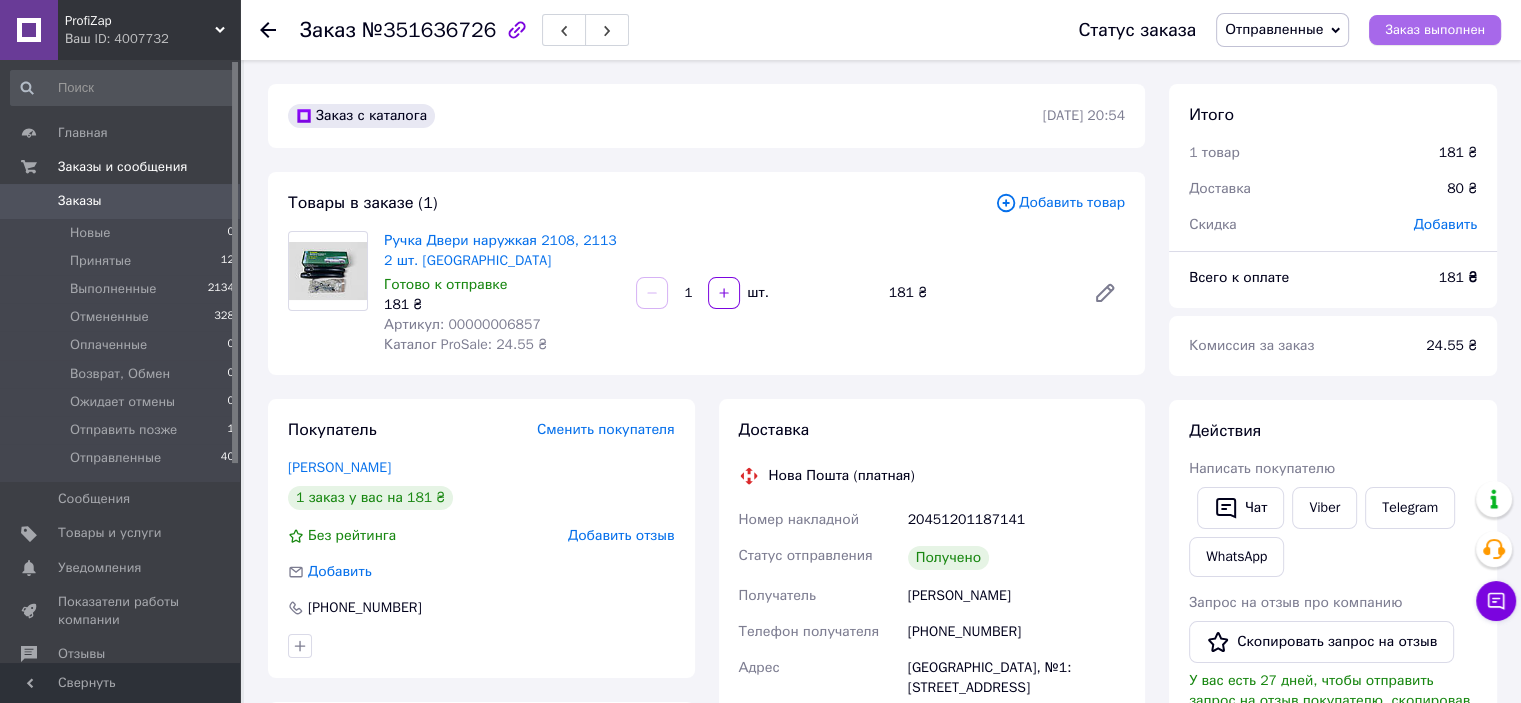 click on "Заказ выполнен" at bounding box center (1435, 30) 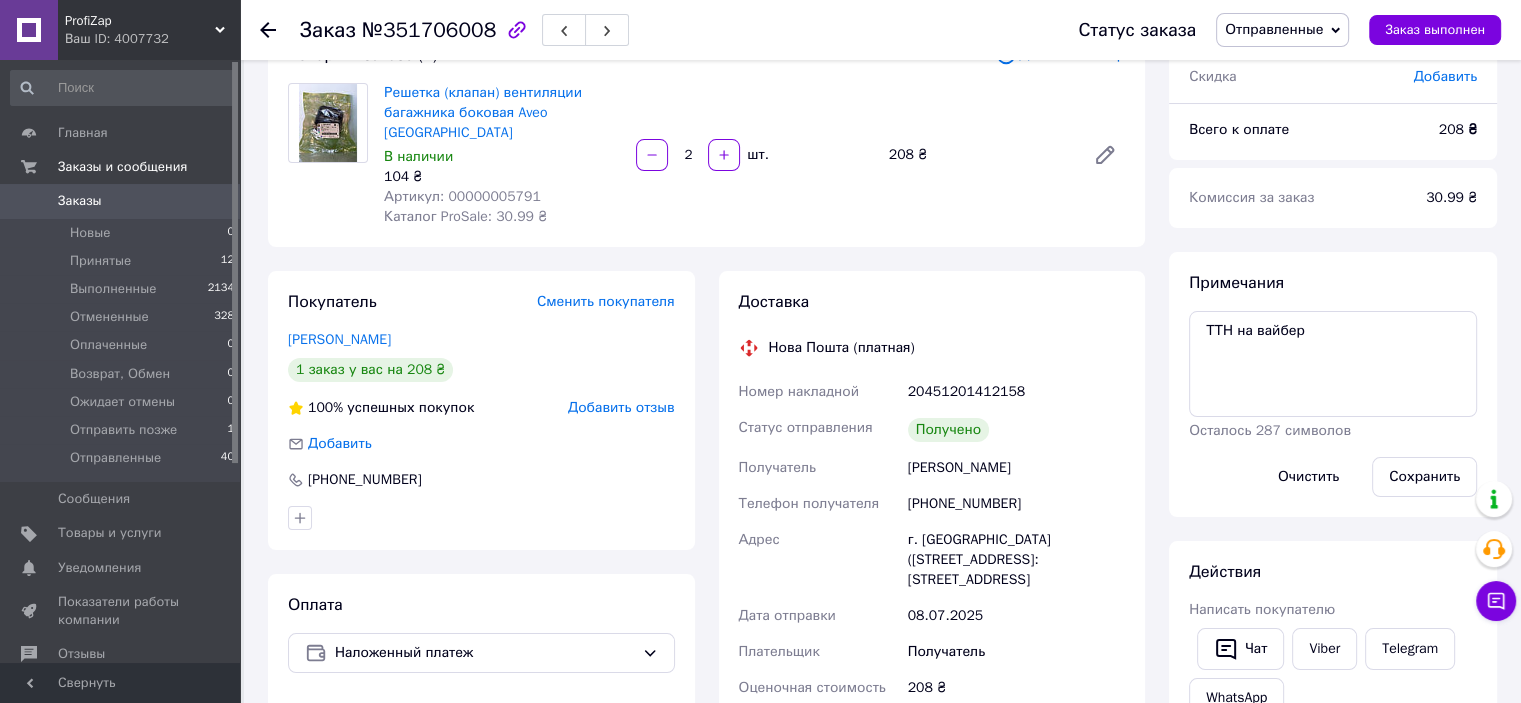 scroll, scrollTop: 300, scrollLeft: 0, axis: vertical 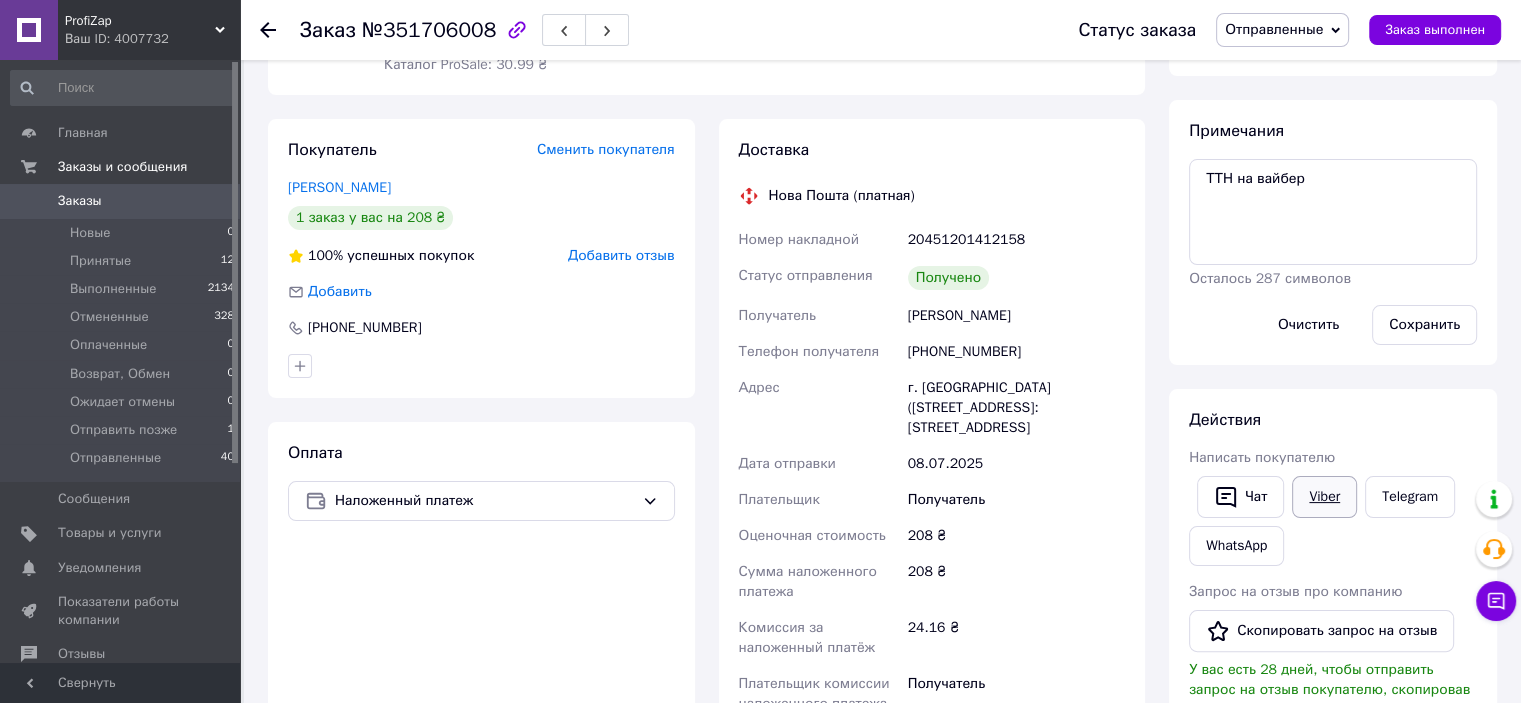 click on "Viber" at bounding box center [1324, 497] 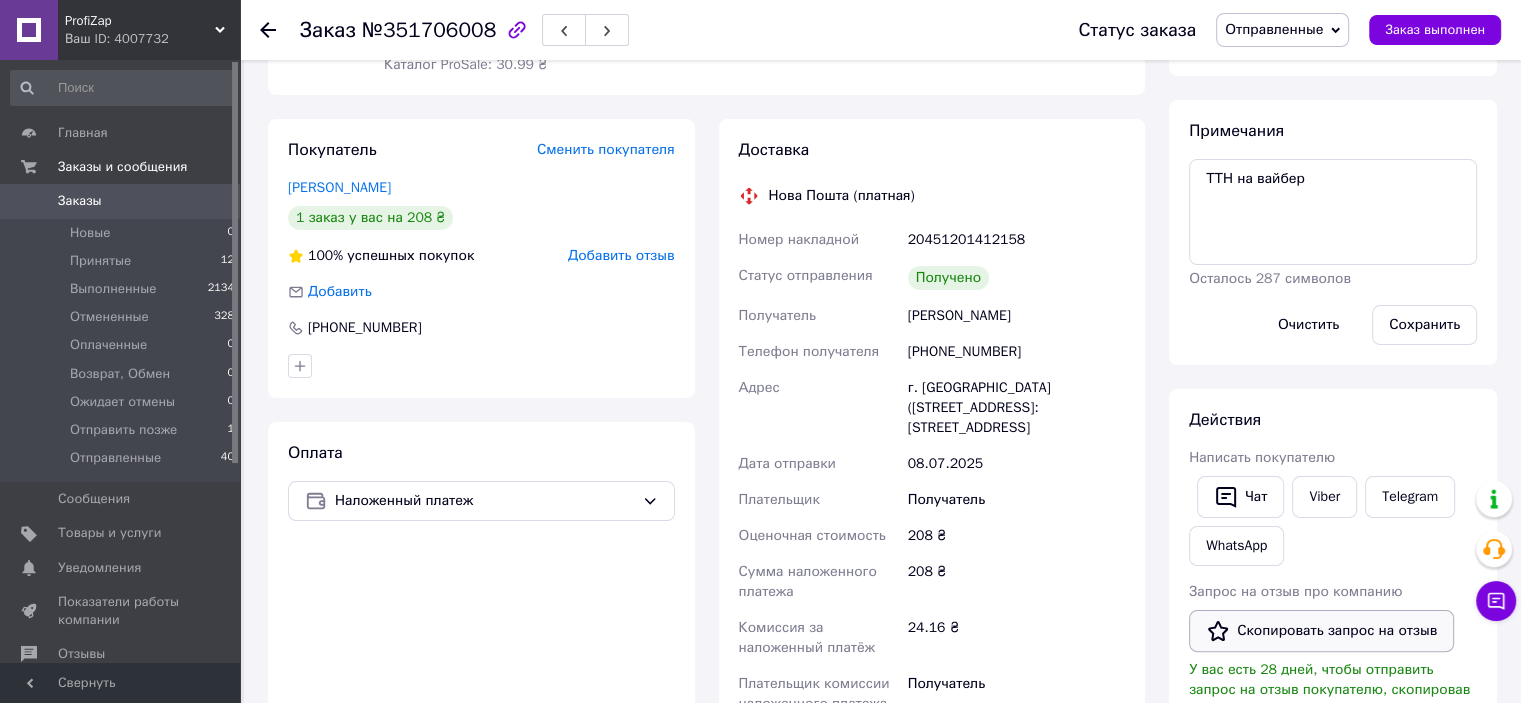 drag, startPoint x: 1333, startPoint y: 636, endPoint x: 1247, endPoint y: 636, distance: 86 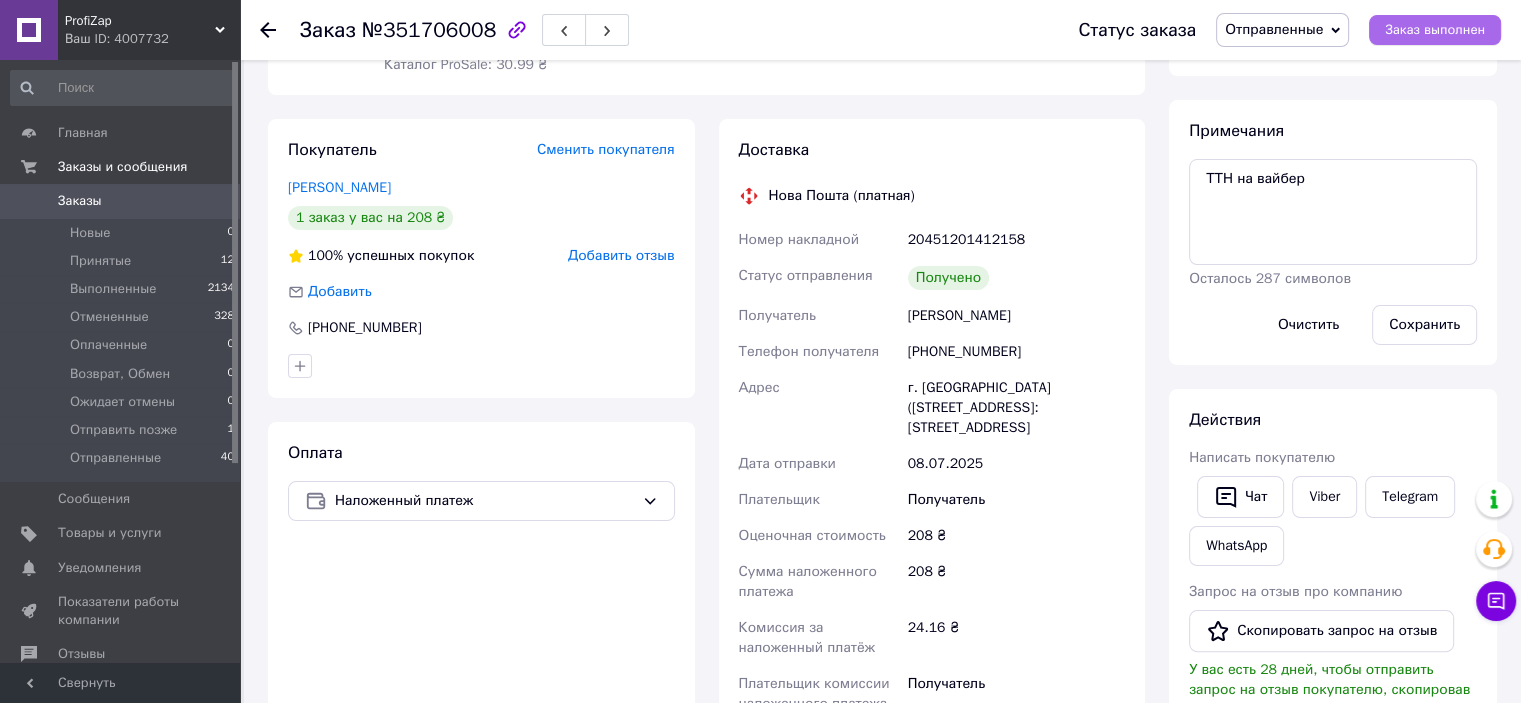 click on "Заказ выполнен" at bounding box center [1435, 30] 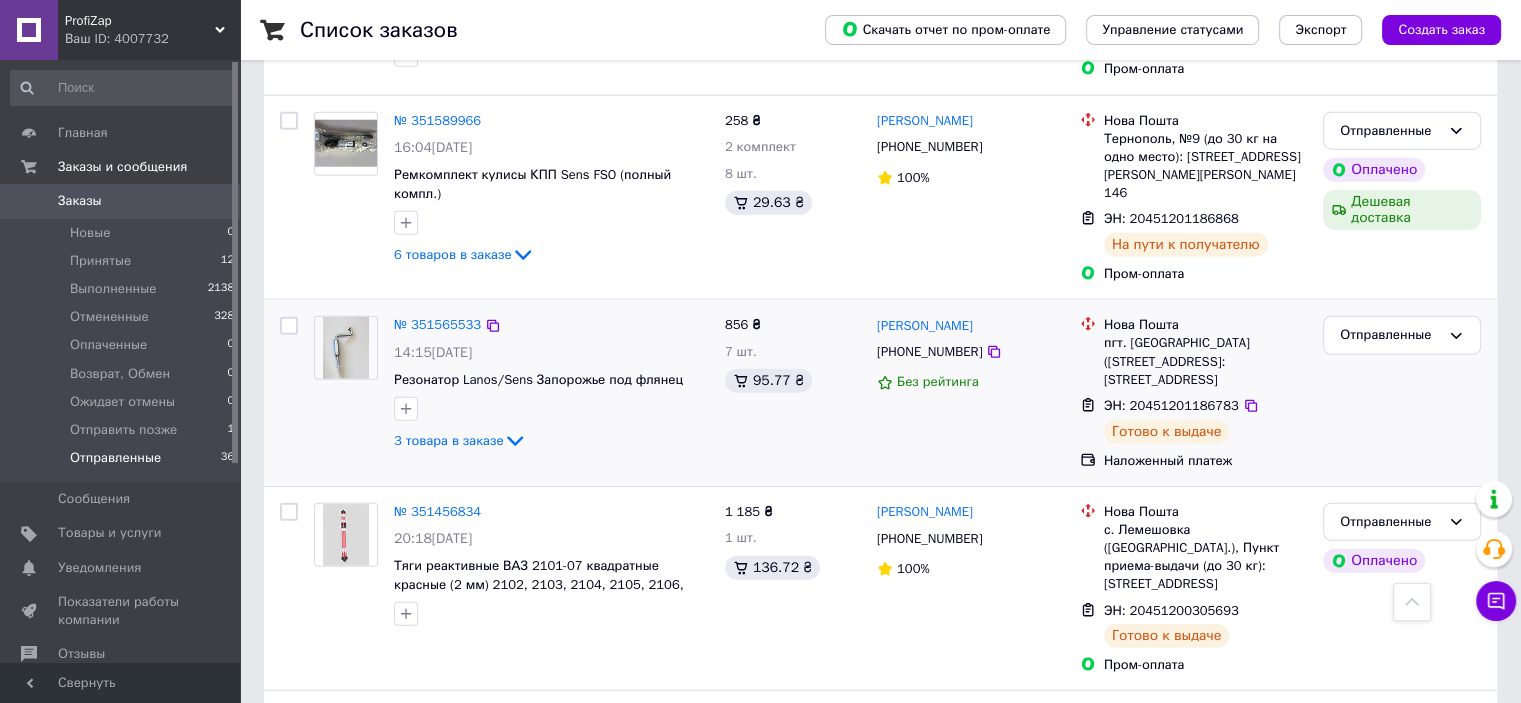 scroll, scrollTop: 5000, scrollLeft: 0, axis: vertical 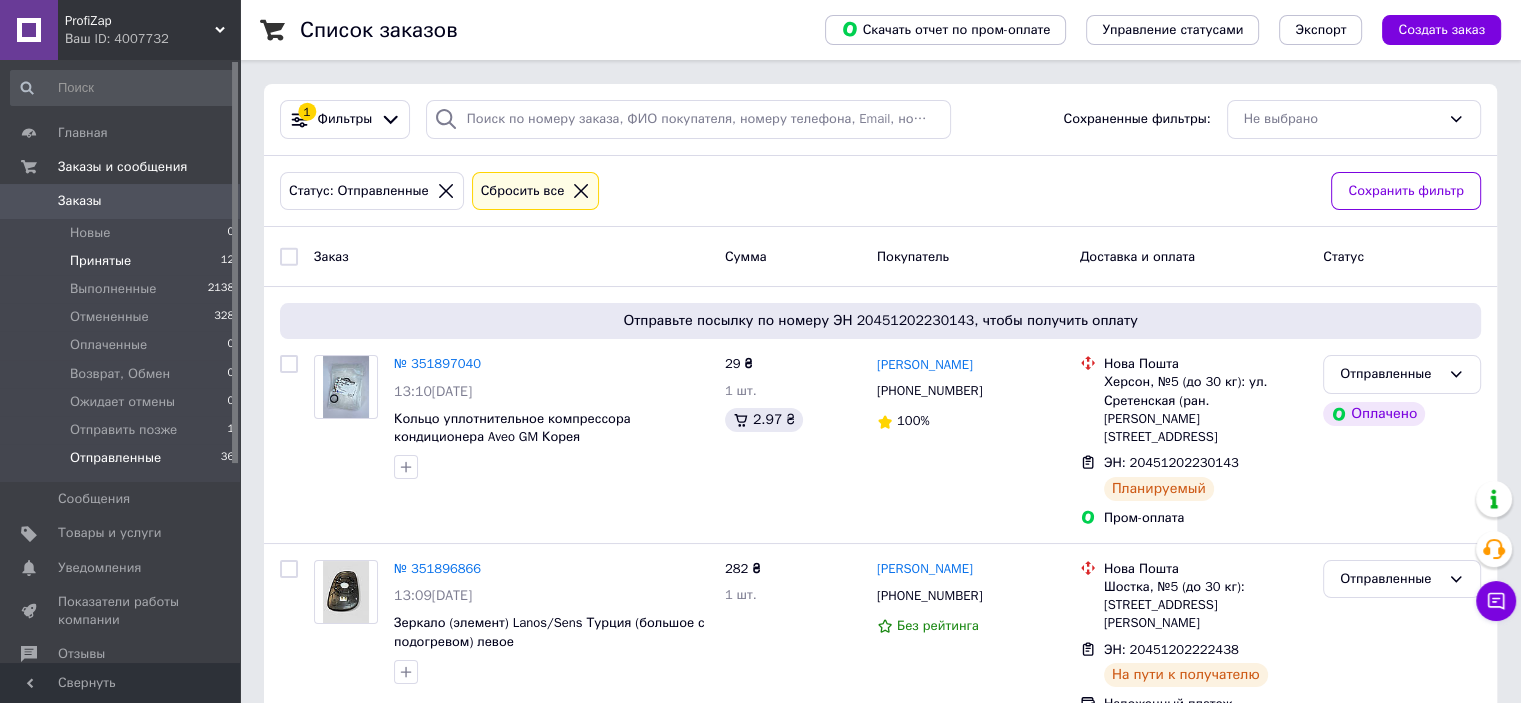 click on "Принятые 12" at bounding box center [123, 261] 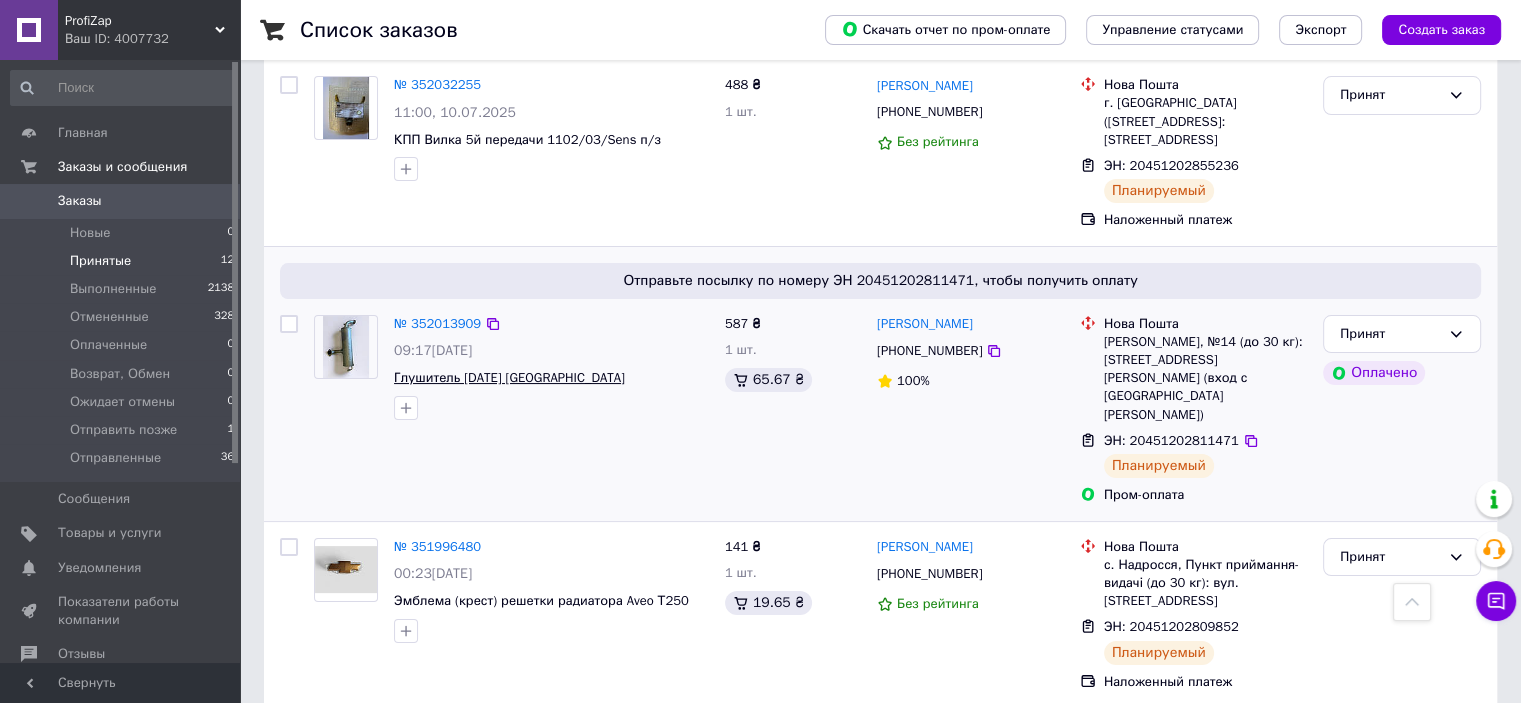 scroll, scrollTop: 0, scrollLeft: 0, axis: both 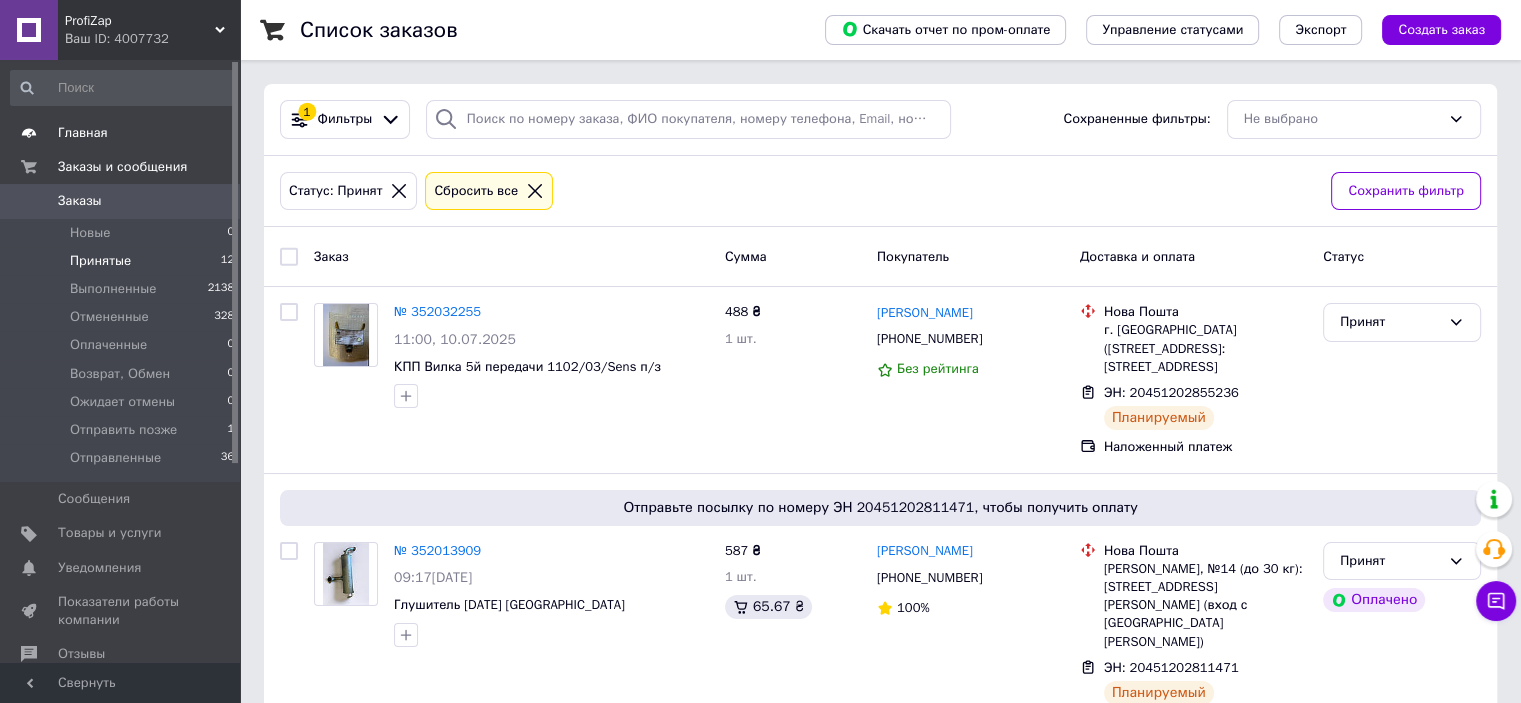 click on "Главная" at bounding box center [121, 133] 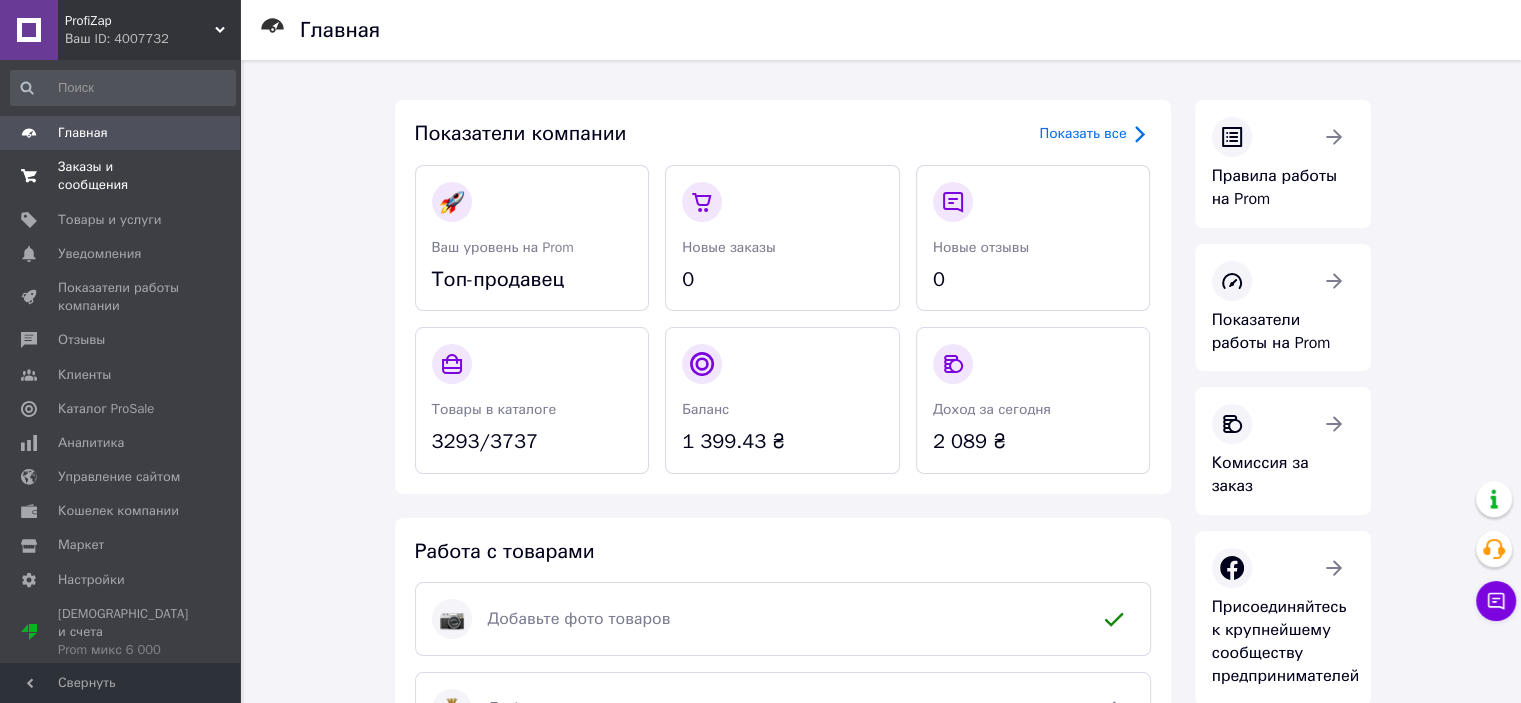 click on "Заказы и сообщения" at bounding box center [121, 176] 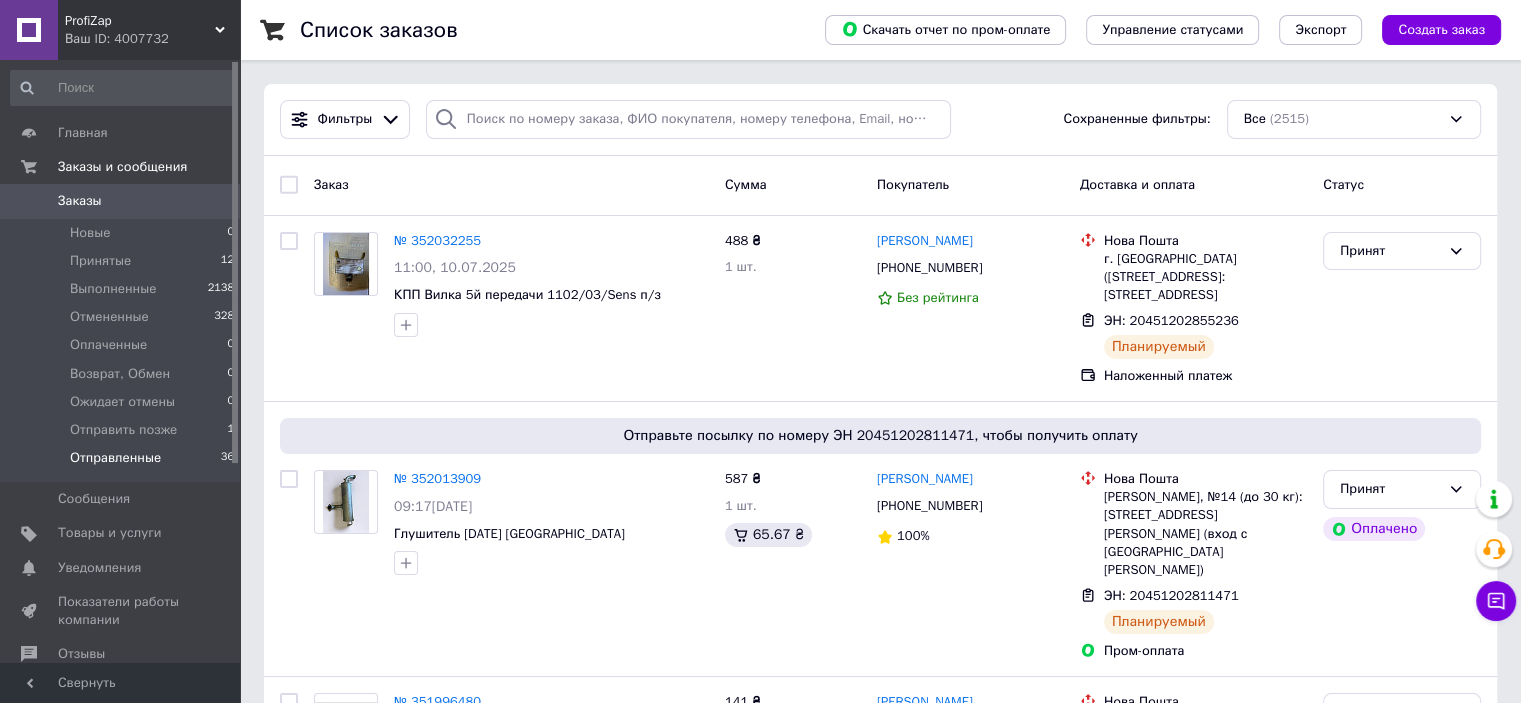 click on "36" at bounding box center (227, 458) 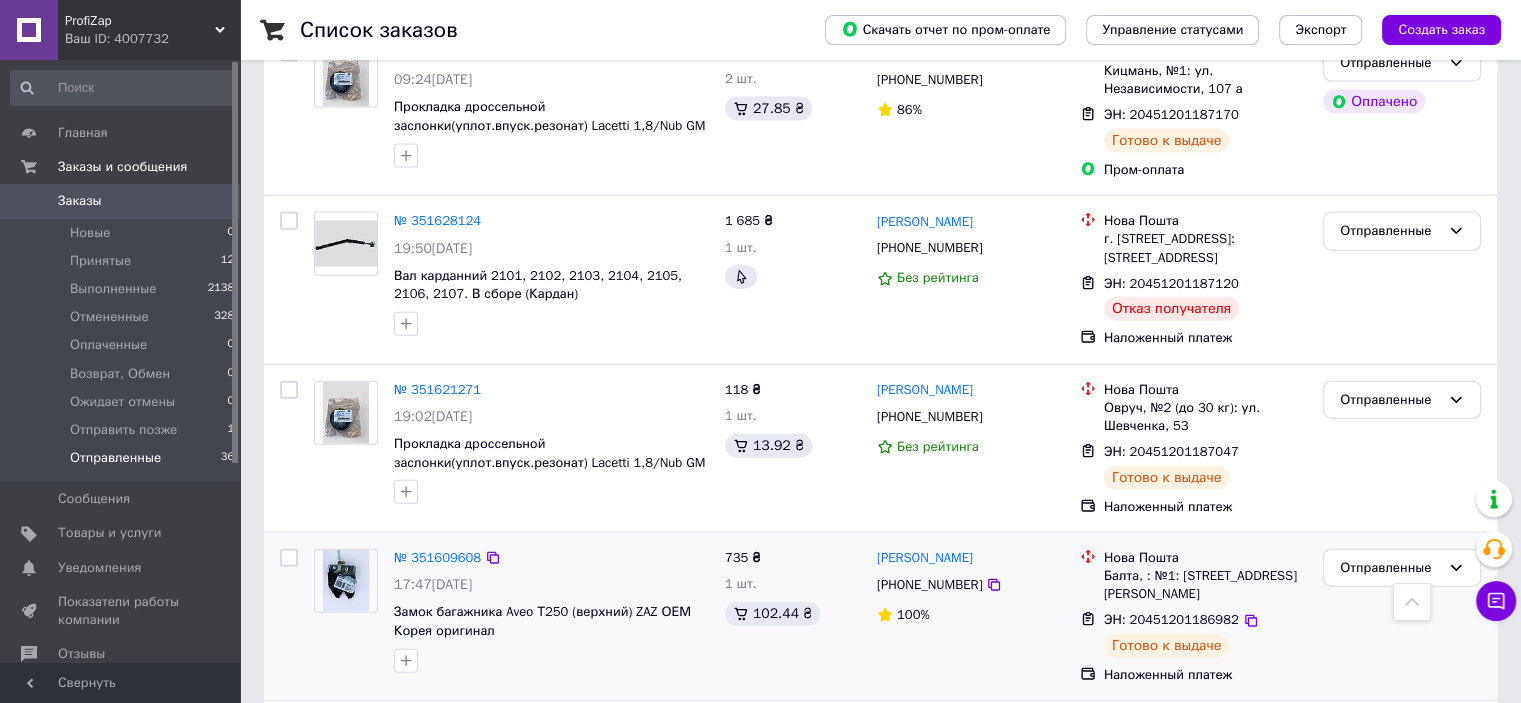 scroll, scrollTop: 4477, scrollLeft: 0, axis: vertical 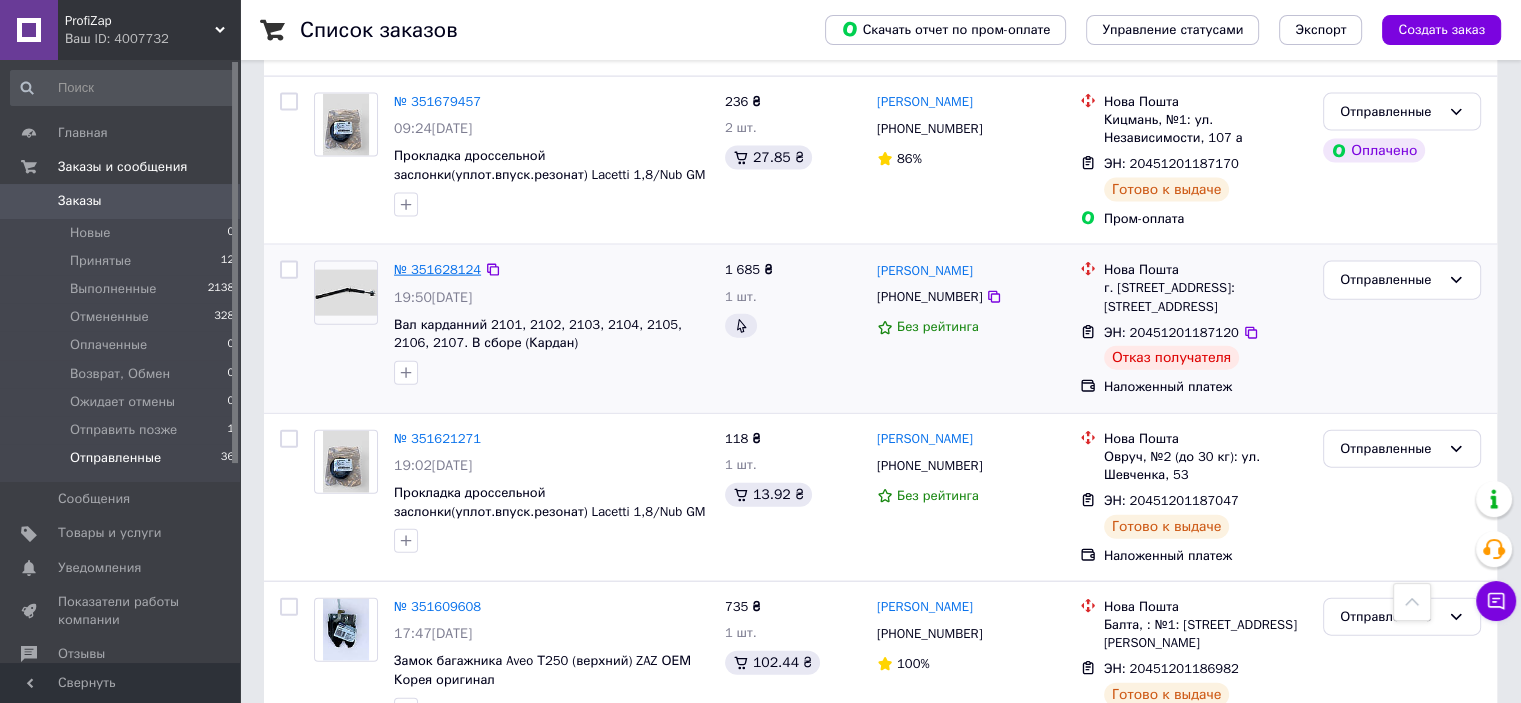 click on "№ 351628124" at bounding box center [437, 269] 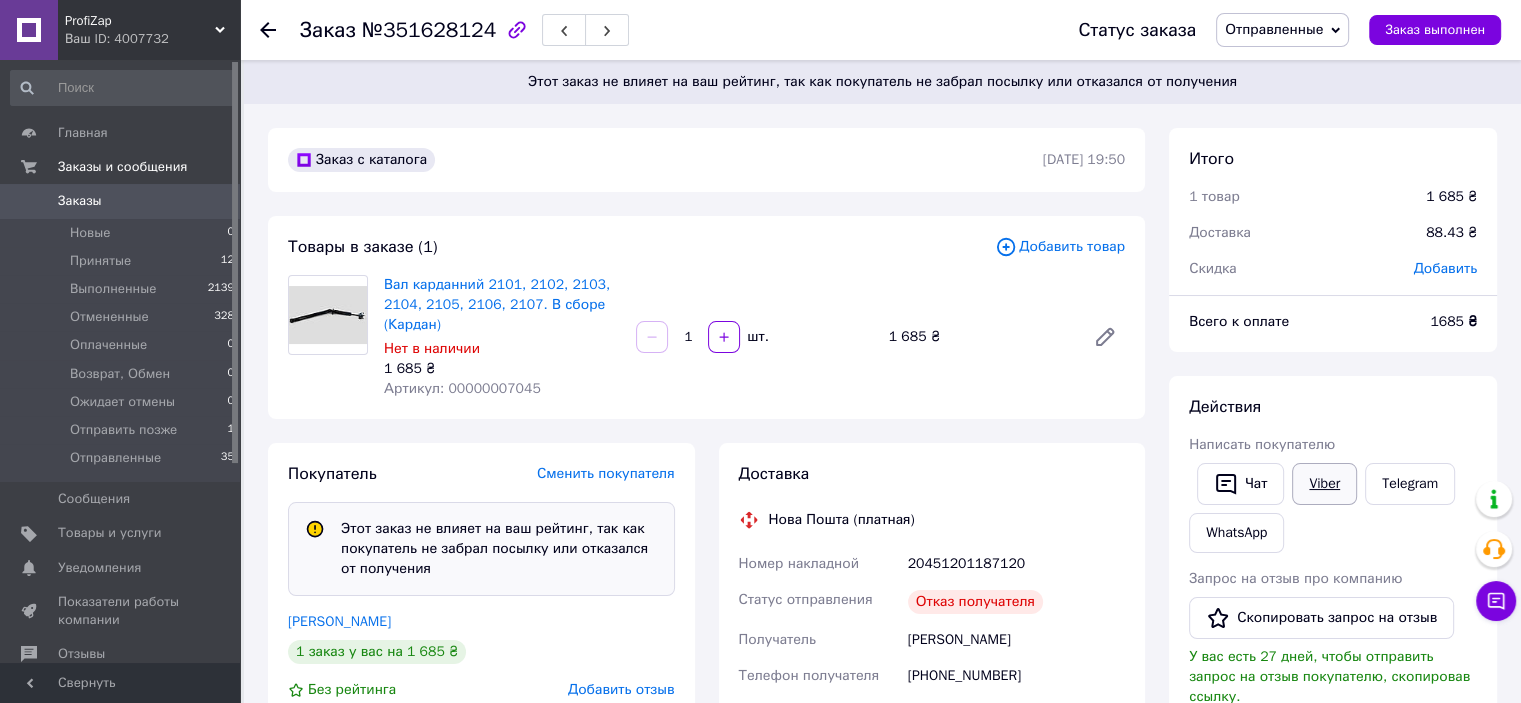 click on "Viber" at bounding box center [1324, 484] 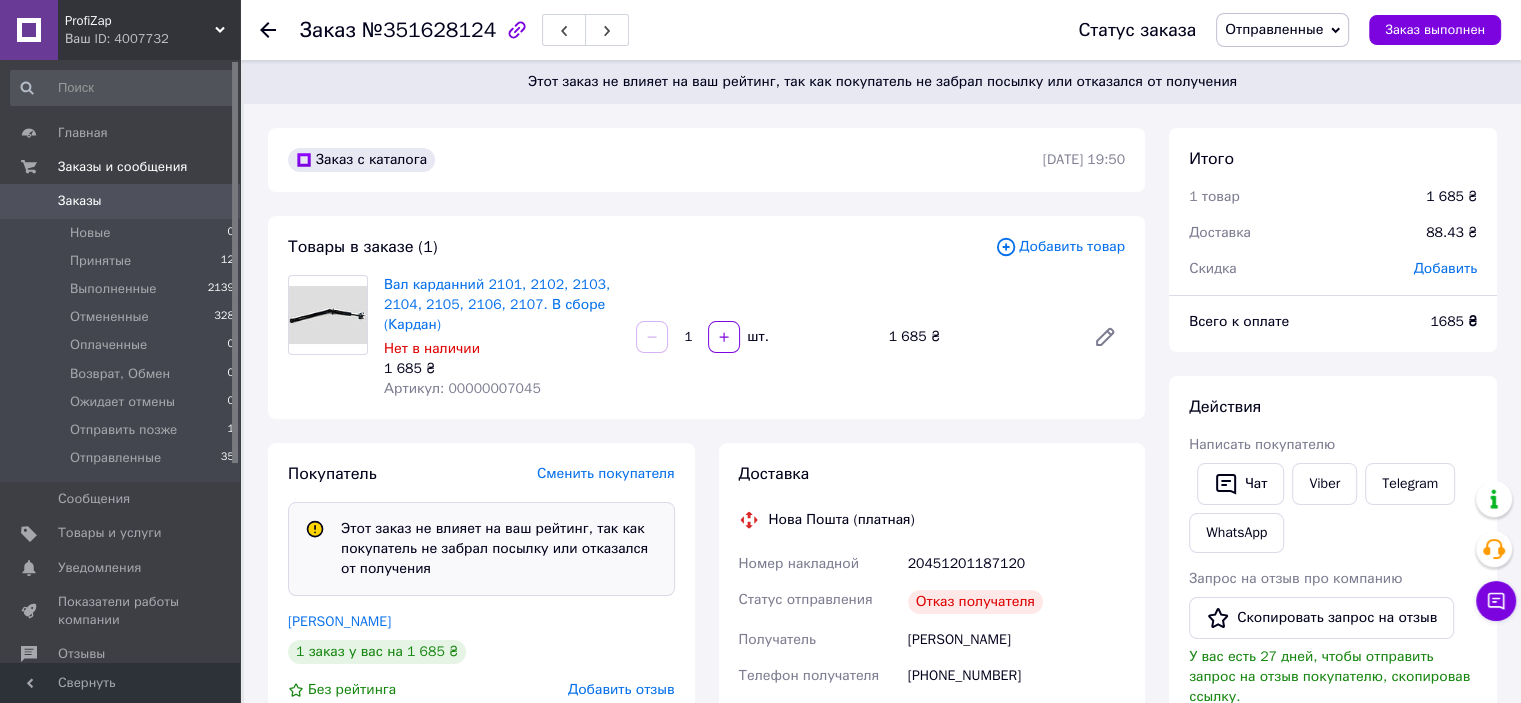 click on "20451201187120" at bounding box center (1016, 564) 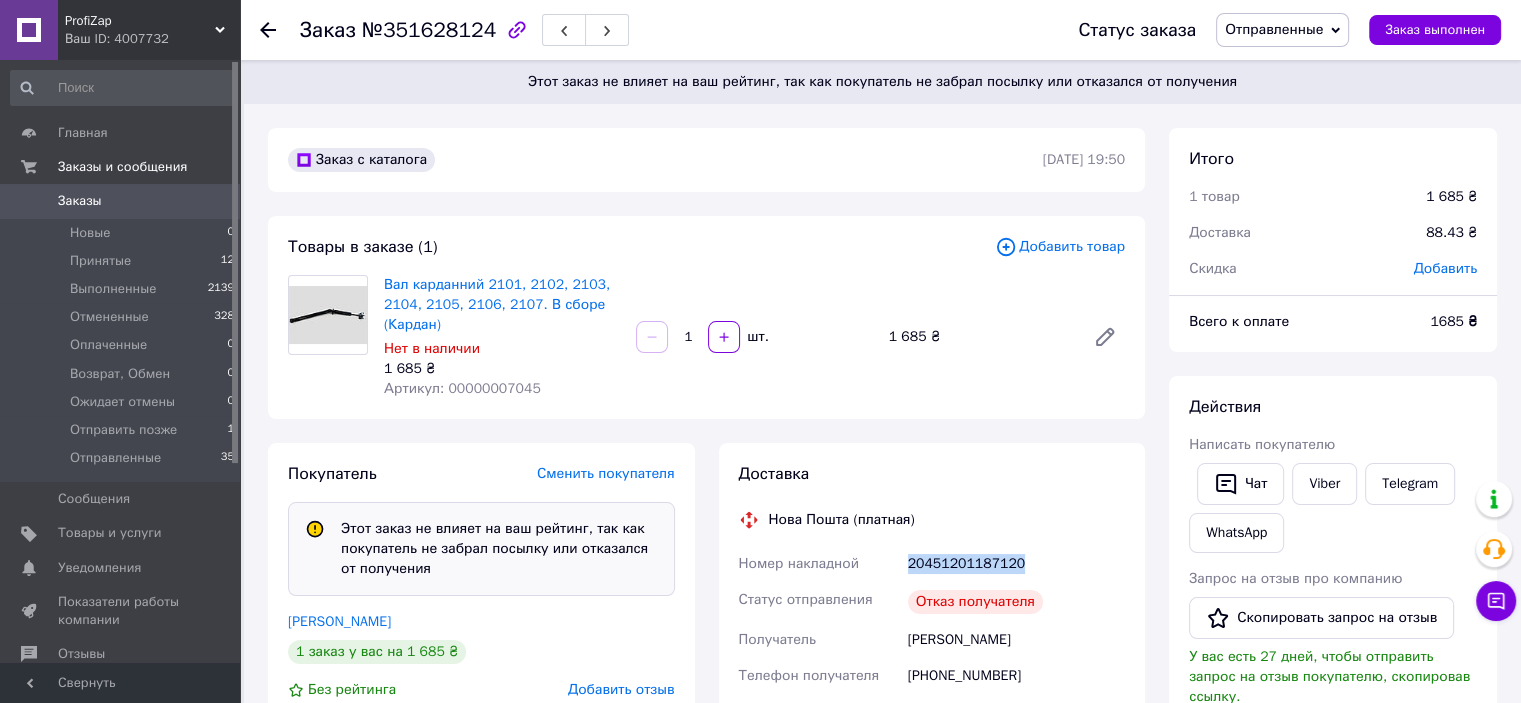 click on "20451201187120" at bounding box center [1016, 564] 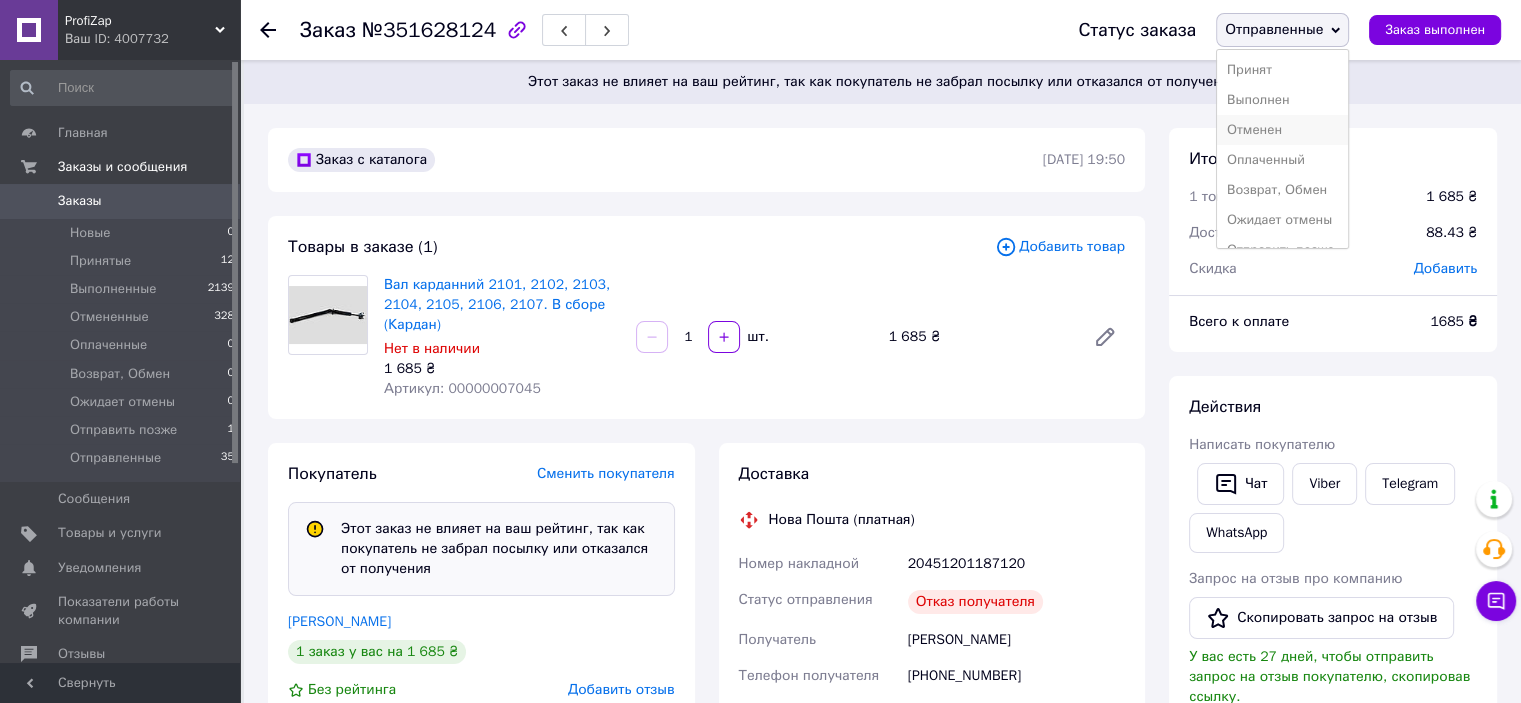 click on "Отменен" at bounding box center (1282, 130) 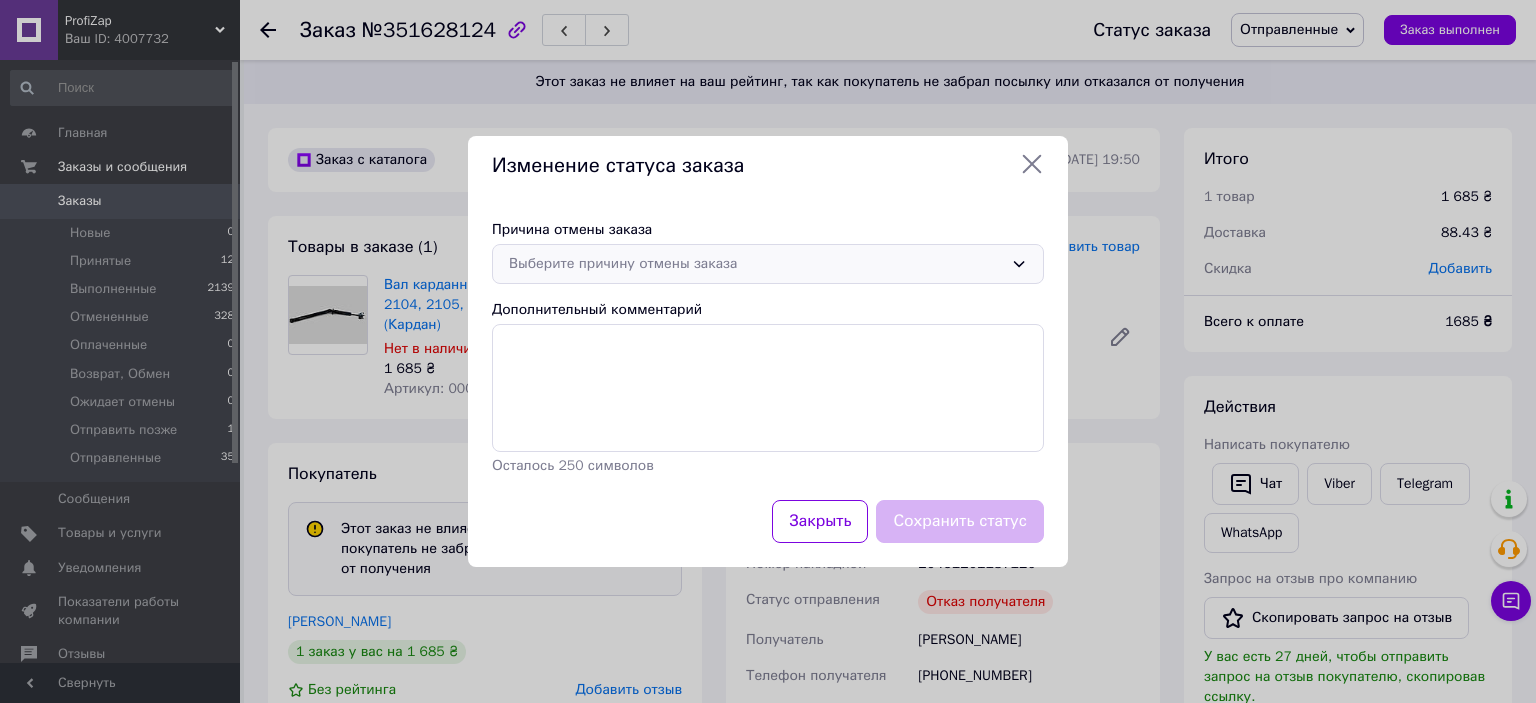 click on "Выберите причину отмены заказа" at bounding box center (756, 264) 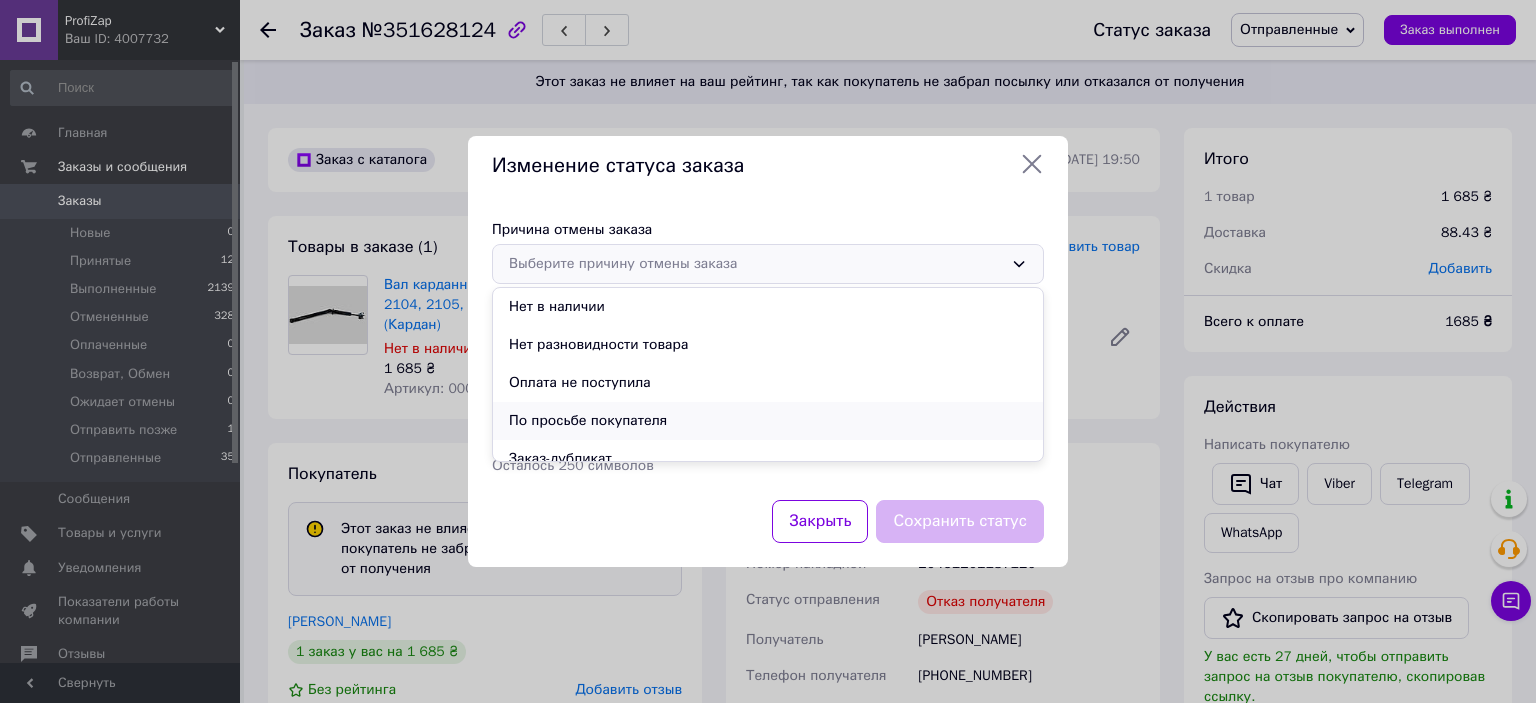 click on "По просьбе покупателя" at bounding box center [768, 421] 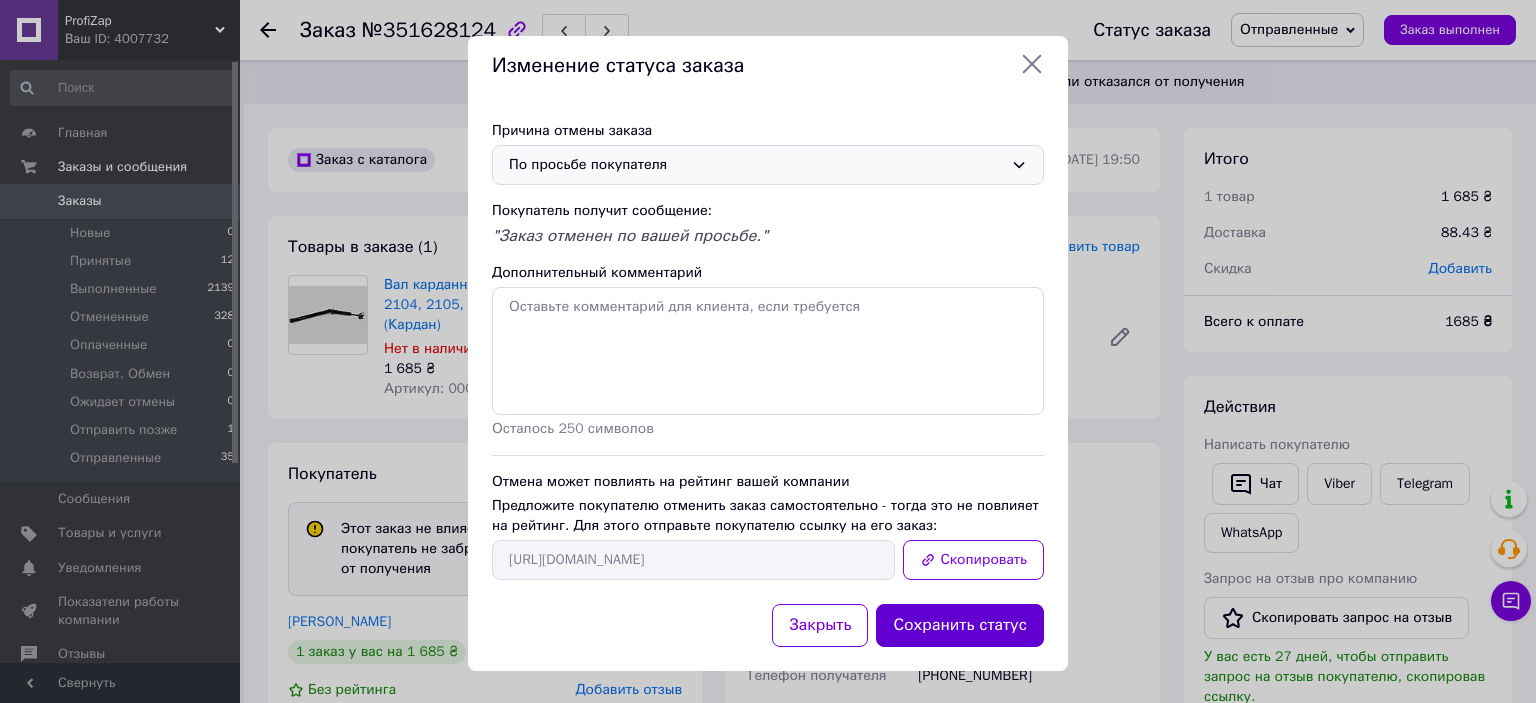 click on "Сохранить статус" at bounding box center [960, 625] 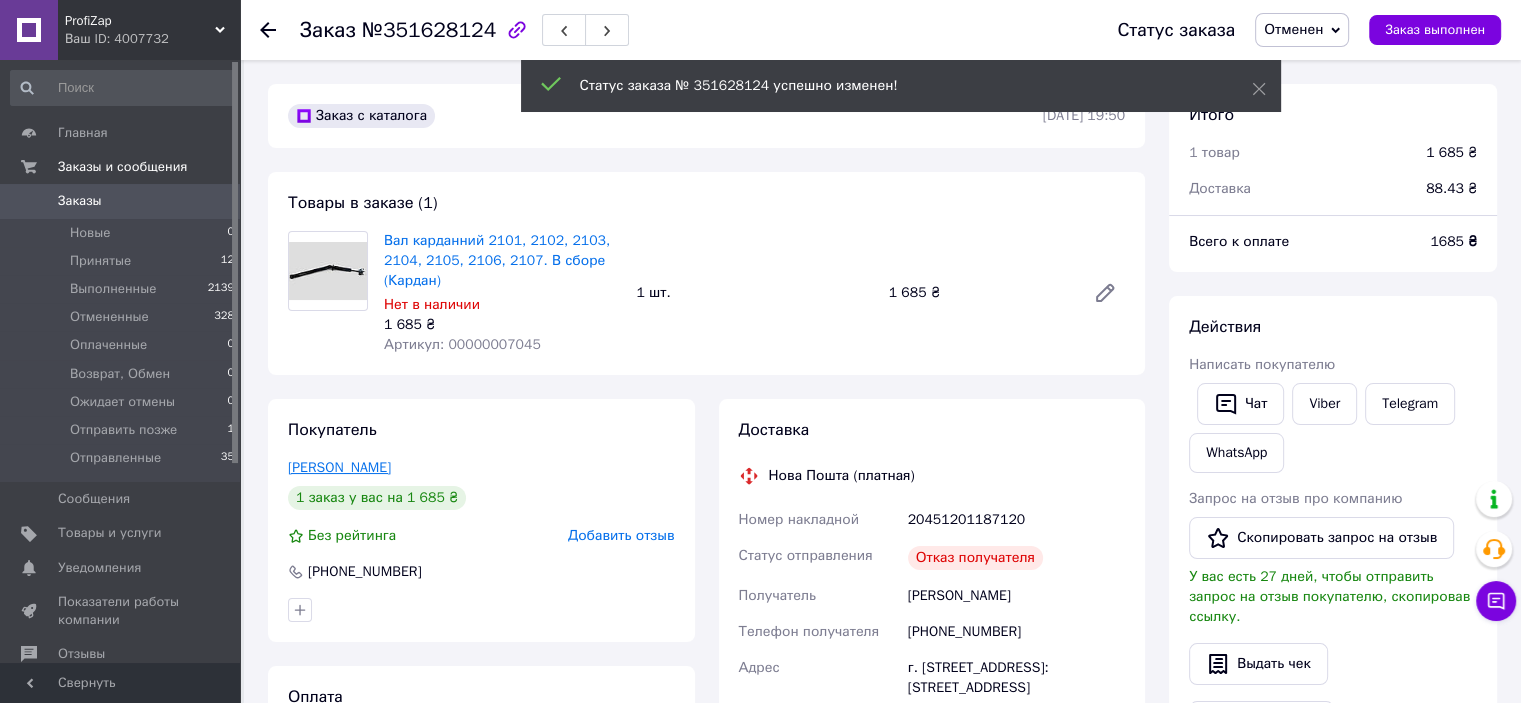 click on "Колпаков Сергій" at bounding box center [339, 467] 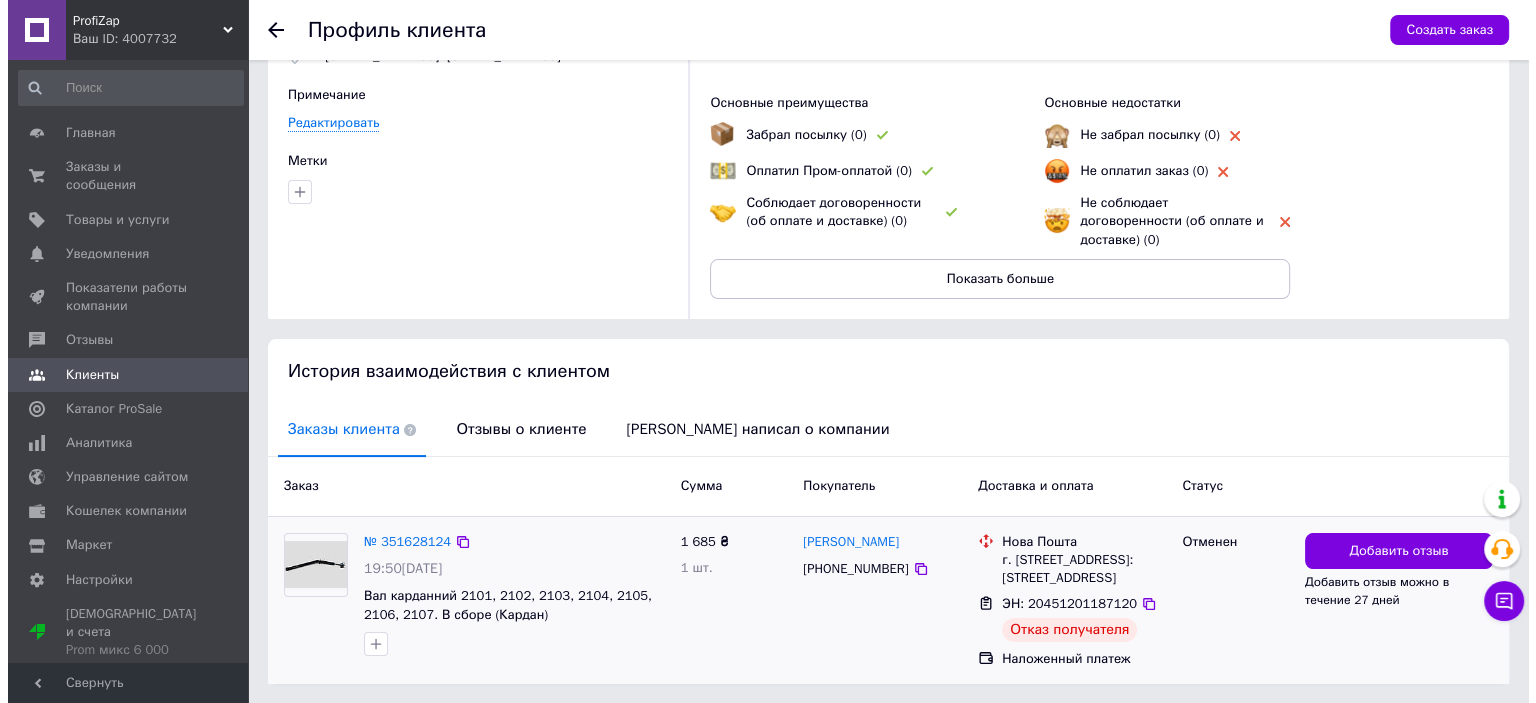 scroll, scrollTop: 176, scrollLeft: 0, axis: vertical 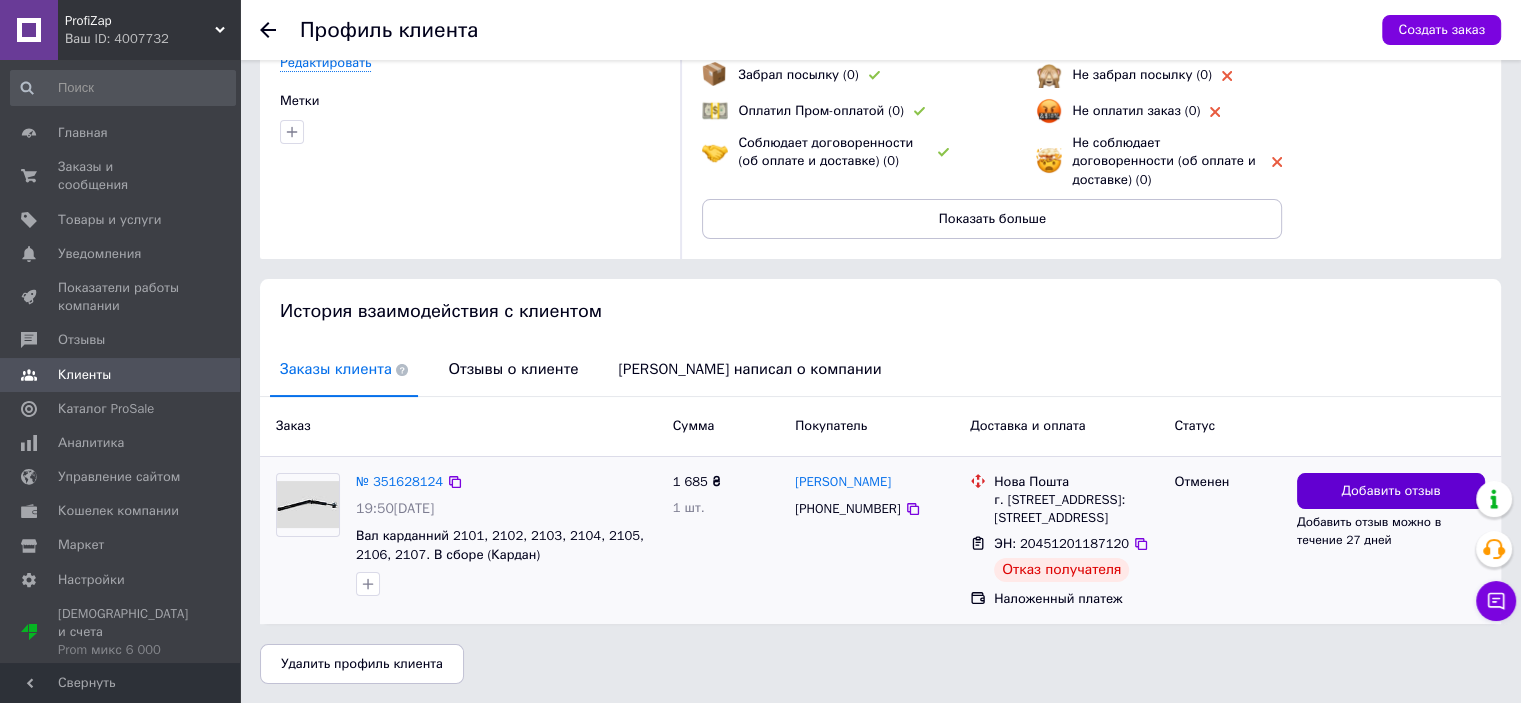 click on "Добавить отзыв" at bounding box center (1391, 491) 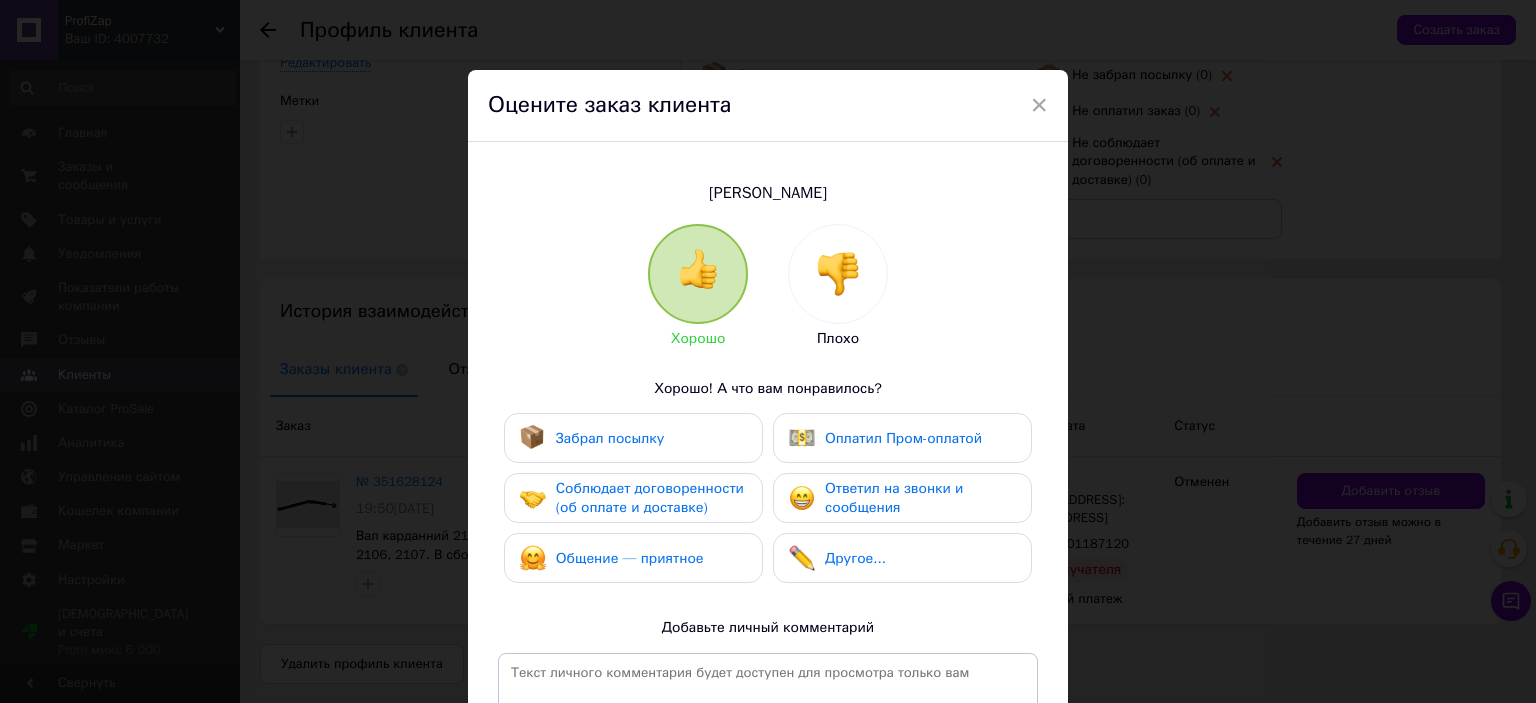drag, startPoint x: 790, startPoint y: 280, endPoint x: 807, endPoint y: 279, distance: 17.029387 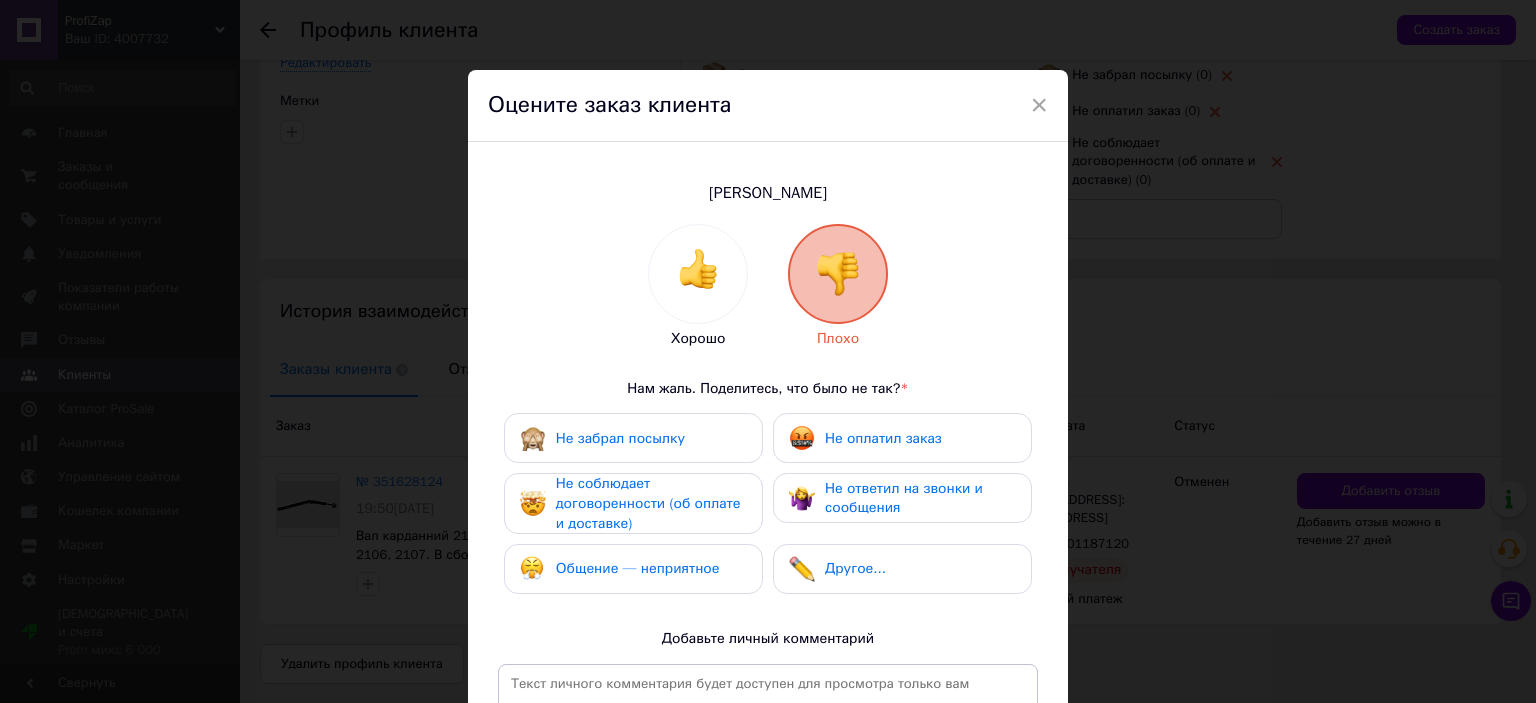 click on "Не забрал посылку" at bounding box center [633, 438] 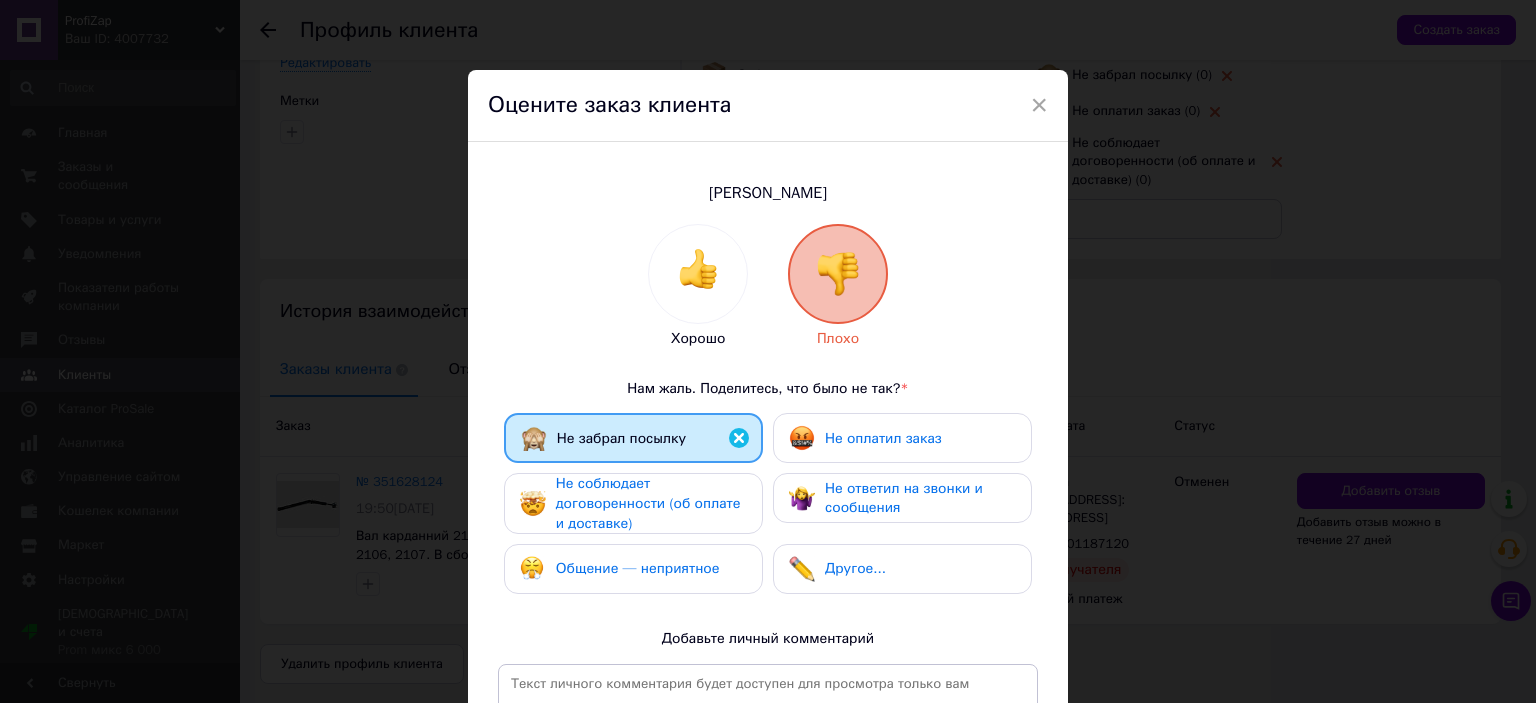 click on "Не ответил на звонки и сообщения" at bounding box center (904, 498) 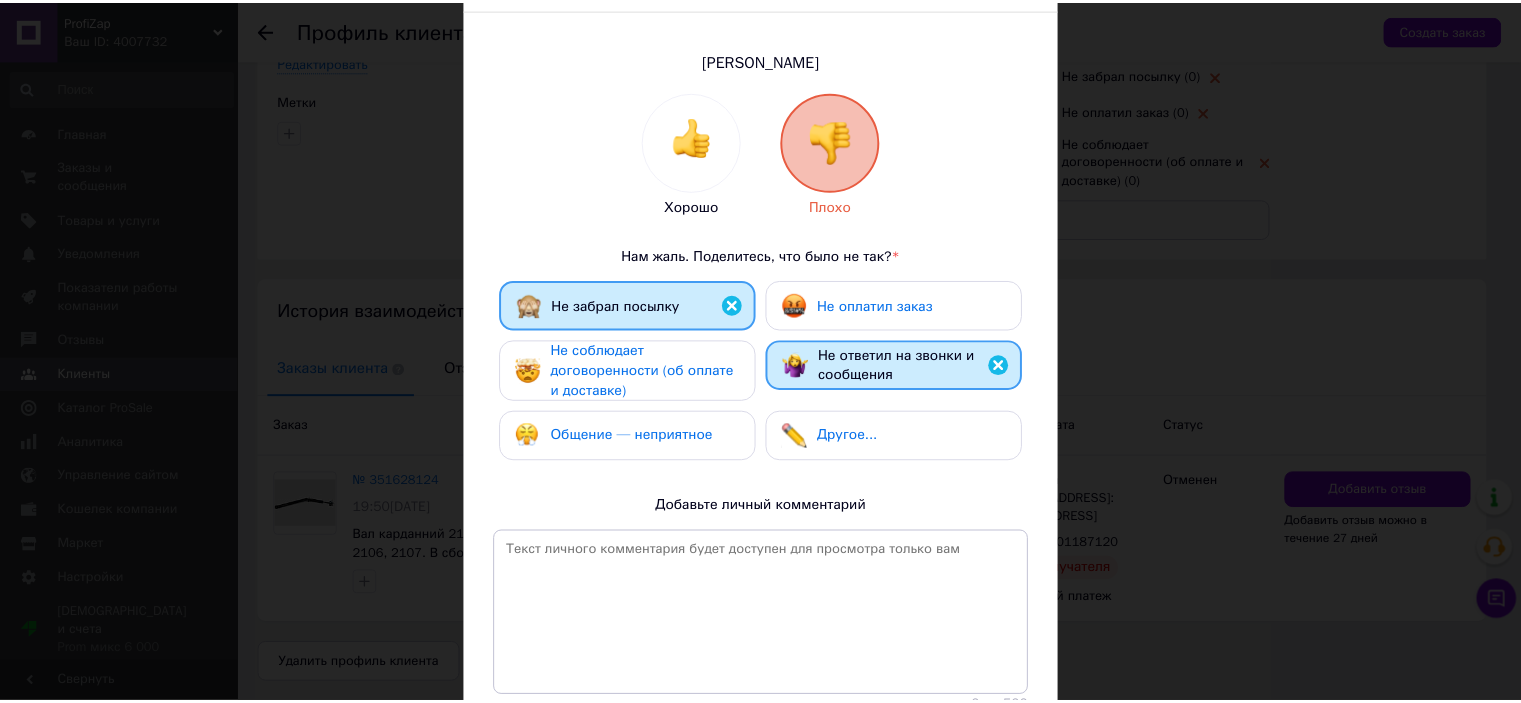 scroll, scrollTop: 292, scrollLeft: 0, axis: vertical 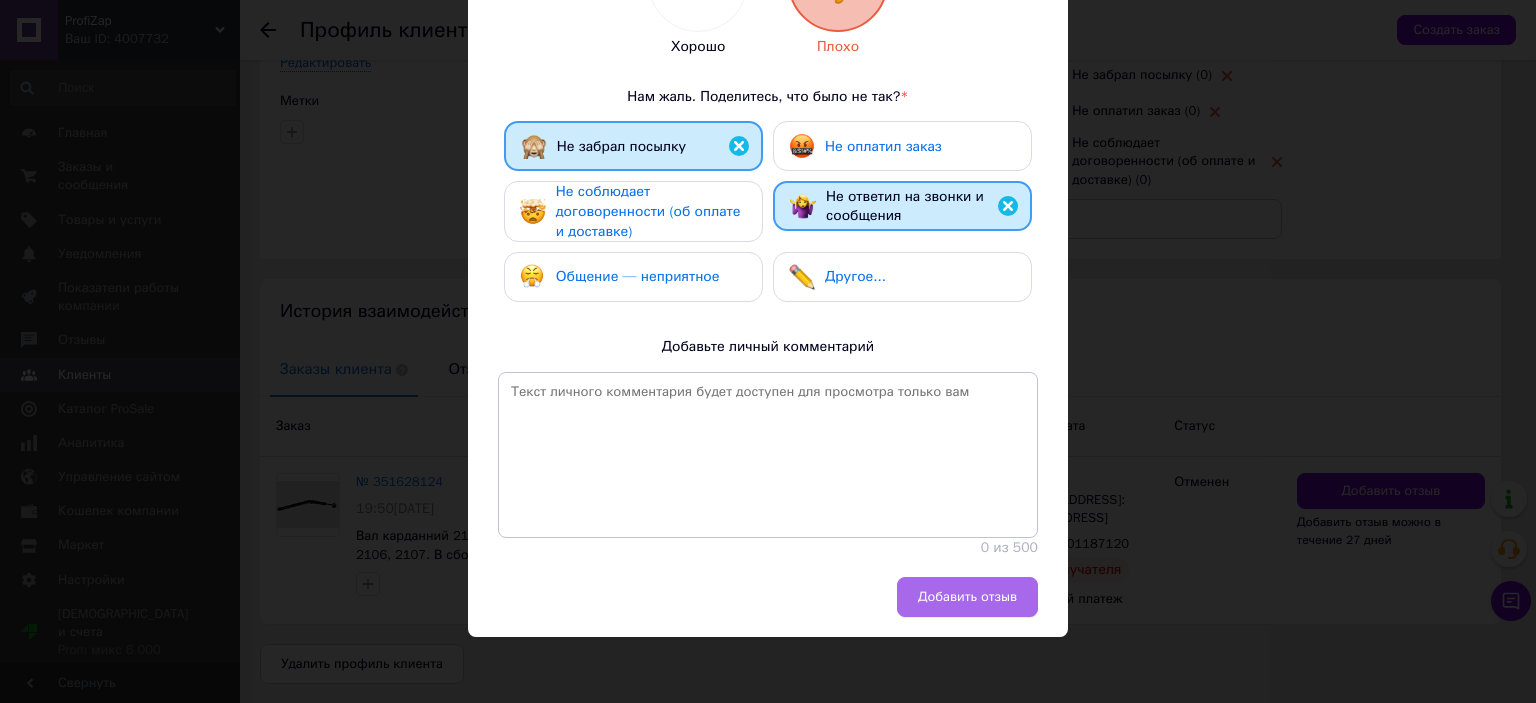 click on "Добавить отзыв" at bounding box center (967, 597) 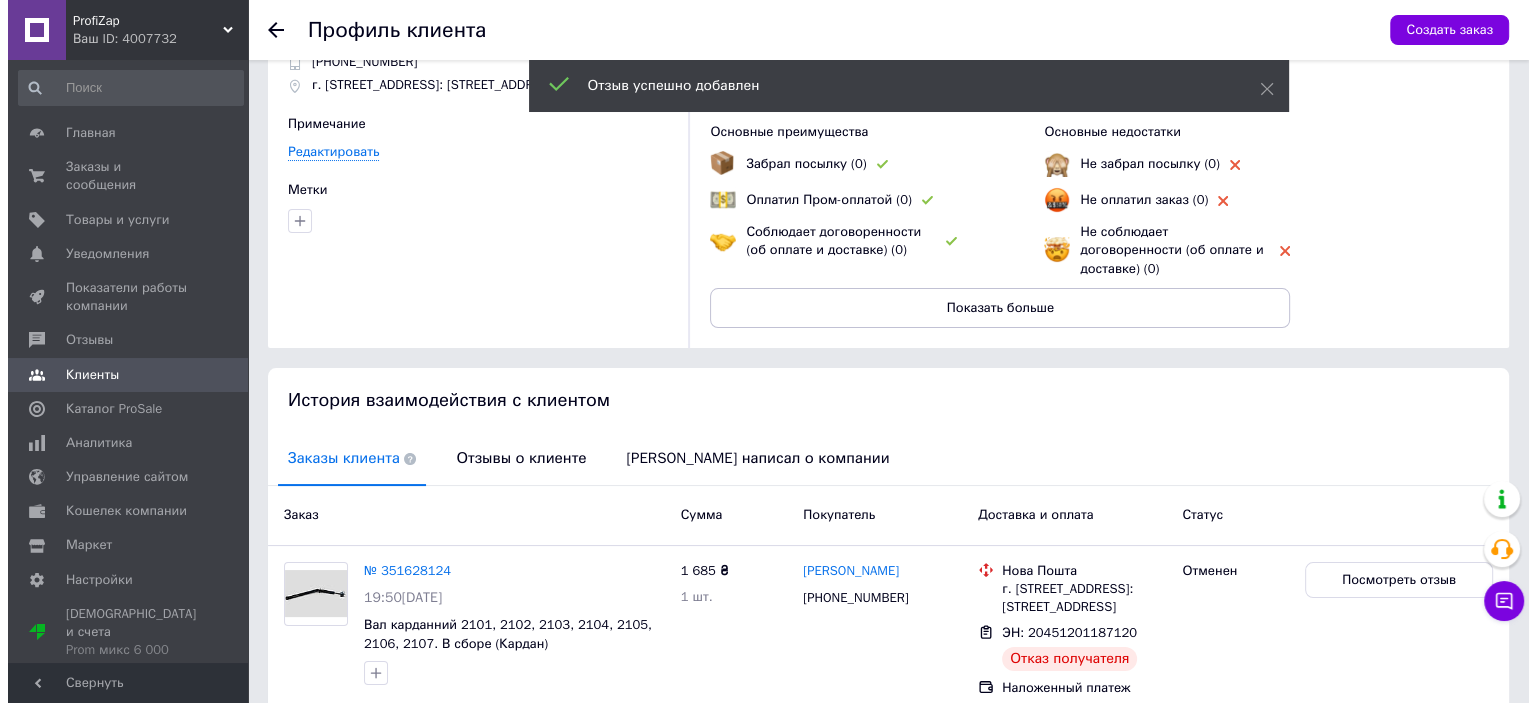 scroll, scrollTop: 0, scrollLeft: 0, axis: both 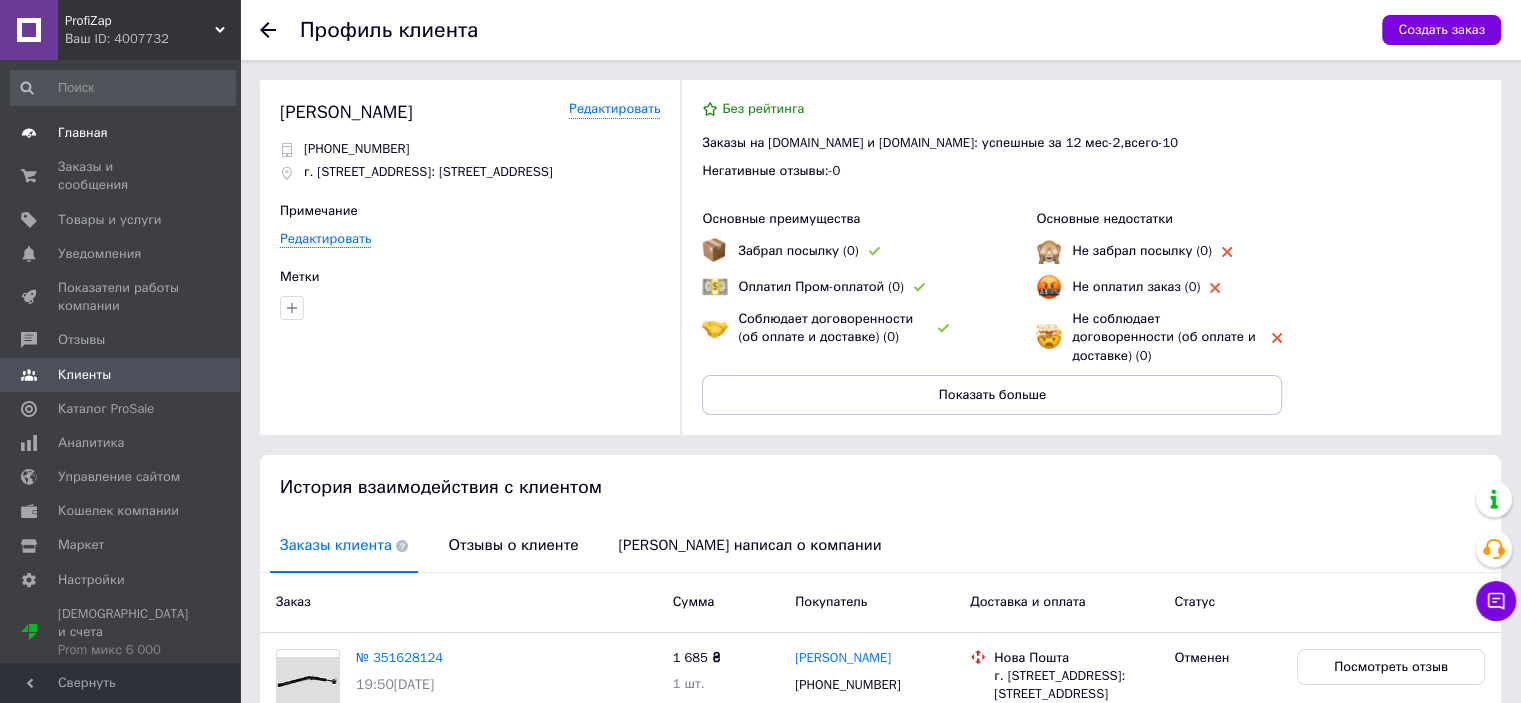 click on "Главная" at bounding box center [121, 133] 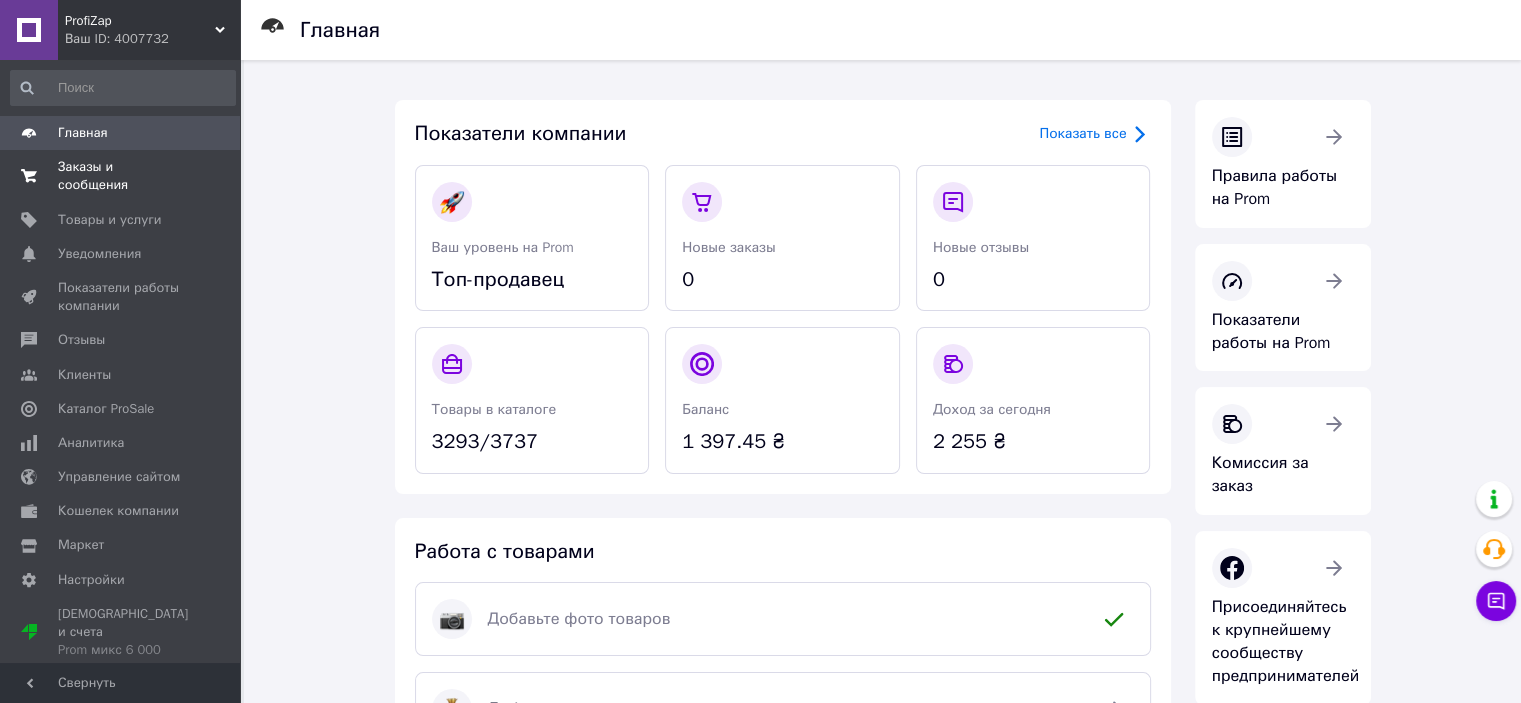 click on "Заказы и сообщения" at bounding box center (121, 176) 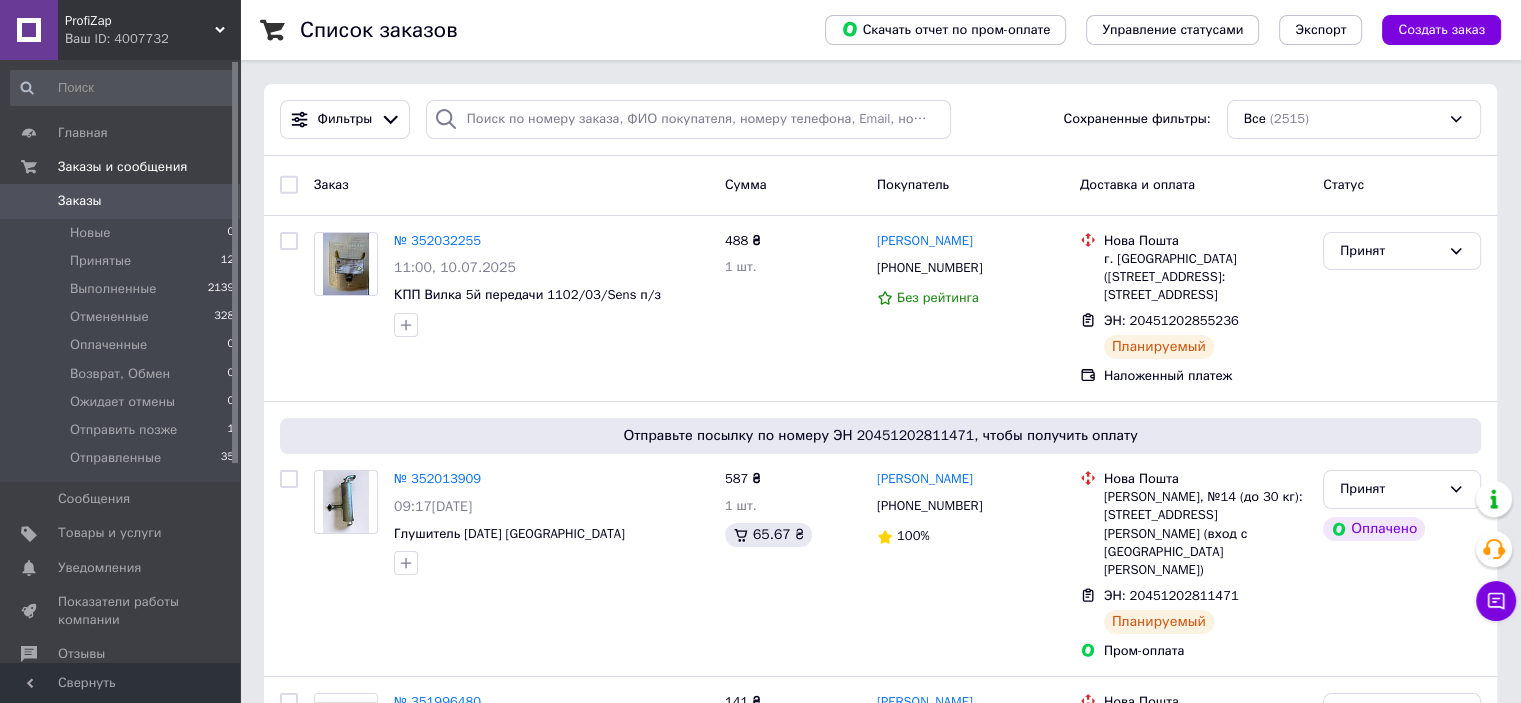 click on "Заказы" at bounding box center [121, 201] 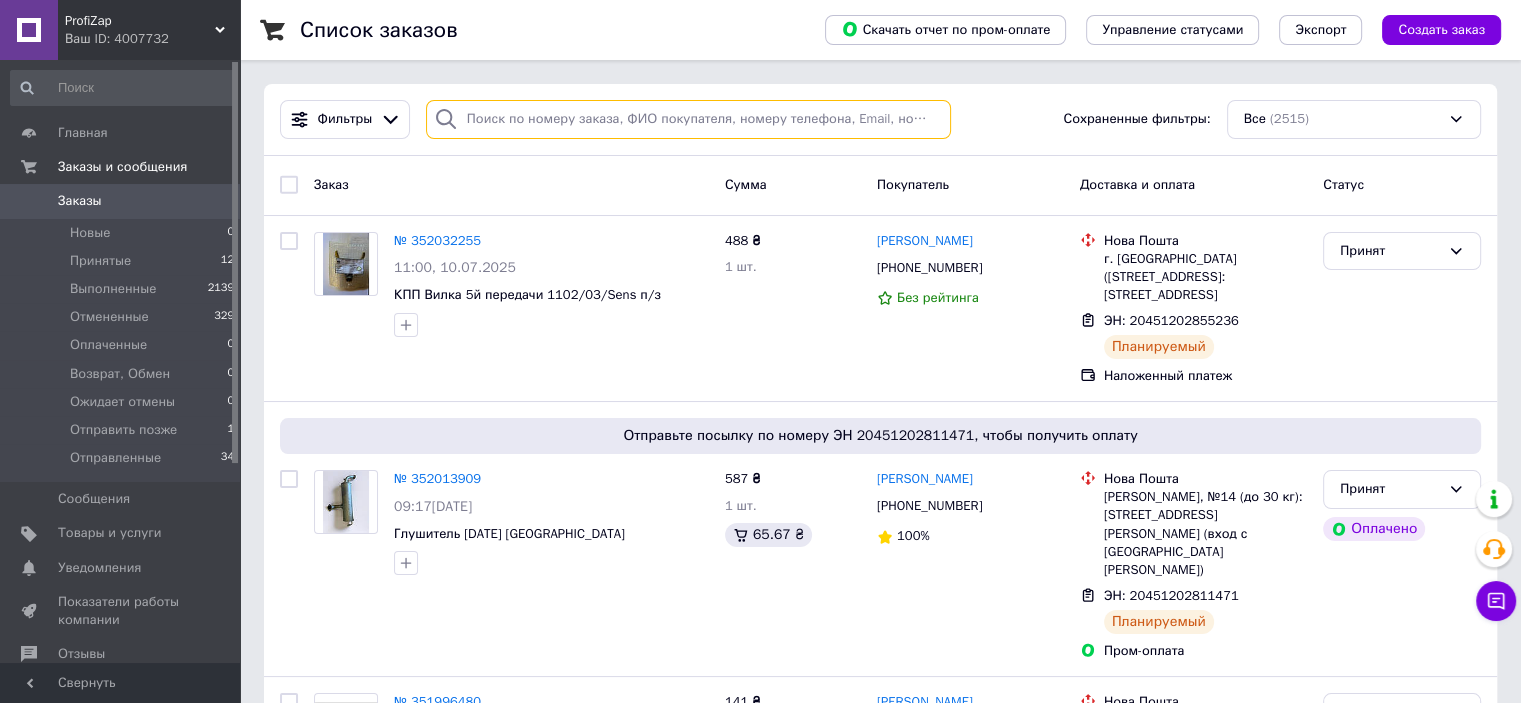 click at bounding box center (688, 119) 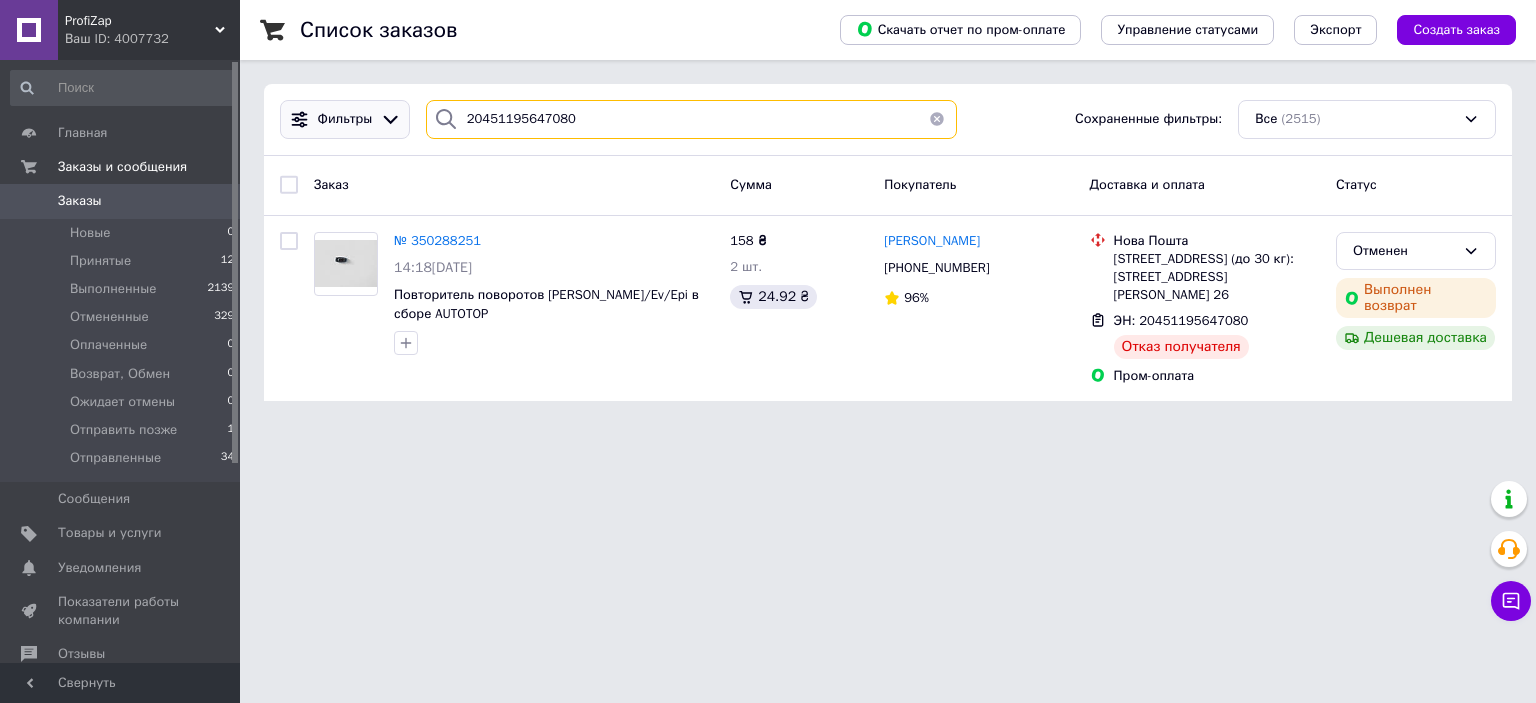 drag, startPoint x: 611, startPoint y: 114, endPoint x: 317, endPoint y: 114, distance: 294 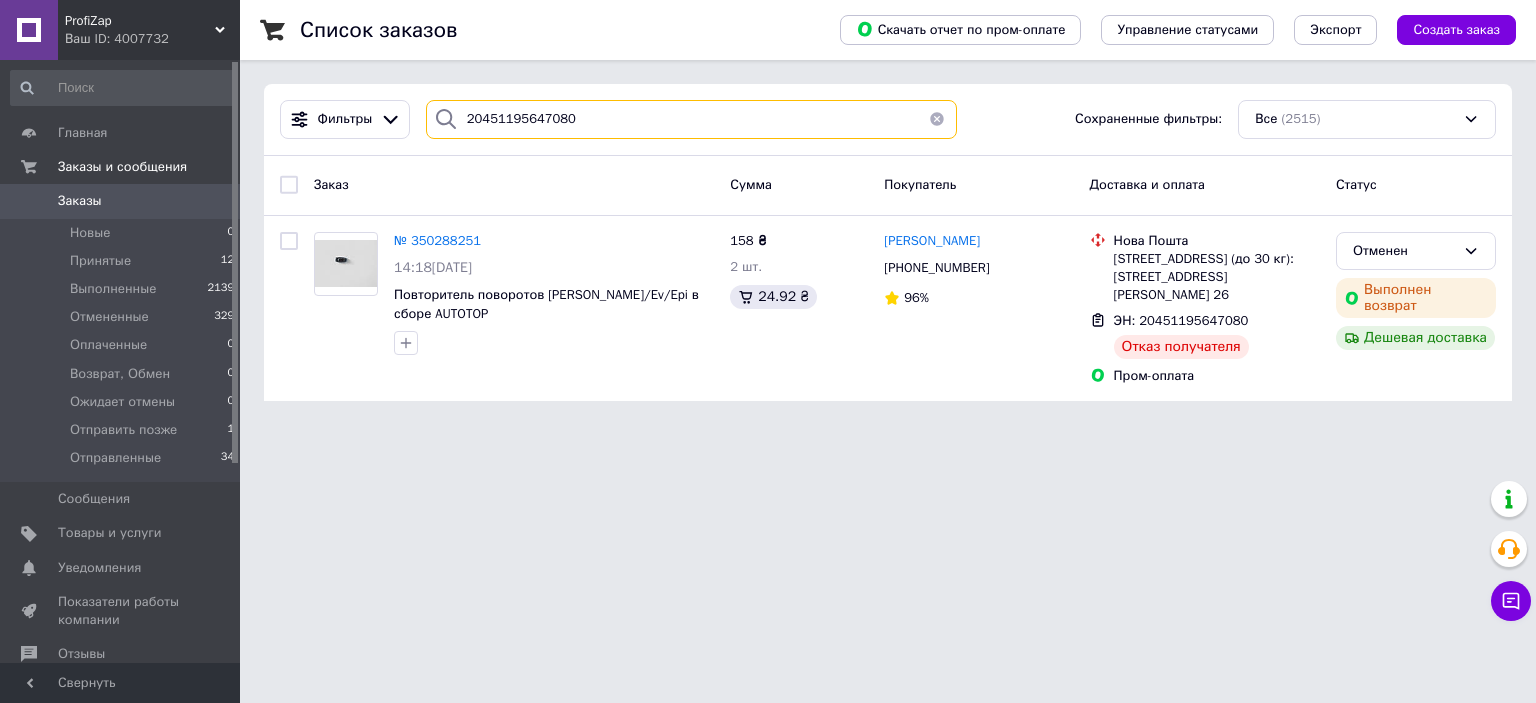 drag, startPoint x: 579, startPoint y: 117, endPoint x: 376, endPoint y: 87, distance: 205.20477 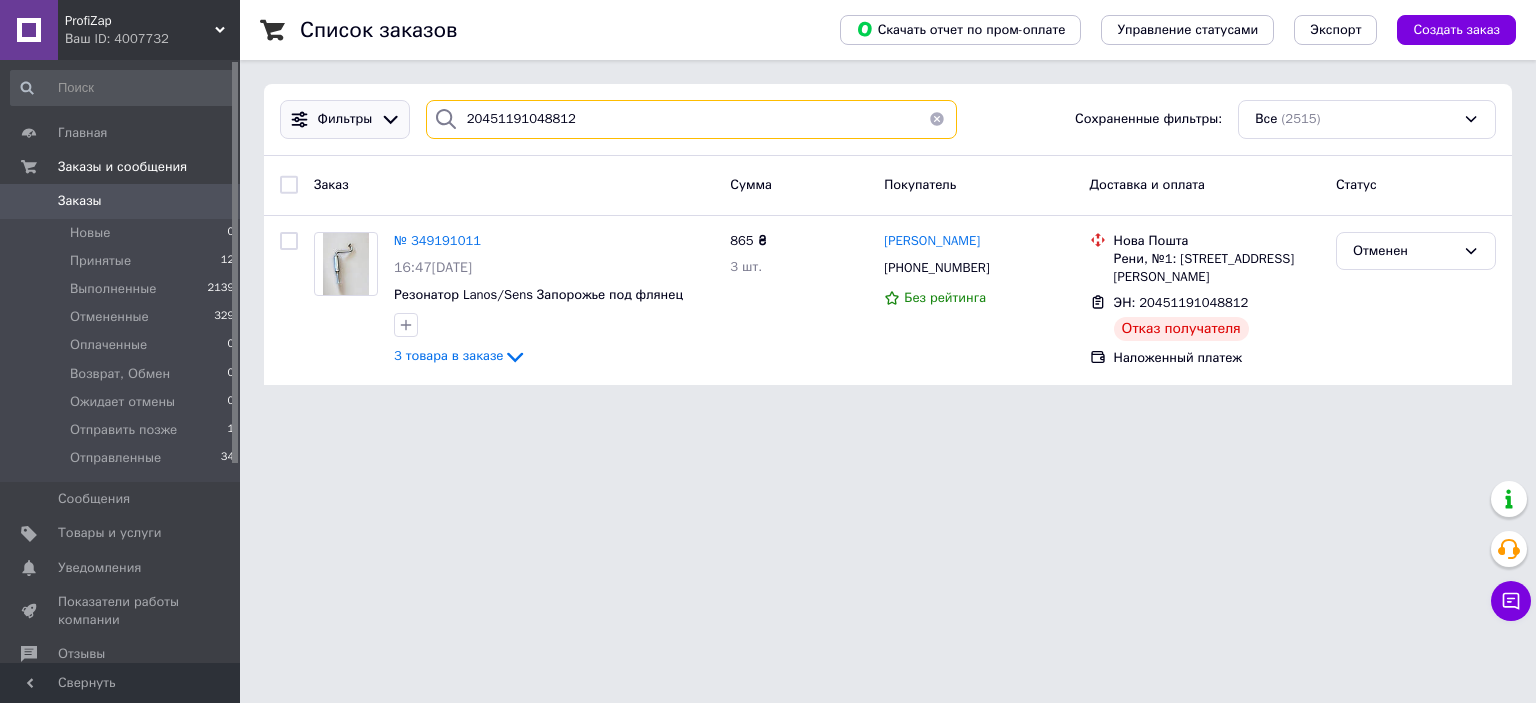 drag, startPoint x: 632, startPoint y: 111, endPoint x: 351, endPoint y: 111, distance: 281 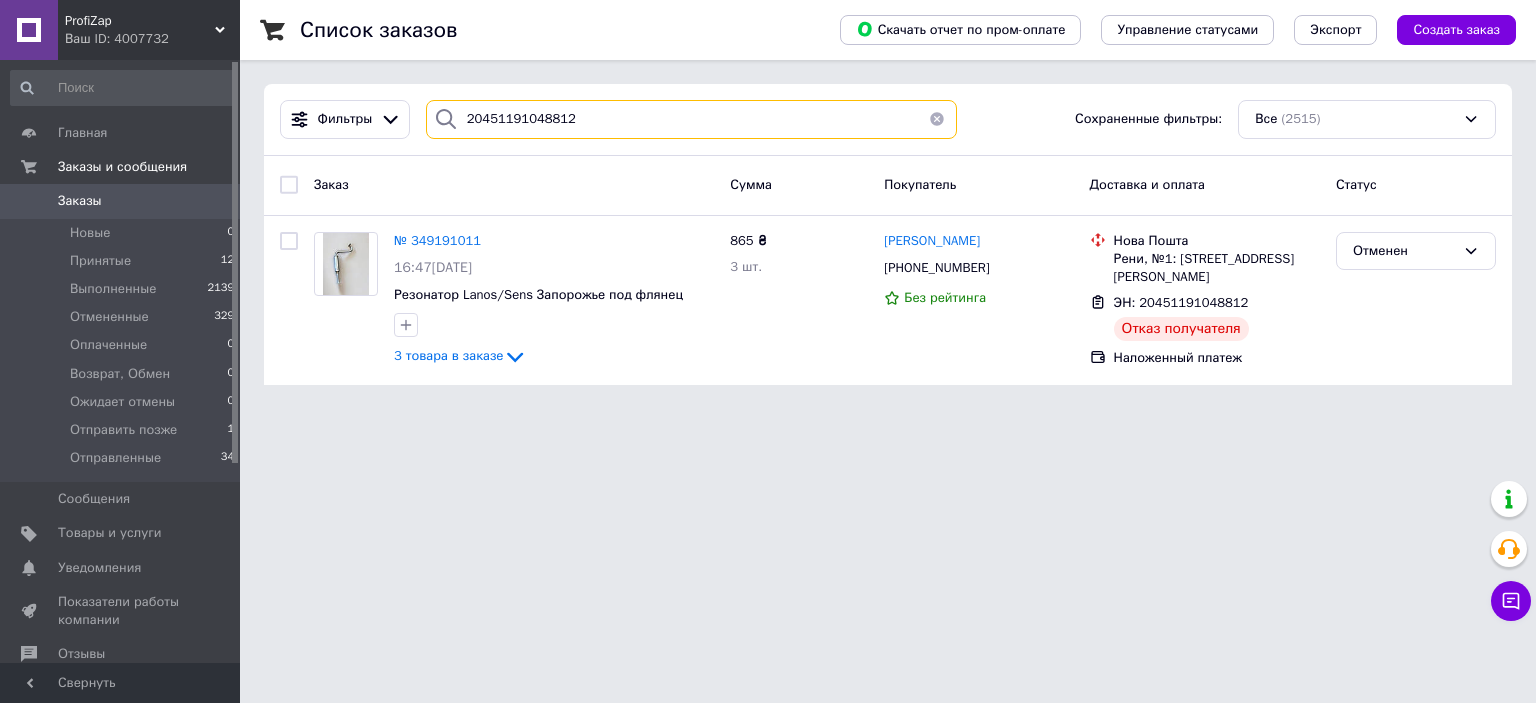 paste on "5643440" 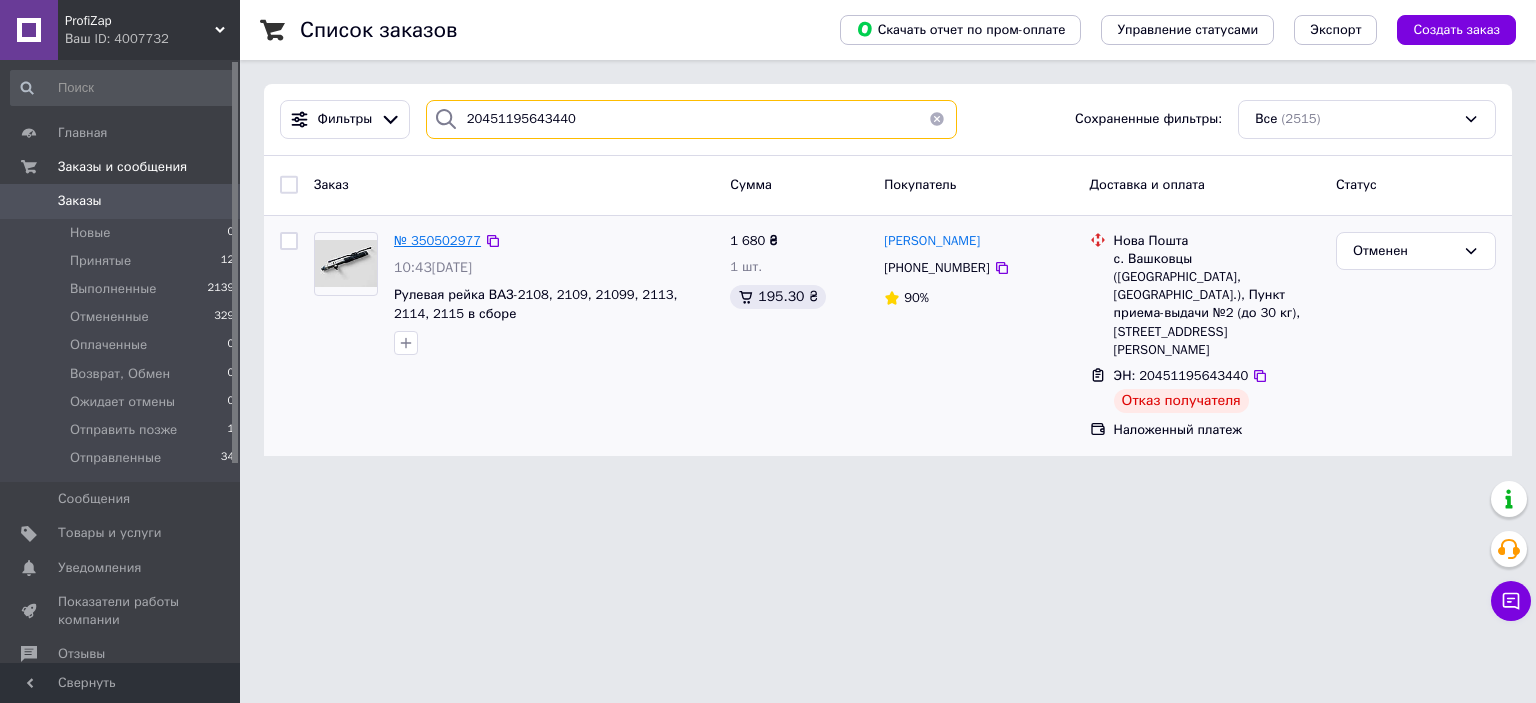 type on "20451195643440" 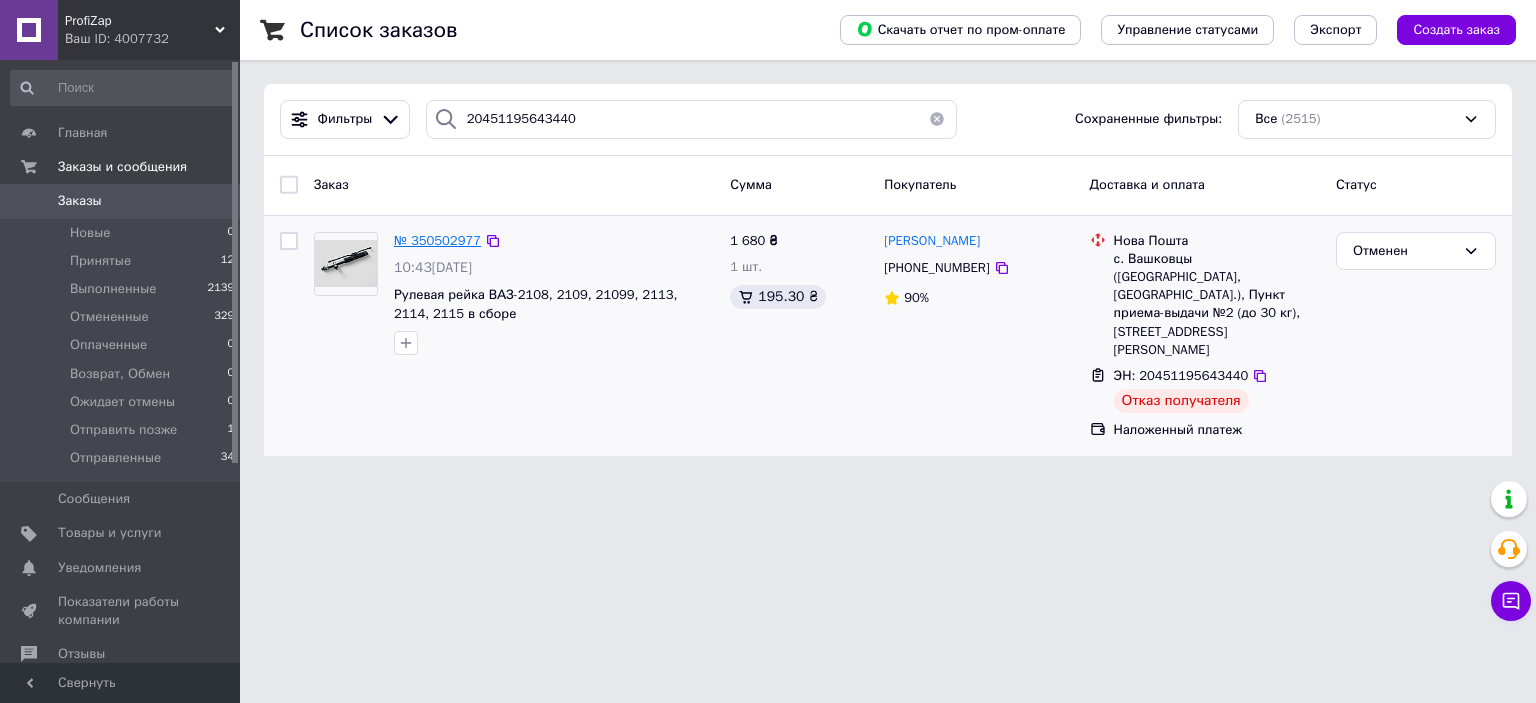 click on "№ 350502977" at bounding box center (437, 240) 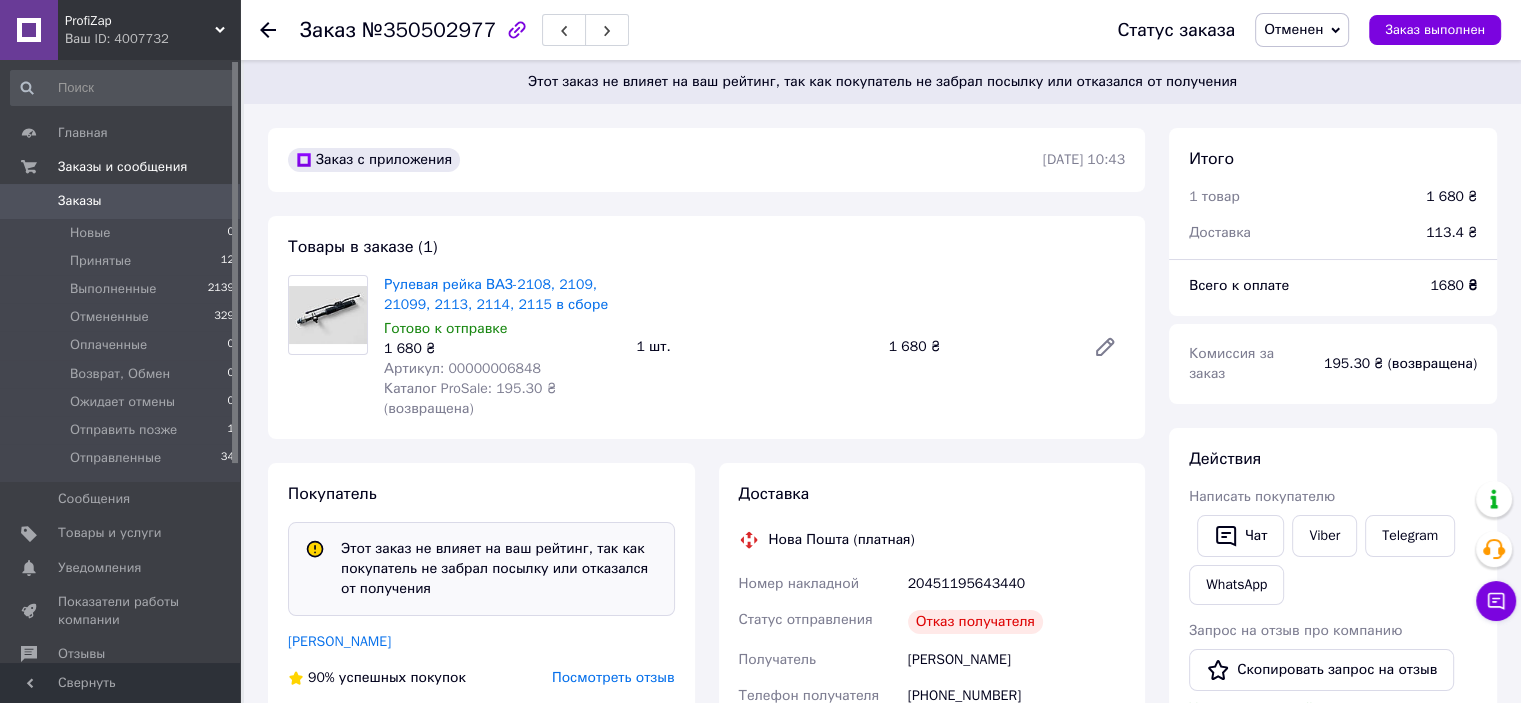 click on "20451195643440" at bounding box center (1016, 584) 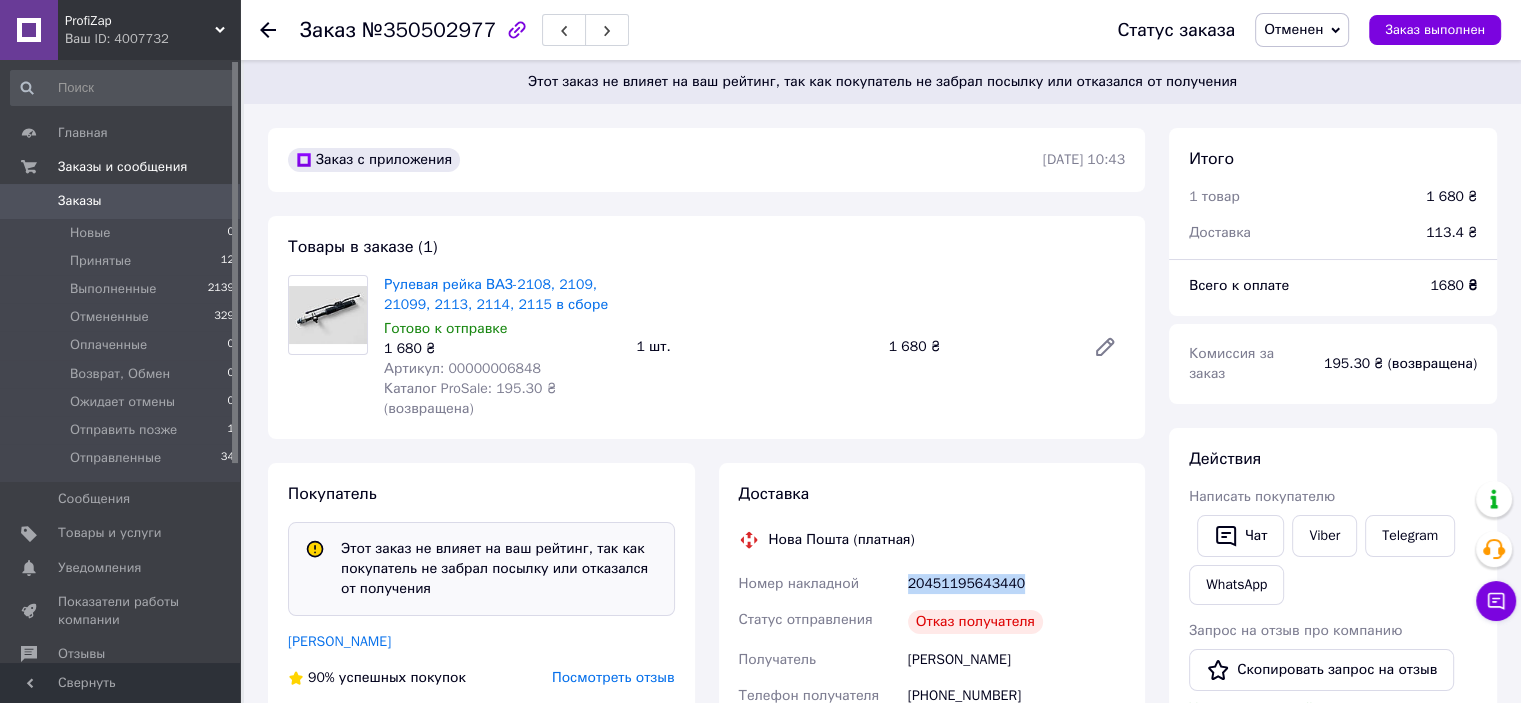 click on "20451195643440" at bounding box center [1016, 584] 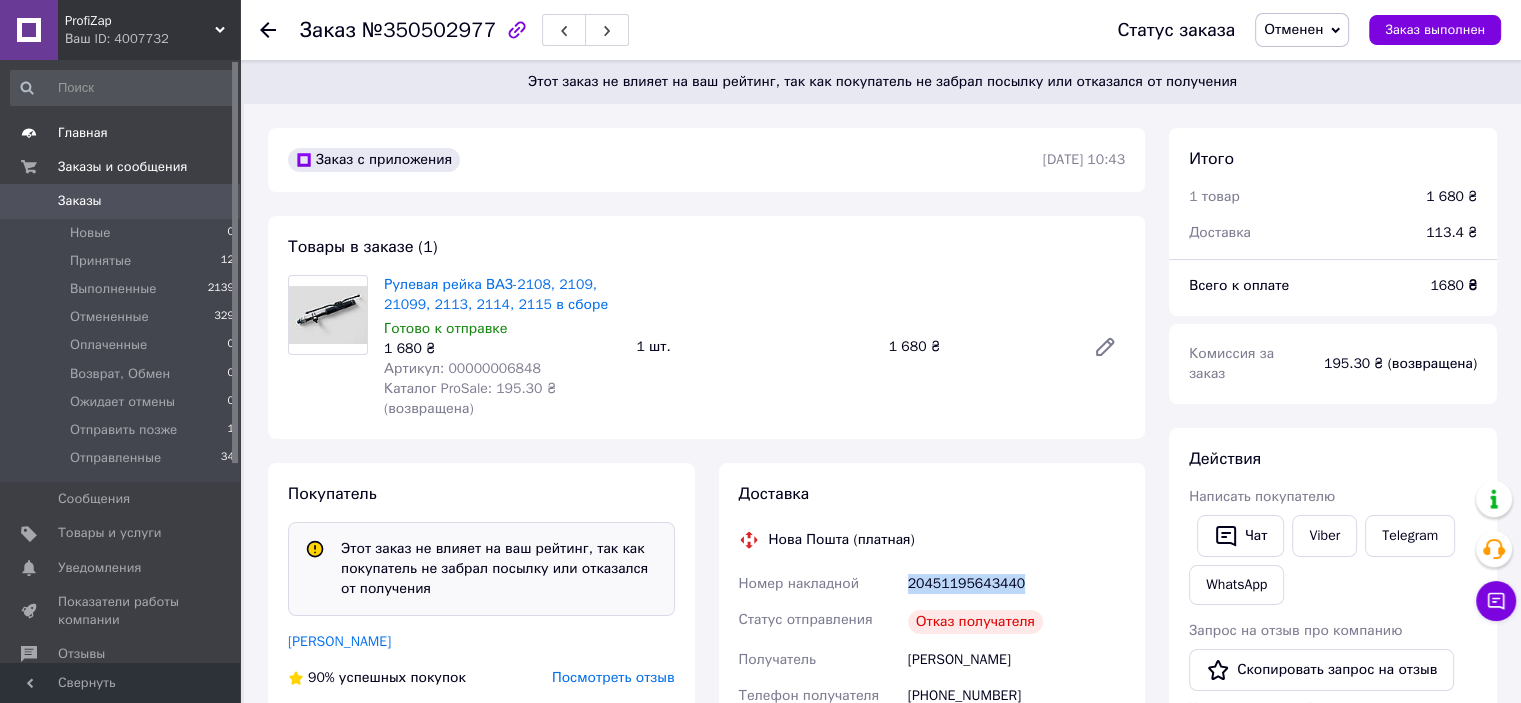 click on "Главная" at bounding box center (121, 133) 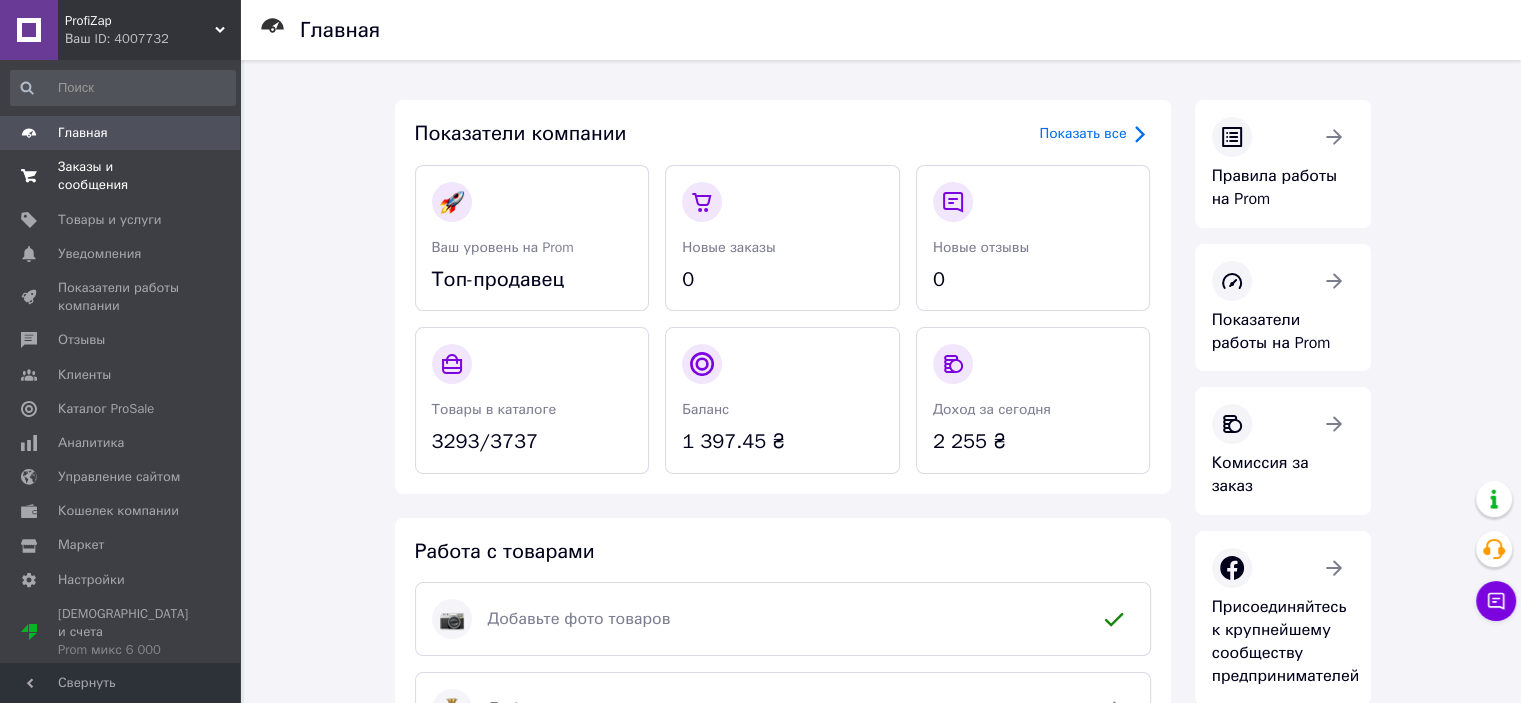 click on "Заказы и сообщения" at bounding box center [121, 176] 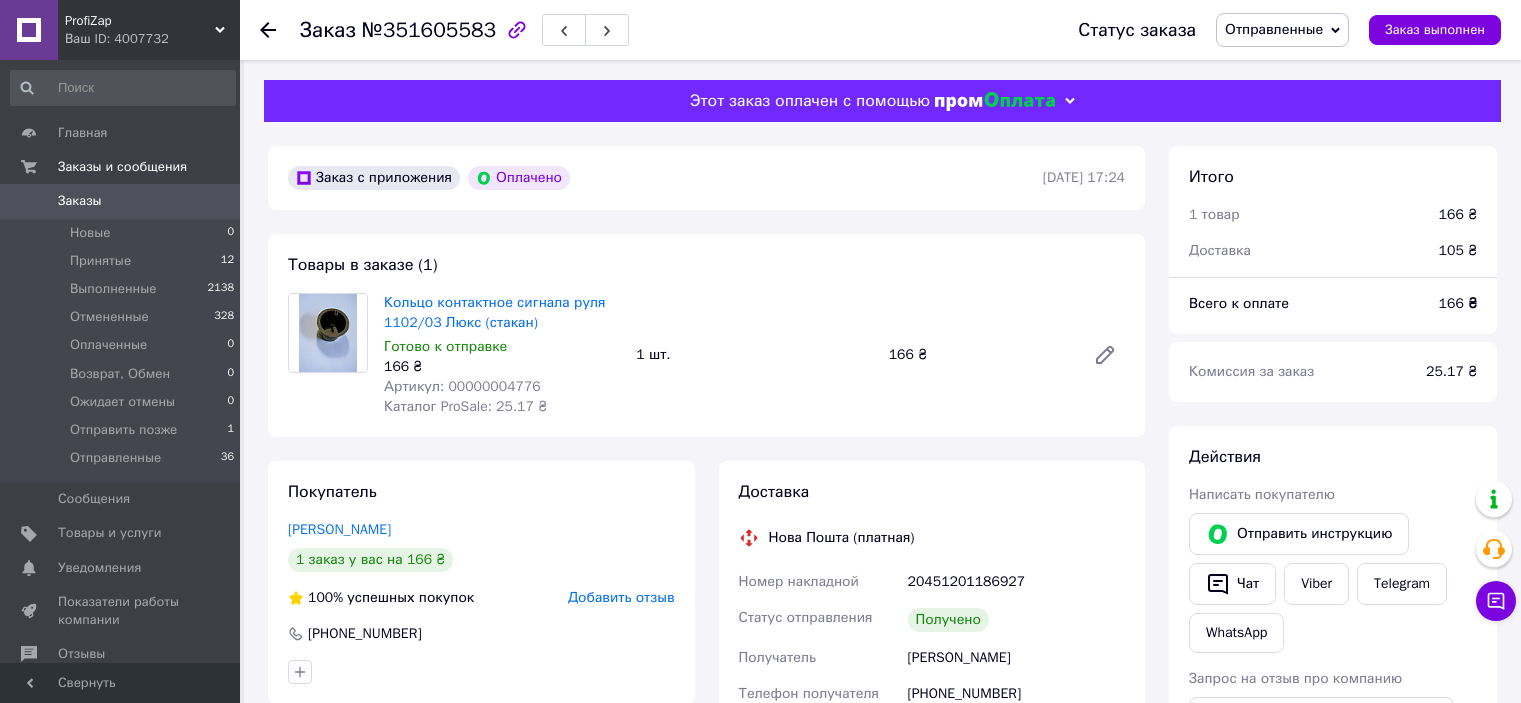 scroll, scrollTop: 0, scrollLeft: 0, axis: both 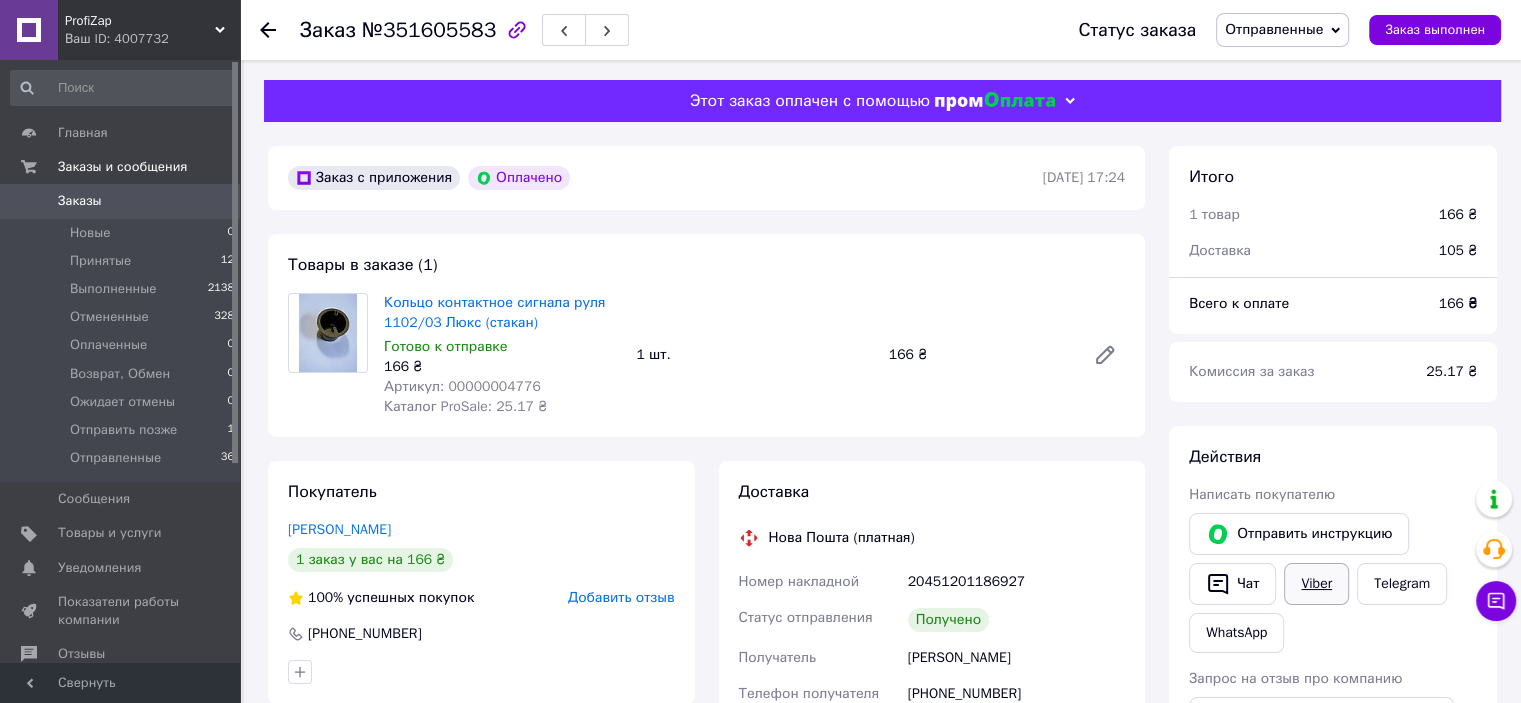 click on "Viber" at bounding box center [1316, 584] 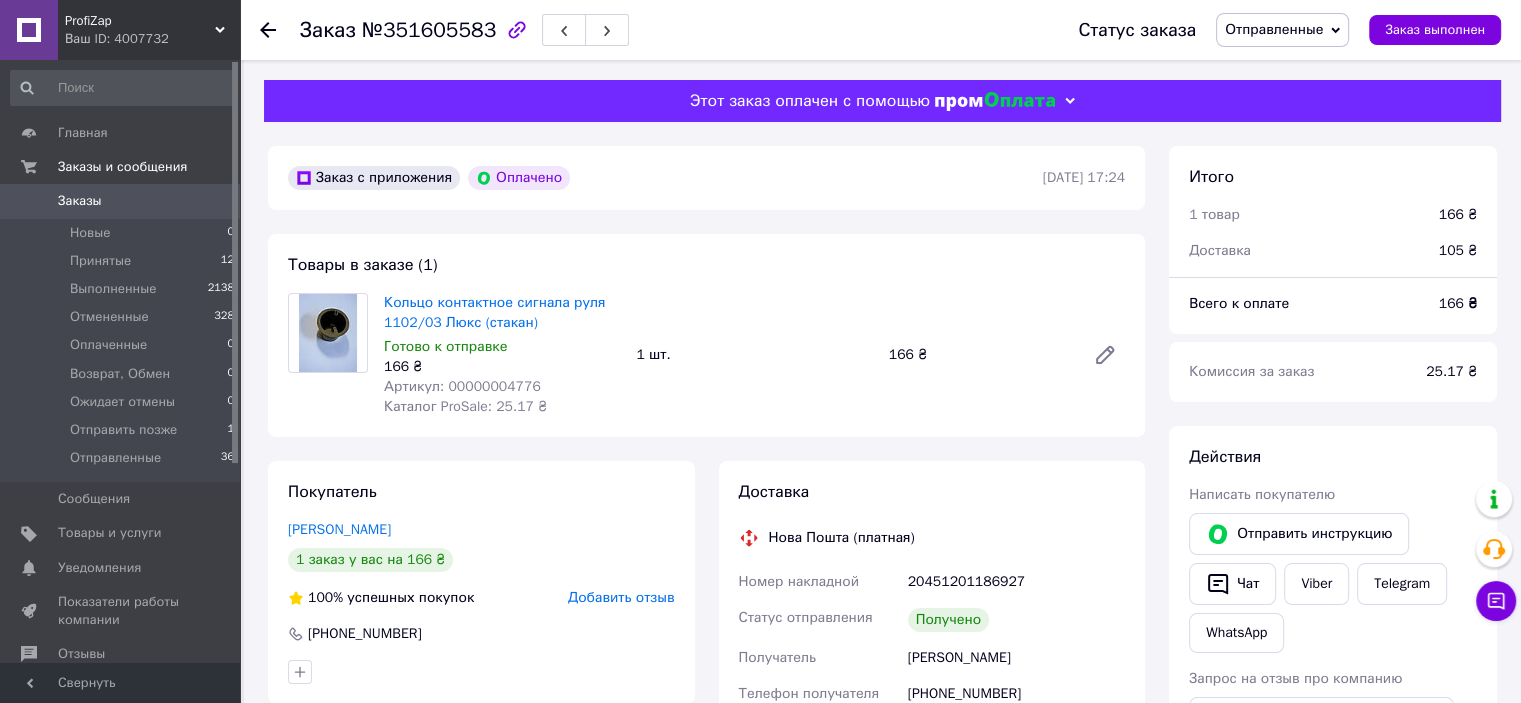 click on "Отправить инструкцию   Чат Viber Telegram WhatsApp" at bounding box center [1333, 583] 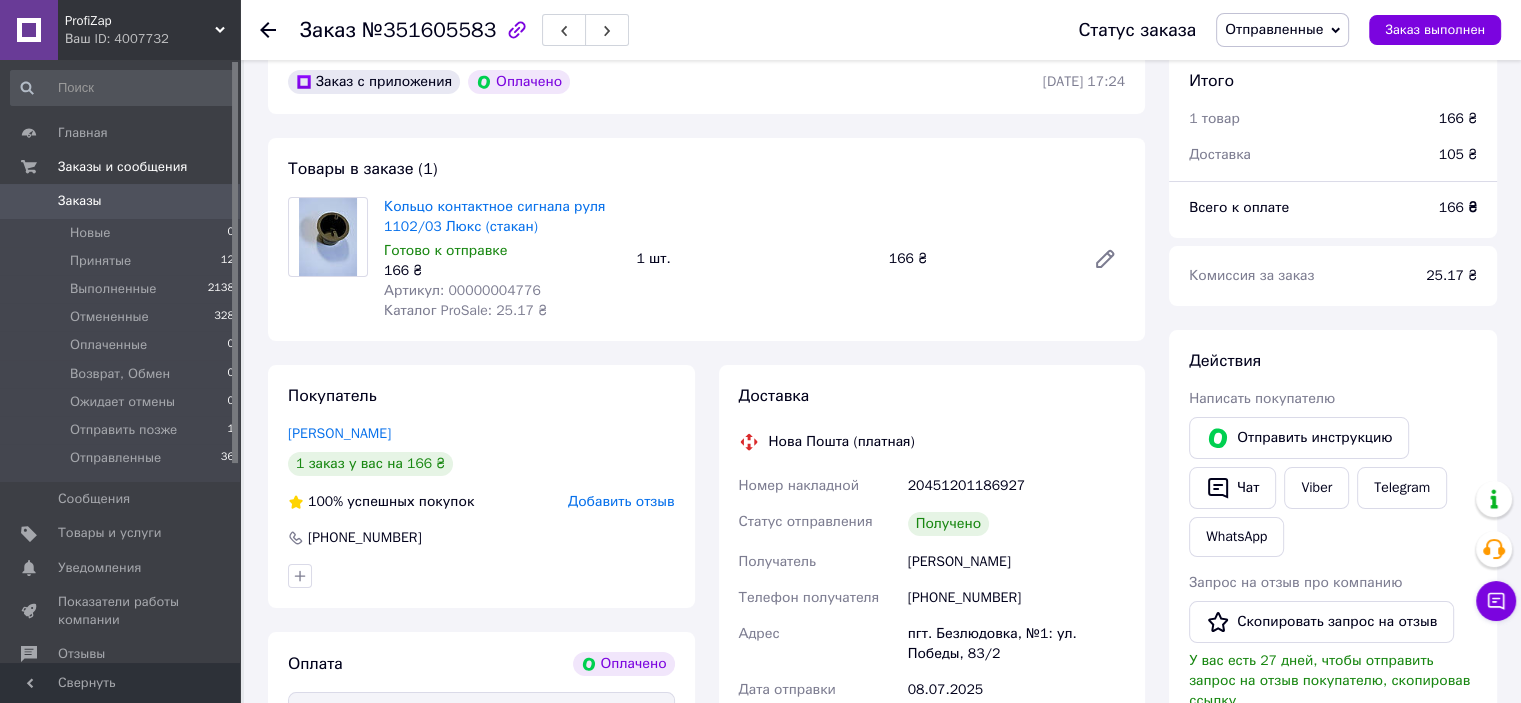 scroll, scrollTop: 200, scrollLeft: 0, axis: vertical 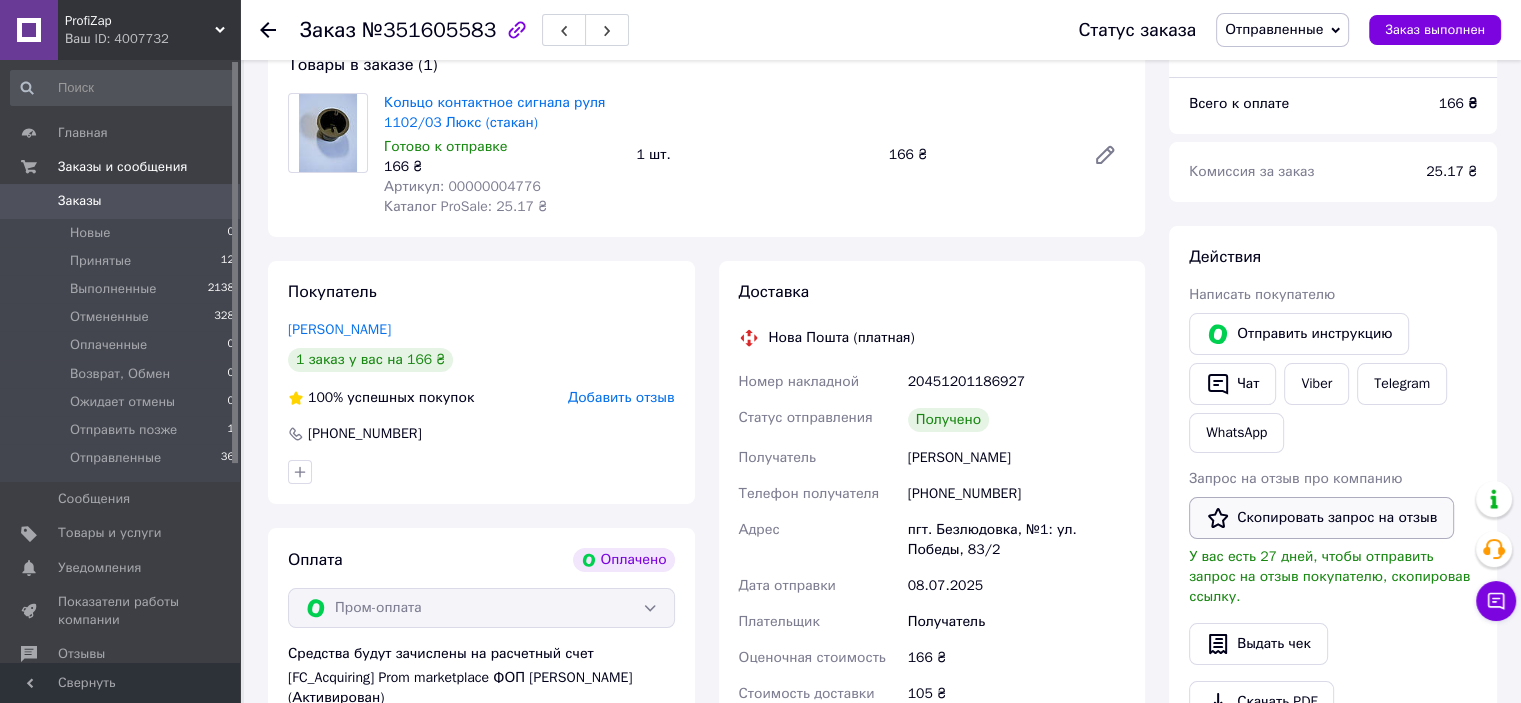 click on "Скопировать запрос на отзыв" at bounding box center (1321, 518) 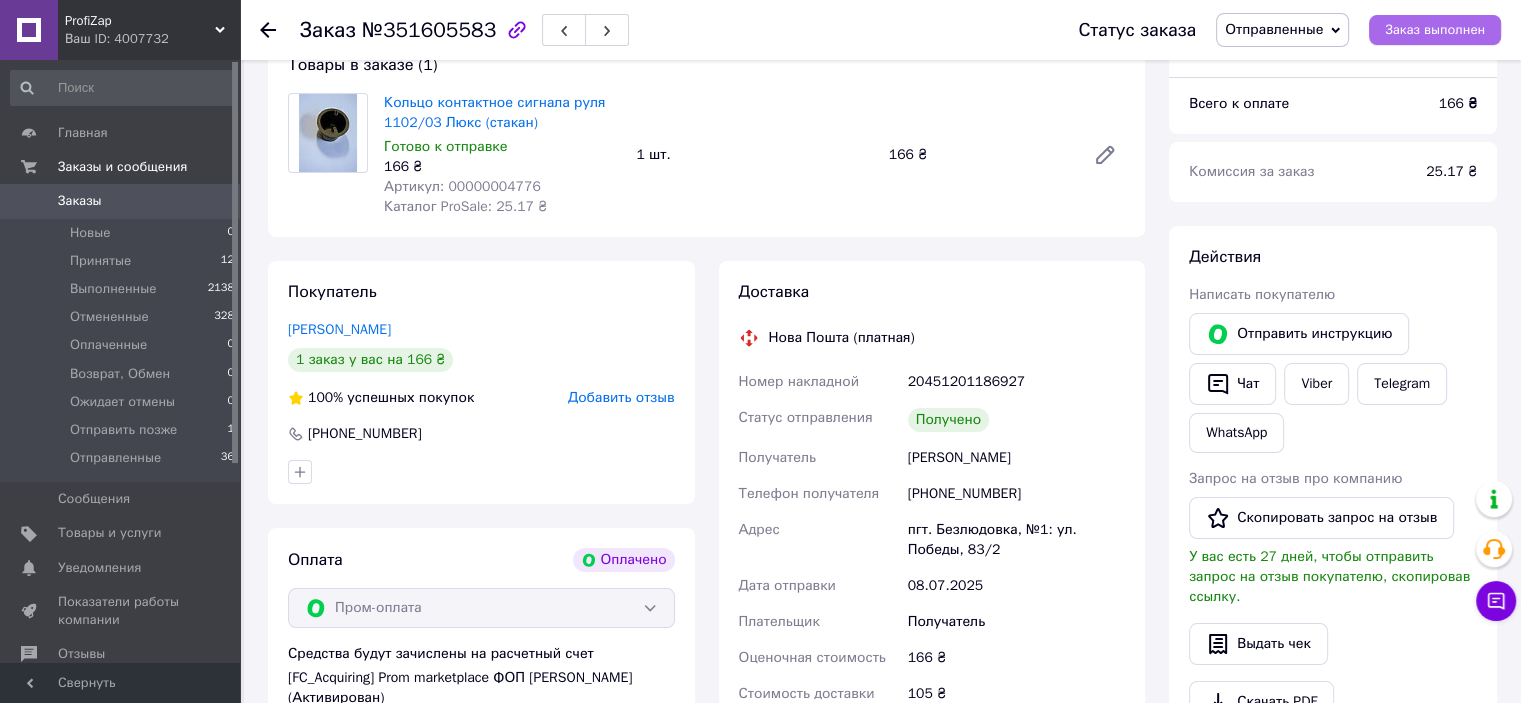 click on "Заказ выполнен" at bounding box center (1435, 30) 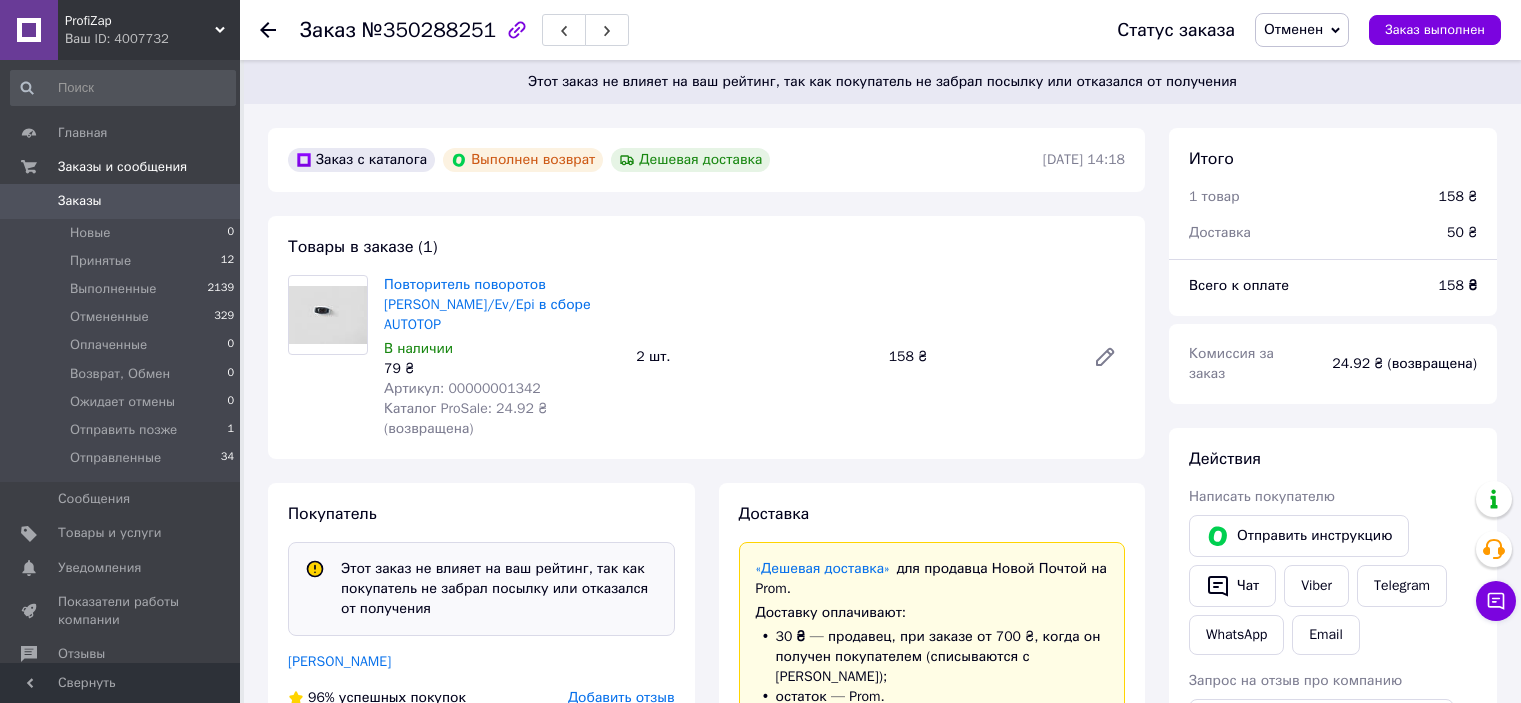 scroll, scrollTop: 0, scrollLeft: 0, axis: both 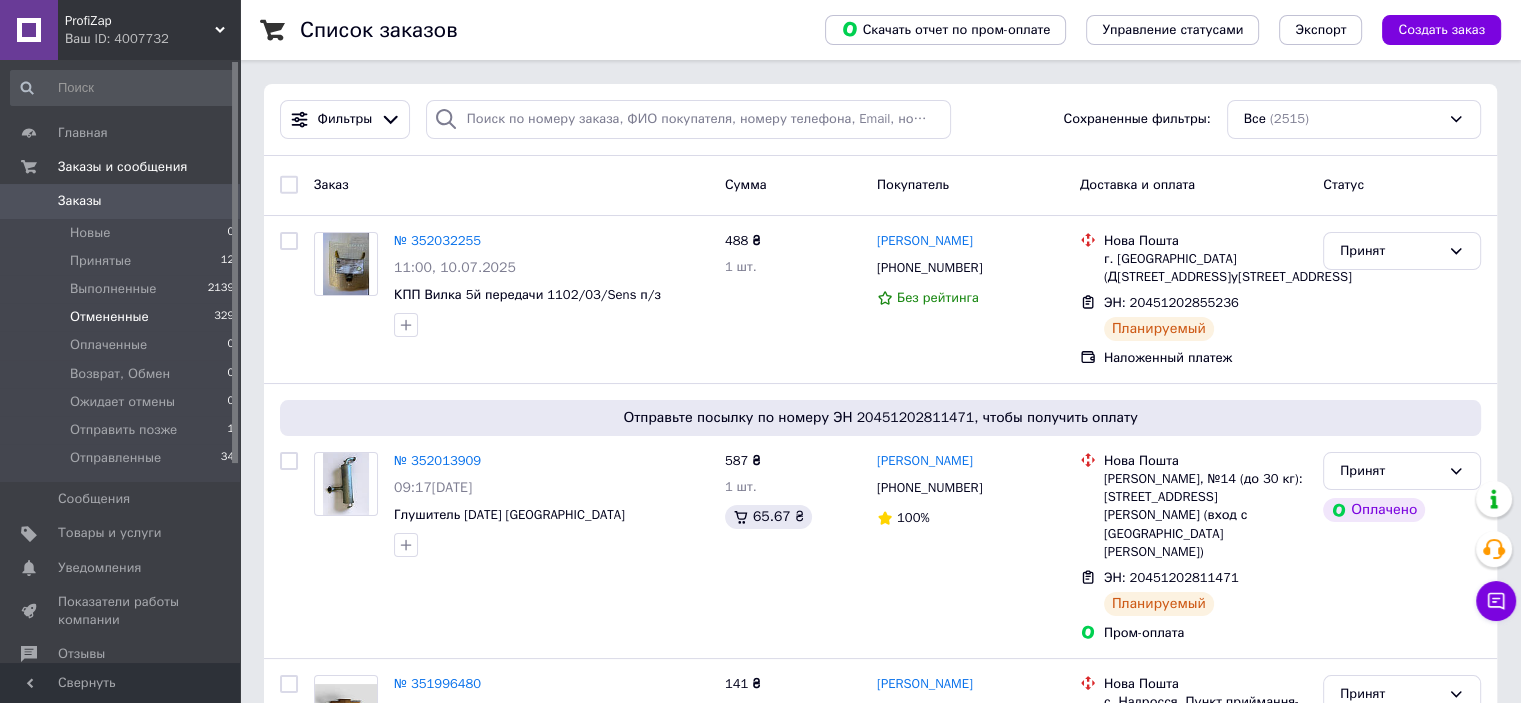 click on "Отмененные 329" at bounding box center [123, 317] 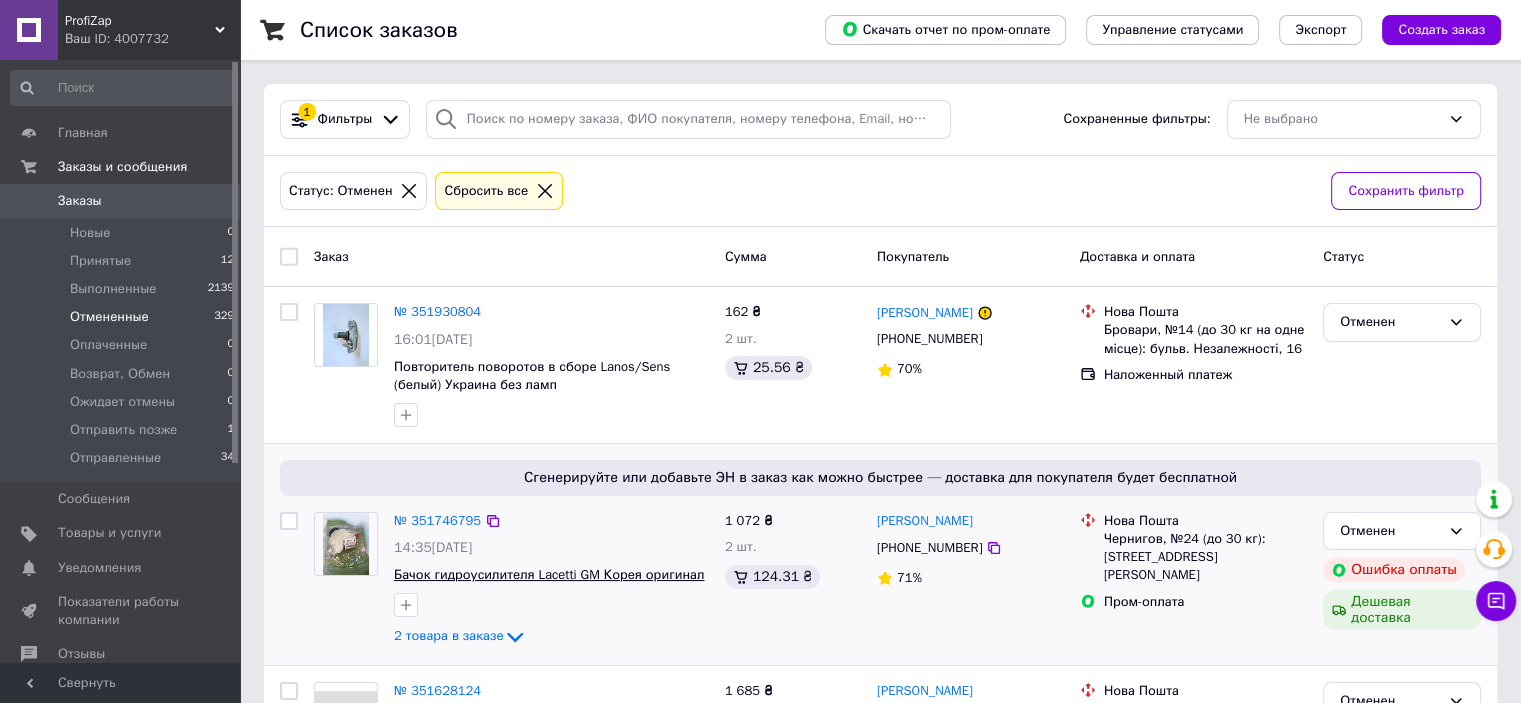 scroll, scrollTop: 300, scrollLeft: 0, axis: vertical 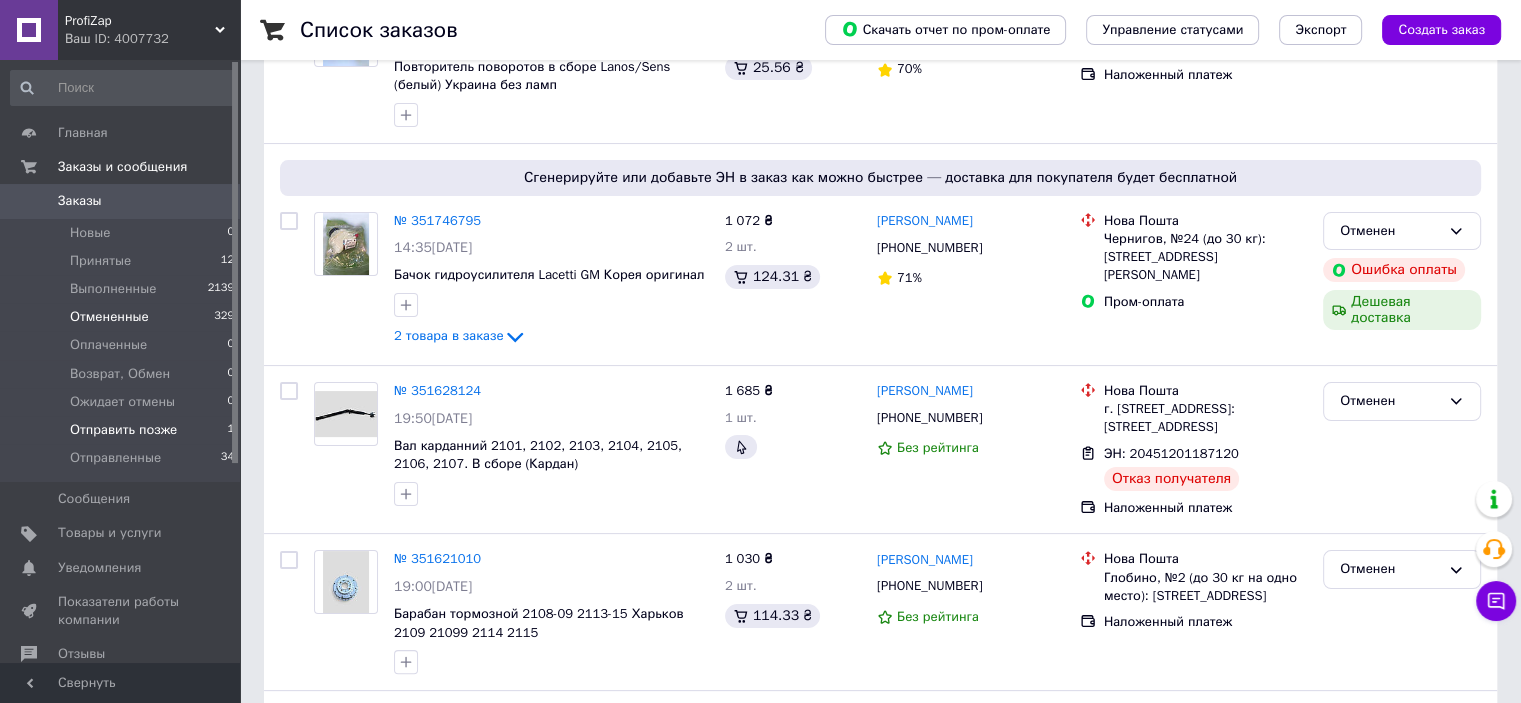 click on "Отправить позже 1" at bounding box center (123, 430) 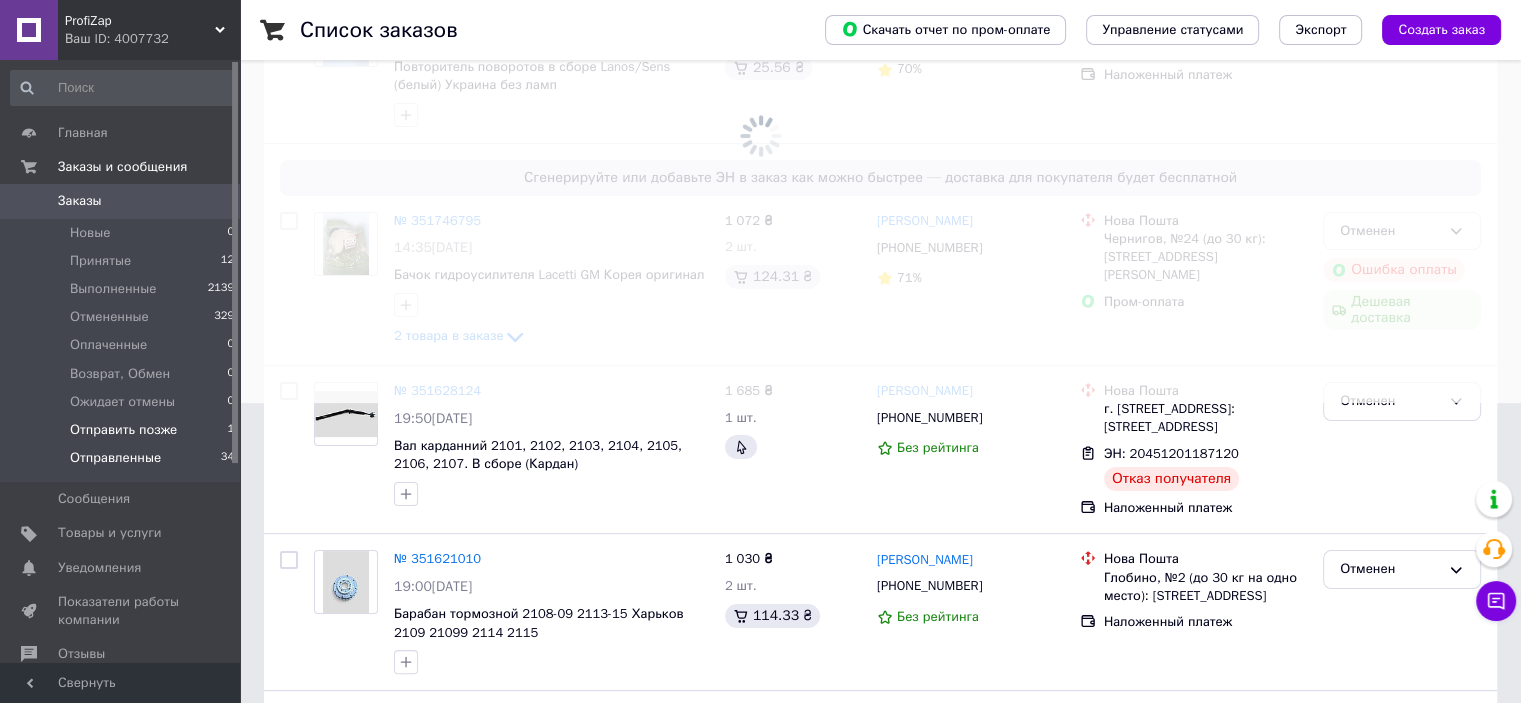 scroll, scrollTop: 0, scrollLeft: 0, axis: both 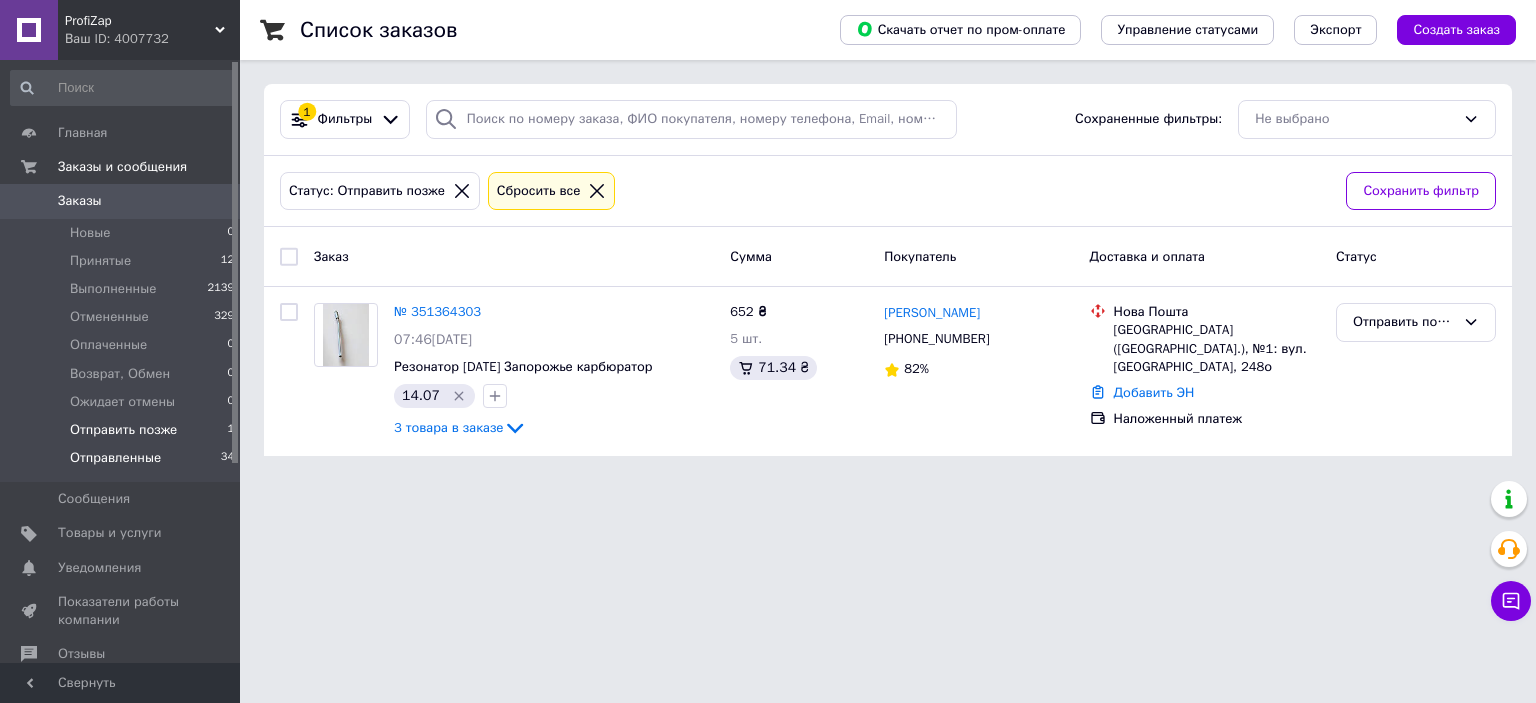 click on "Отправленные  34" at bounding box center [123, 463] 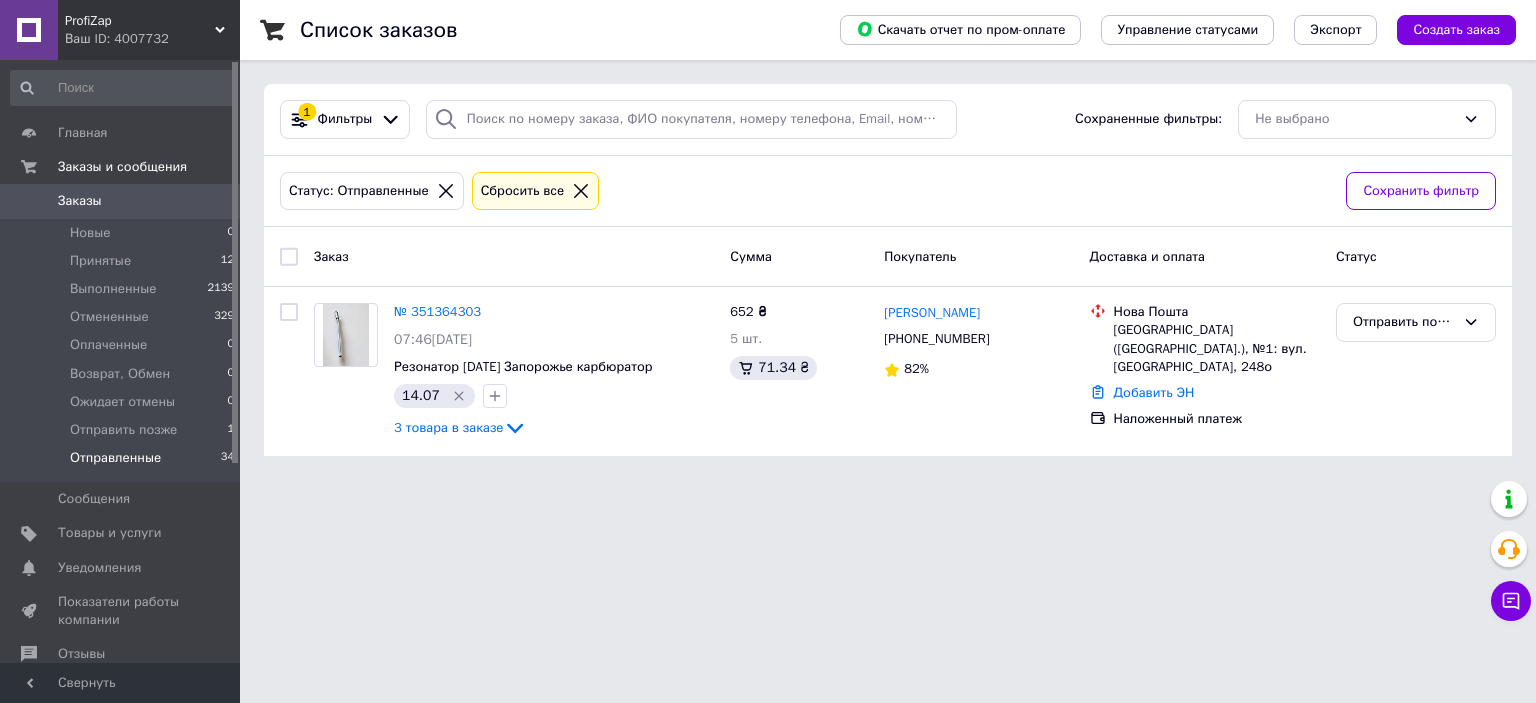 click on "Отправленные  34" at bounding box center (123, 463) 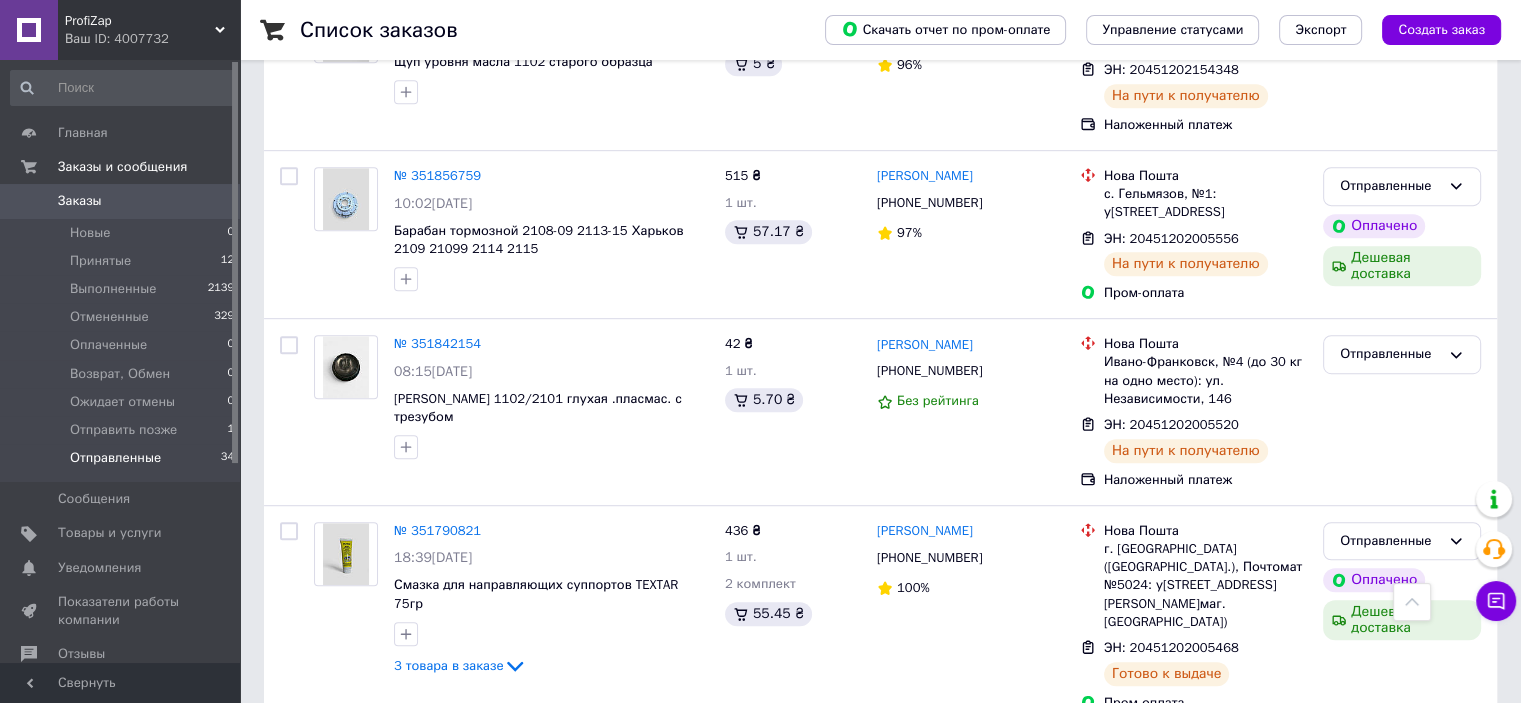 scroll, scrollTop: 1507, scrollLeft: 0, axis: vertical 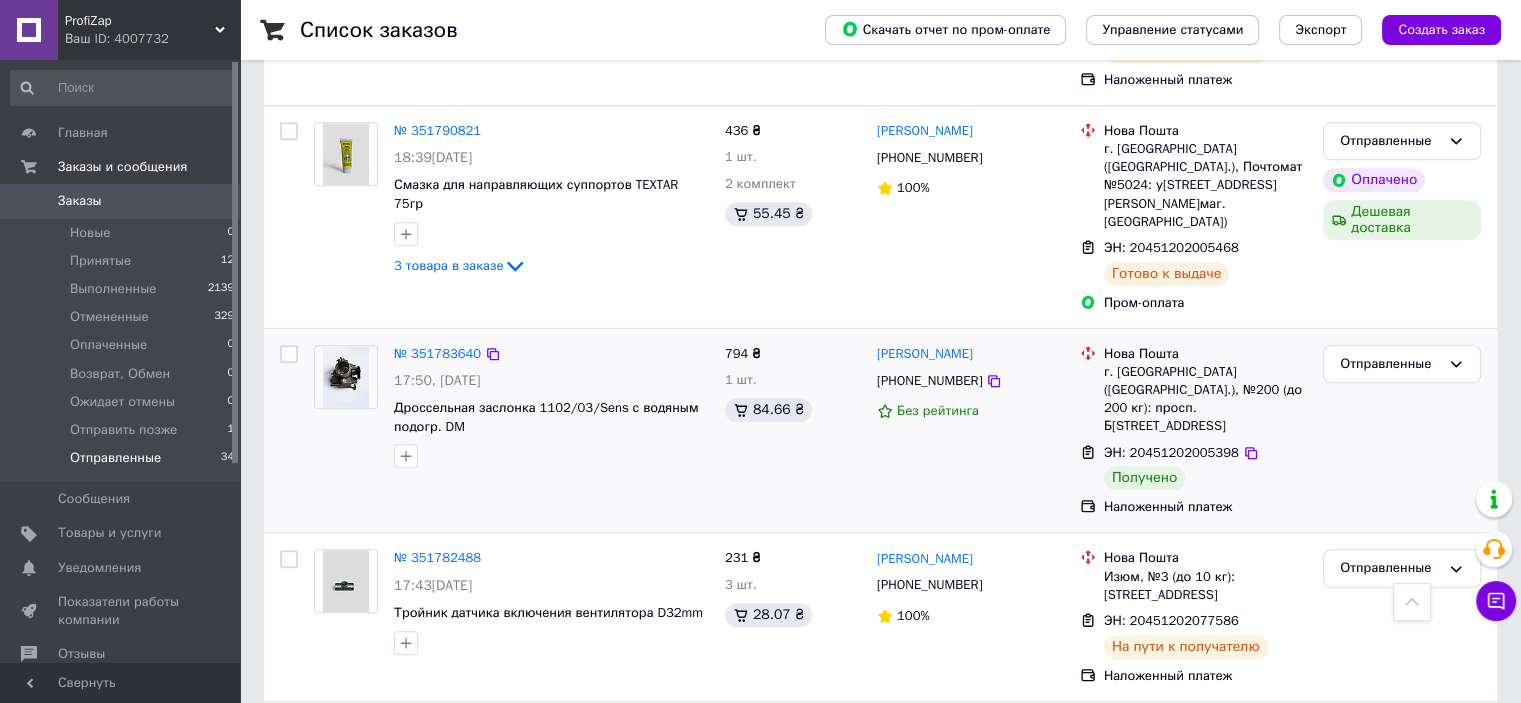 drag, startPoint x: 417, startPoint y: 311, endPoint x: 875, endPoint y: 449, distance: 478.3388 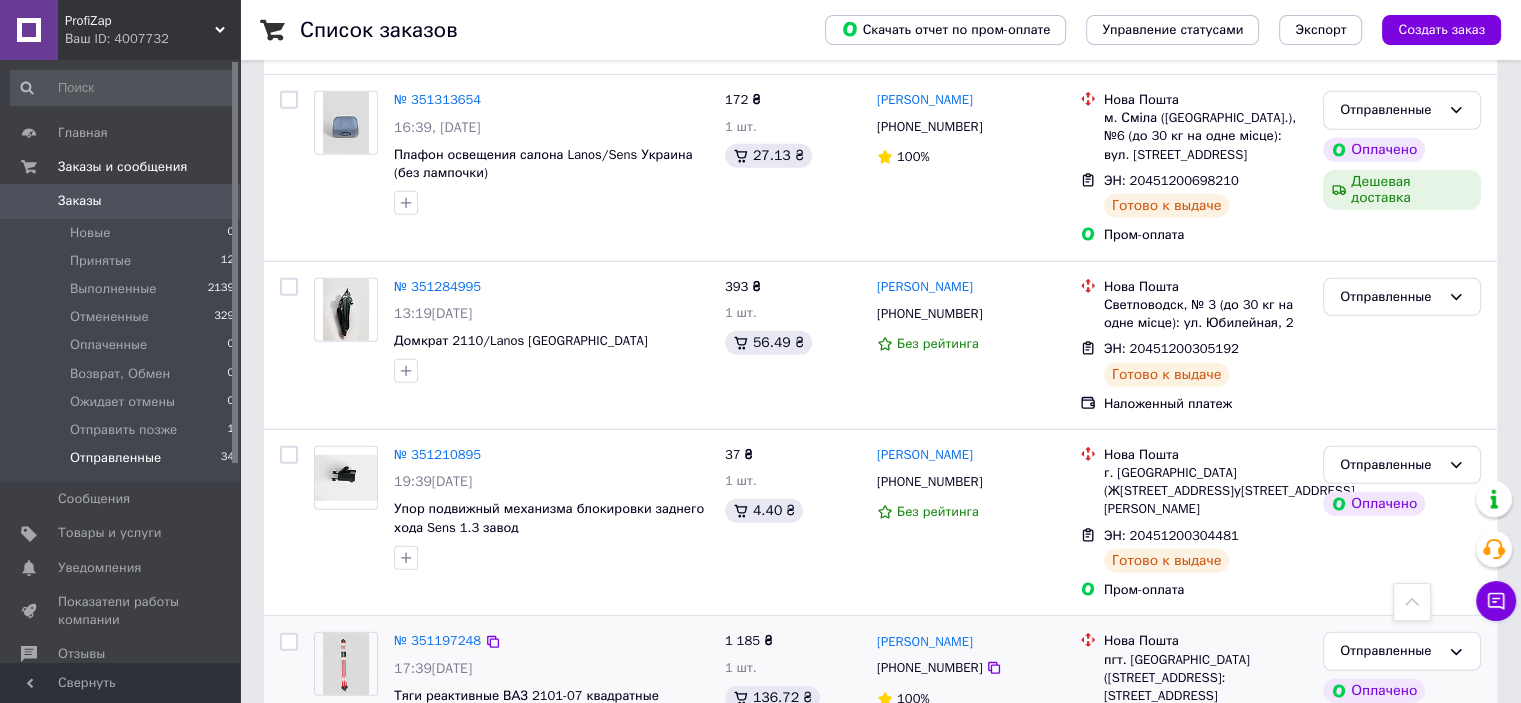 scroll, scrollTop: 5909, scrollLeft: 0, axis: vertical 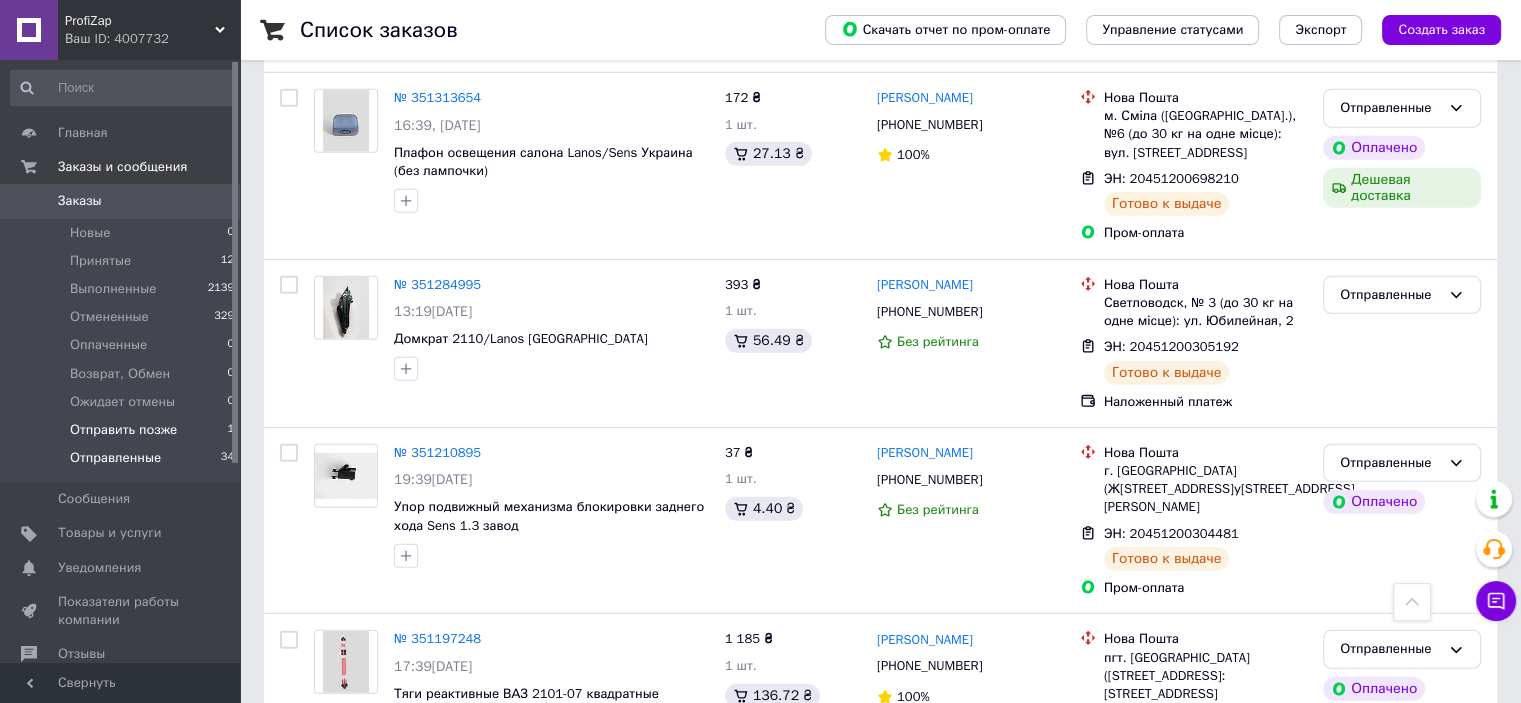 click on "Отправить позже" at bounding box center [123, 430] 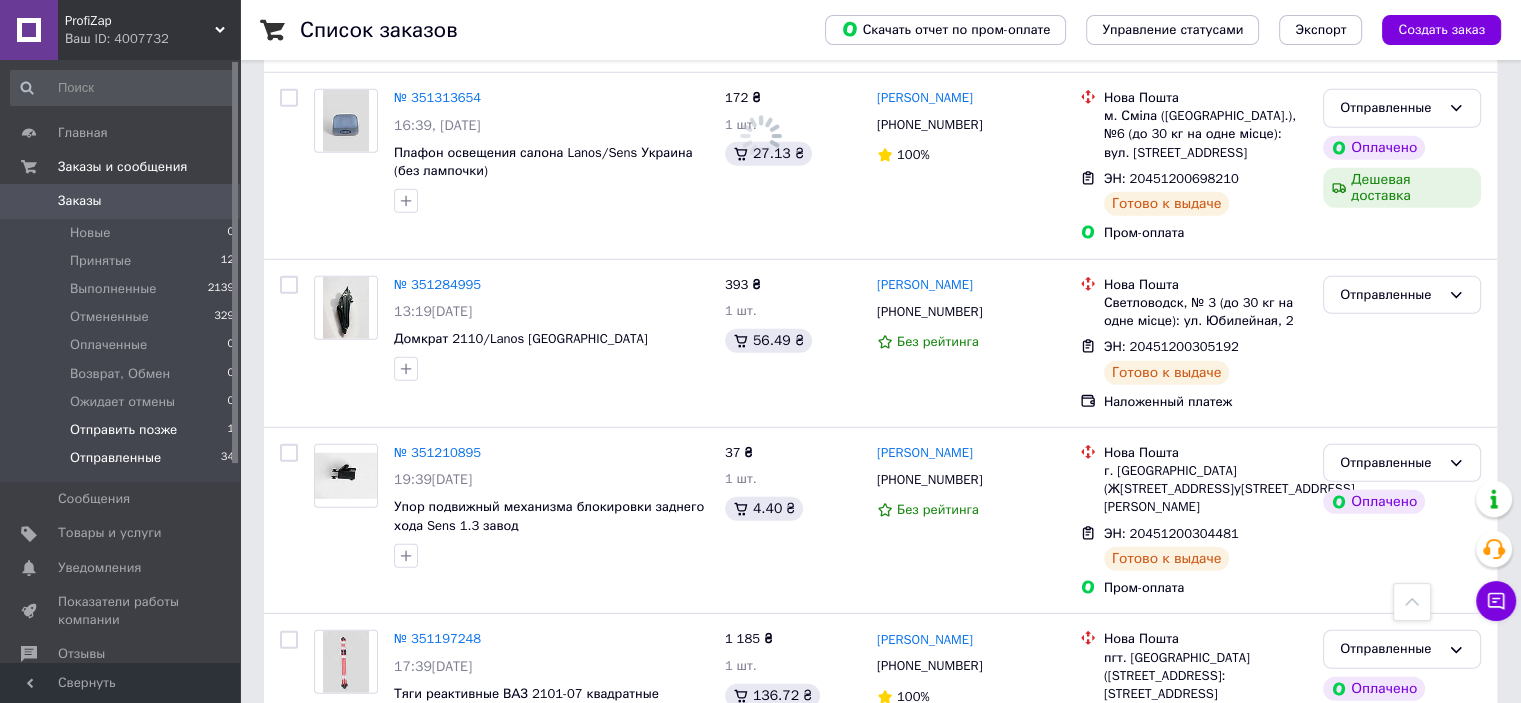 click on "Отправленные  34" at bounding box center [123, 463] 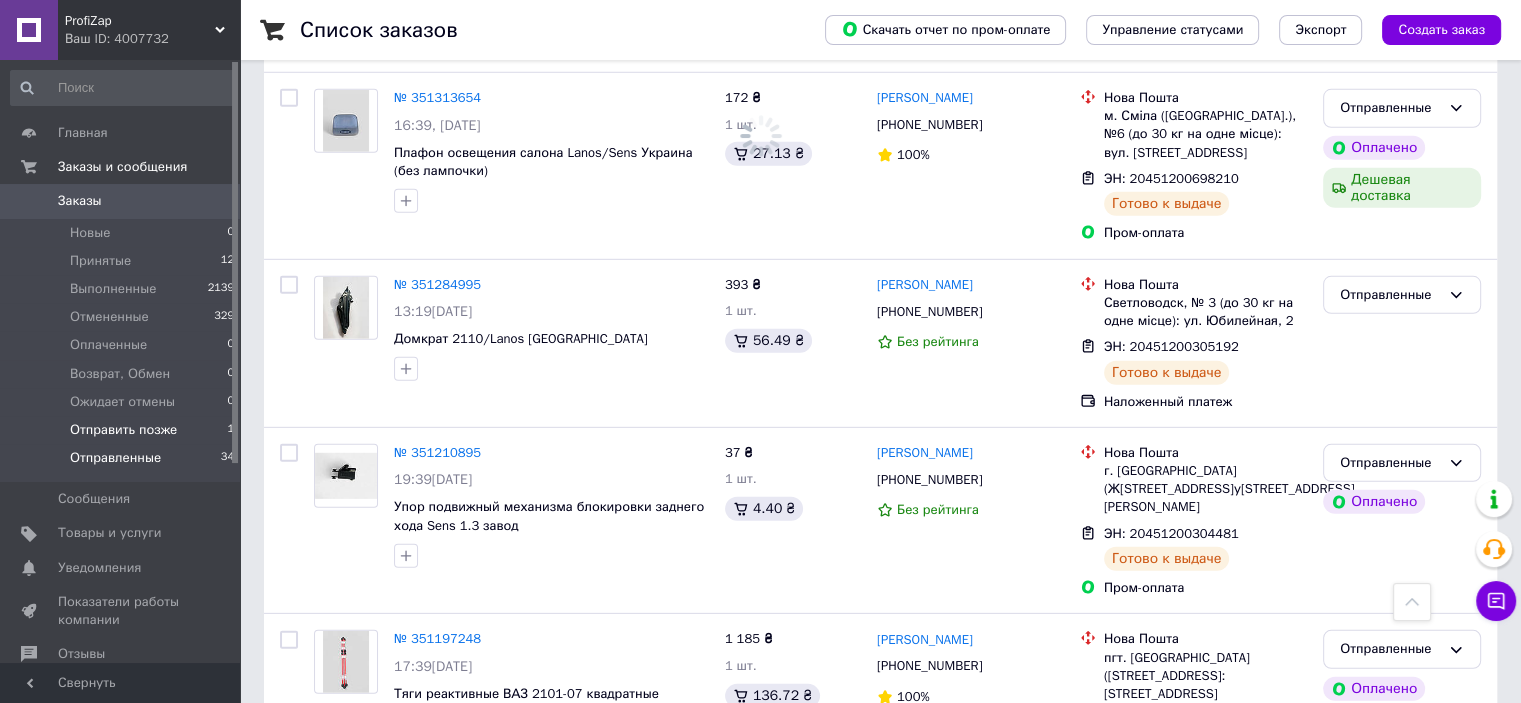 scroll, scrollTop: 0, scrollLeft: 0, axis: both 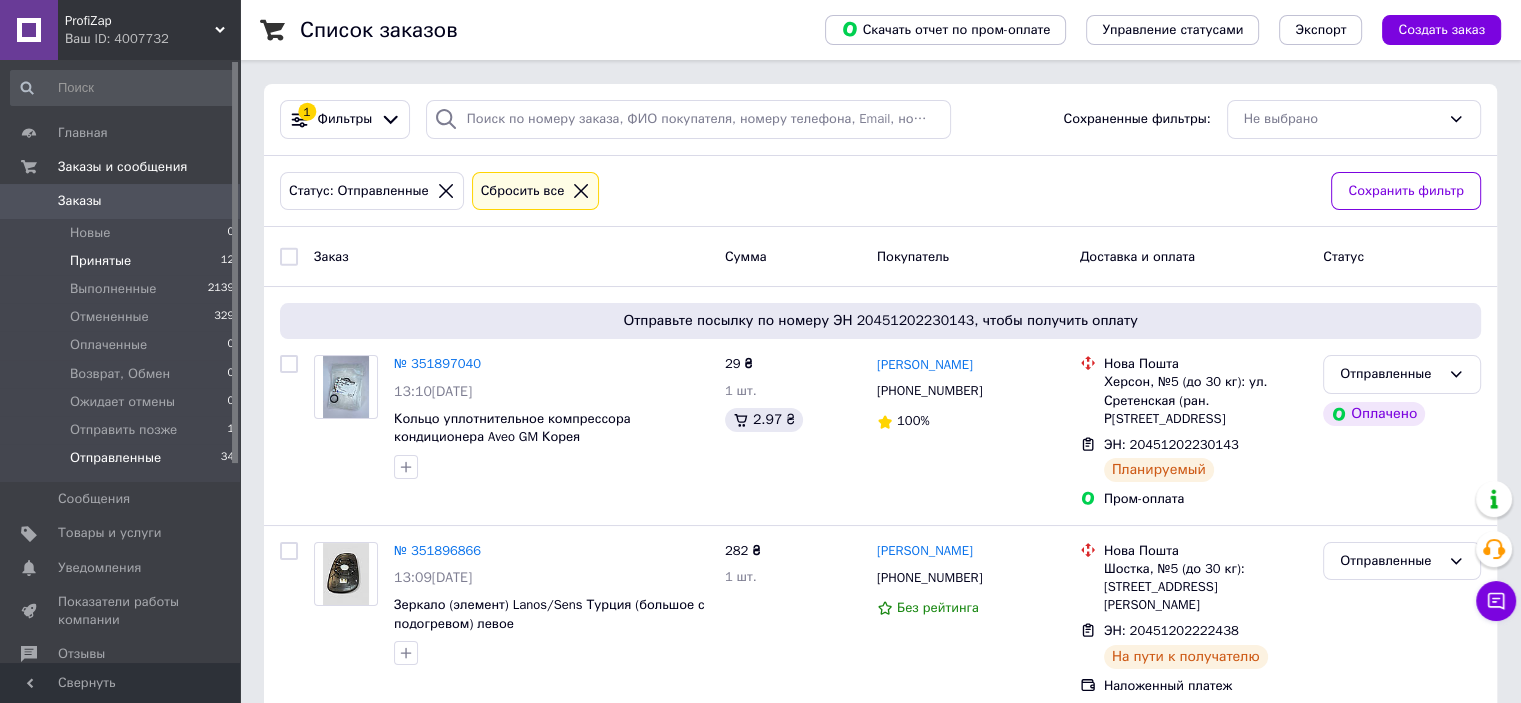 click on "Принятые 12" at bounding box center [123, 261] 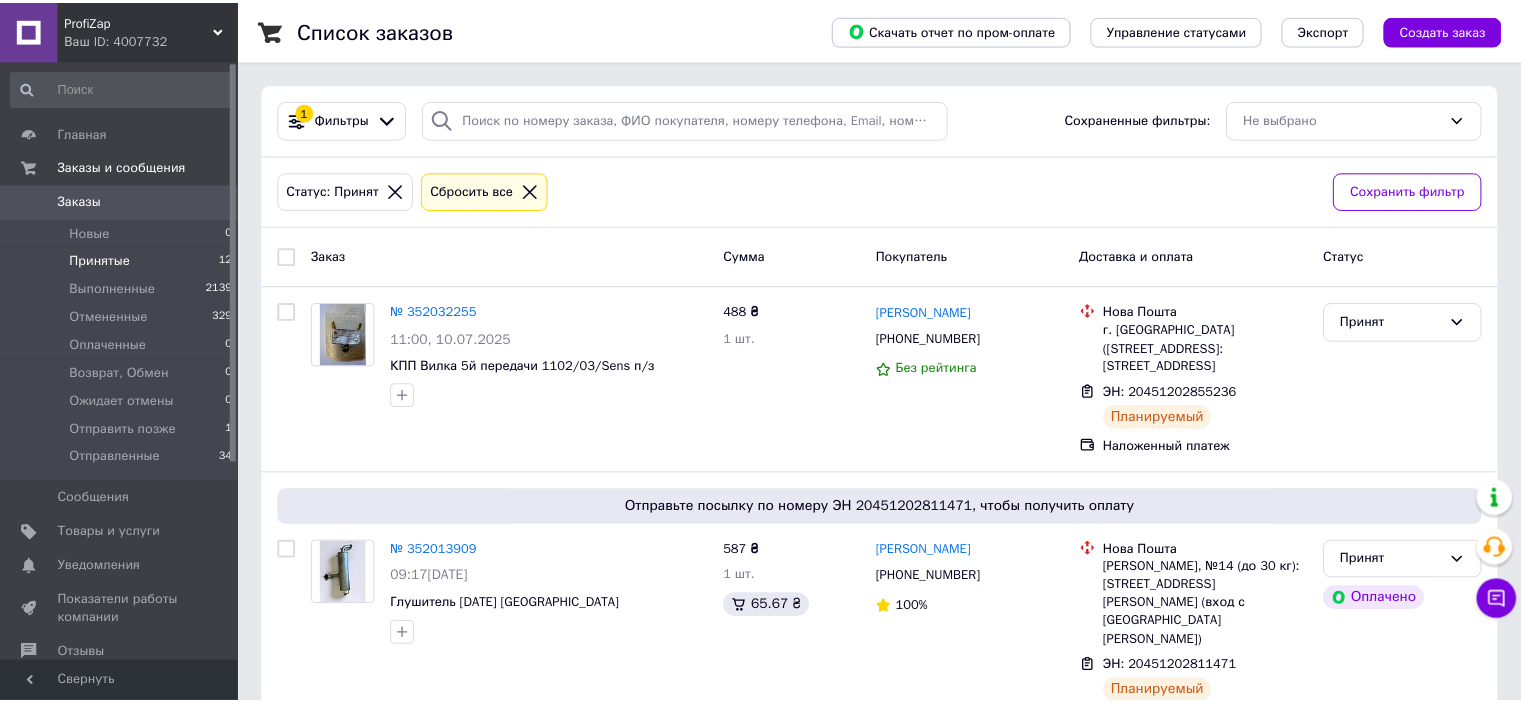 scroll, scrollTop: 0, scrollLeft: 0, axis: both 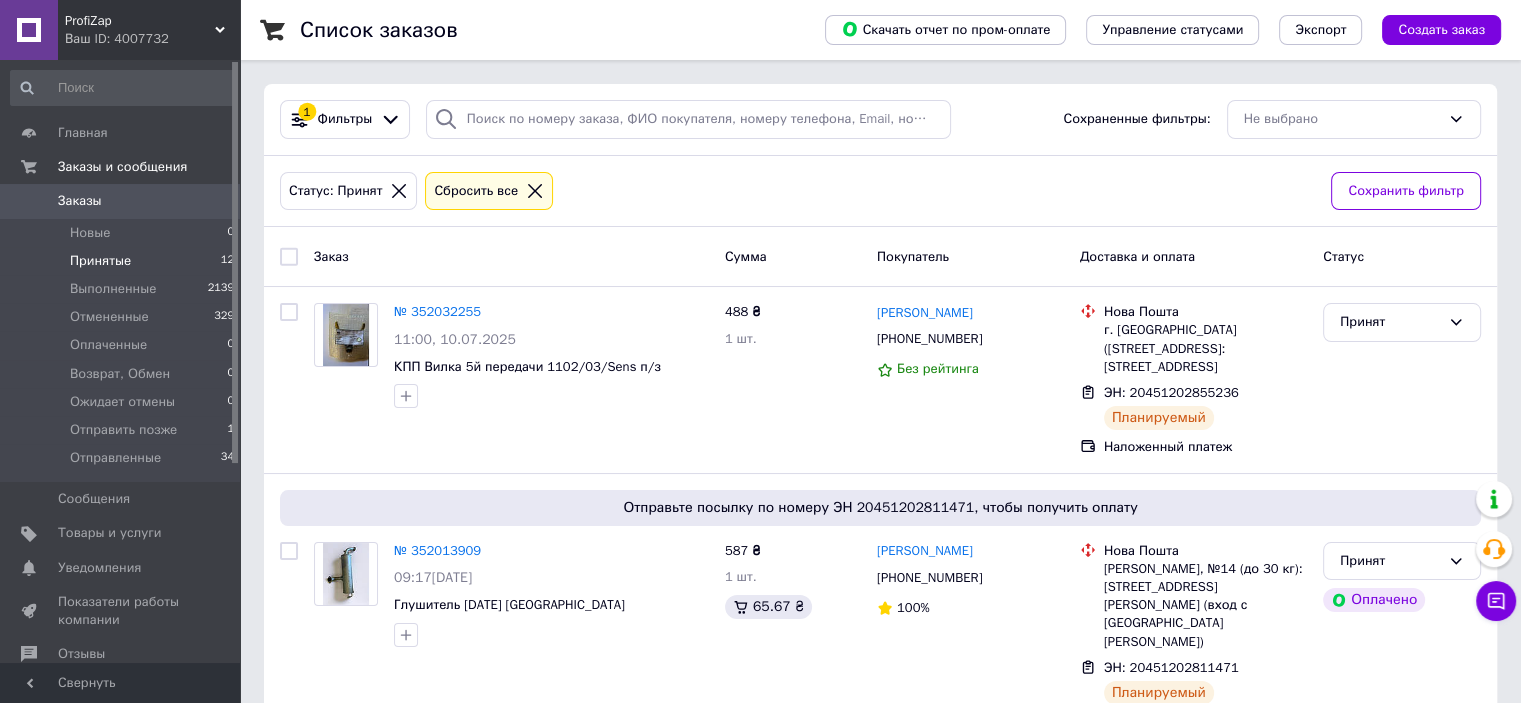 click on "Принятые 12" at bounding box center [123, 261] 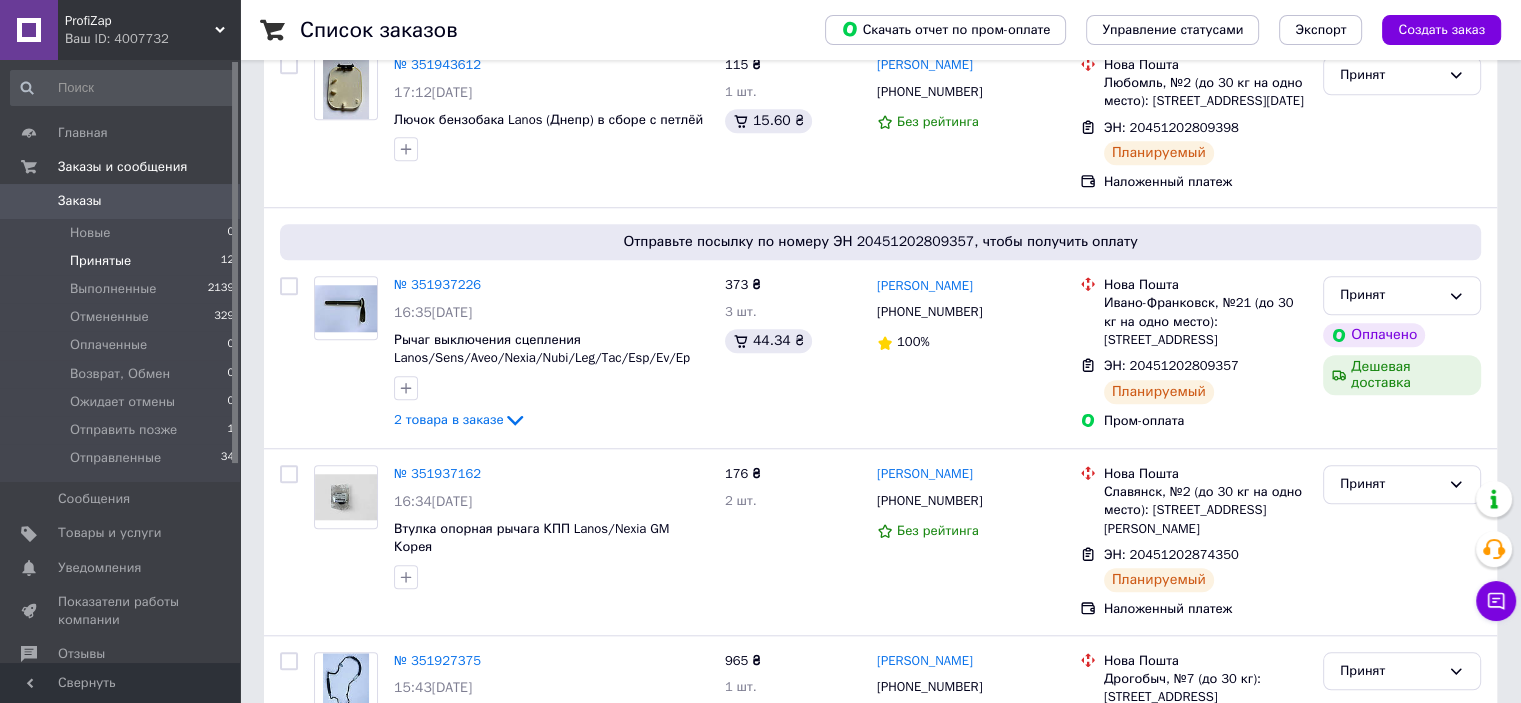 scroll, scrollTop: 1891, scrollLeft: 0, axis: vertical 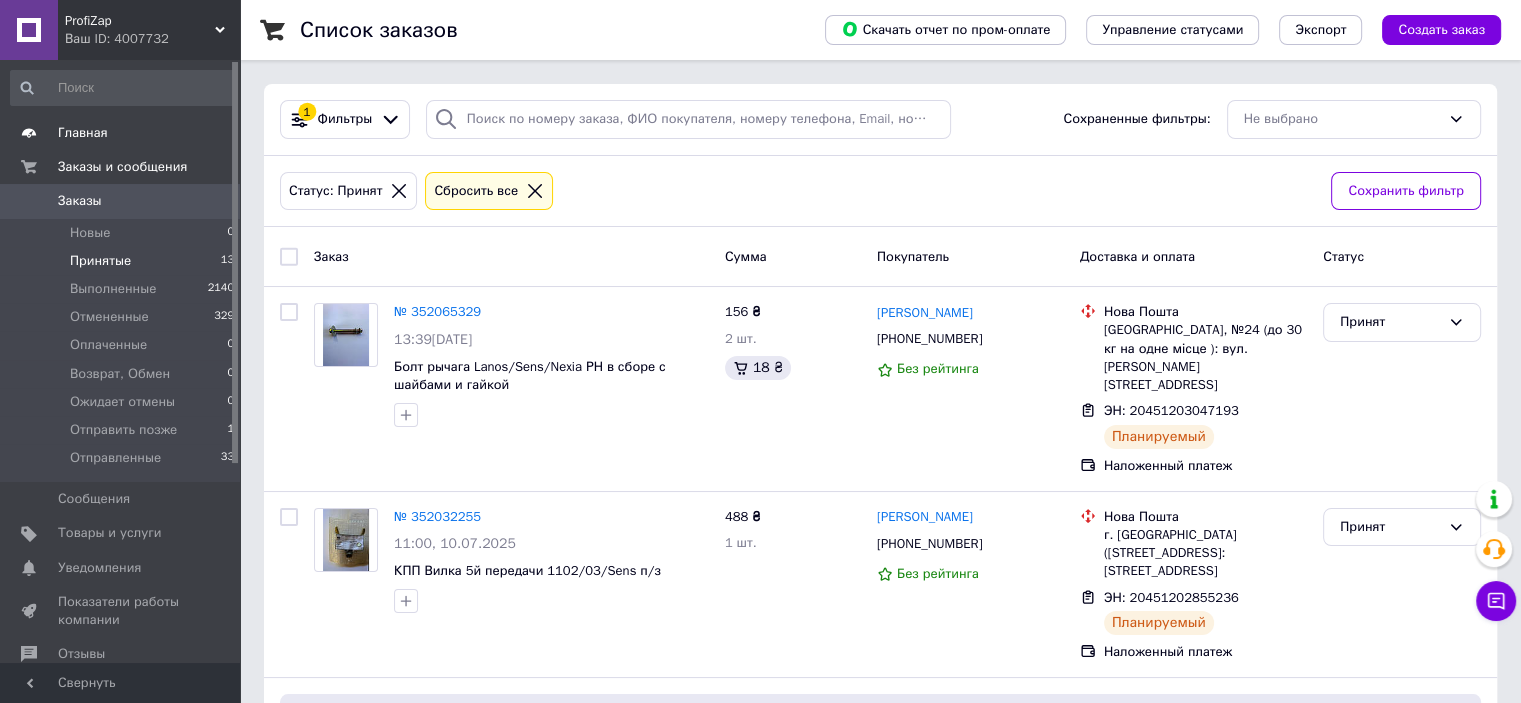 click on "Главная" at bounding box center (121, 133) 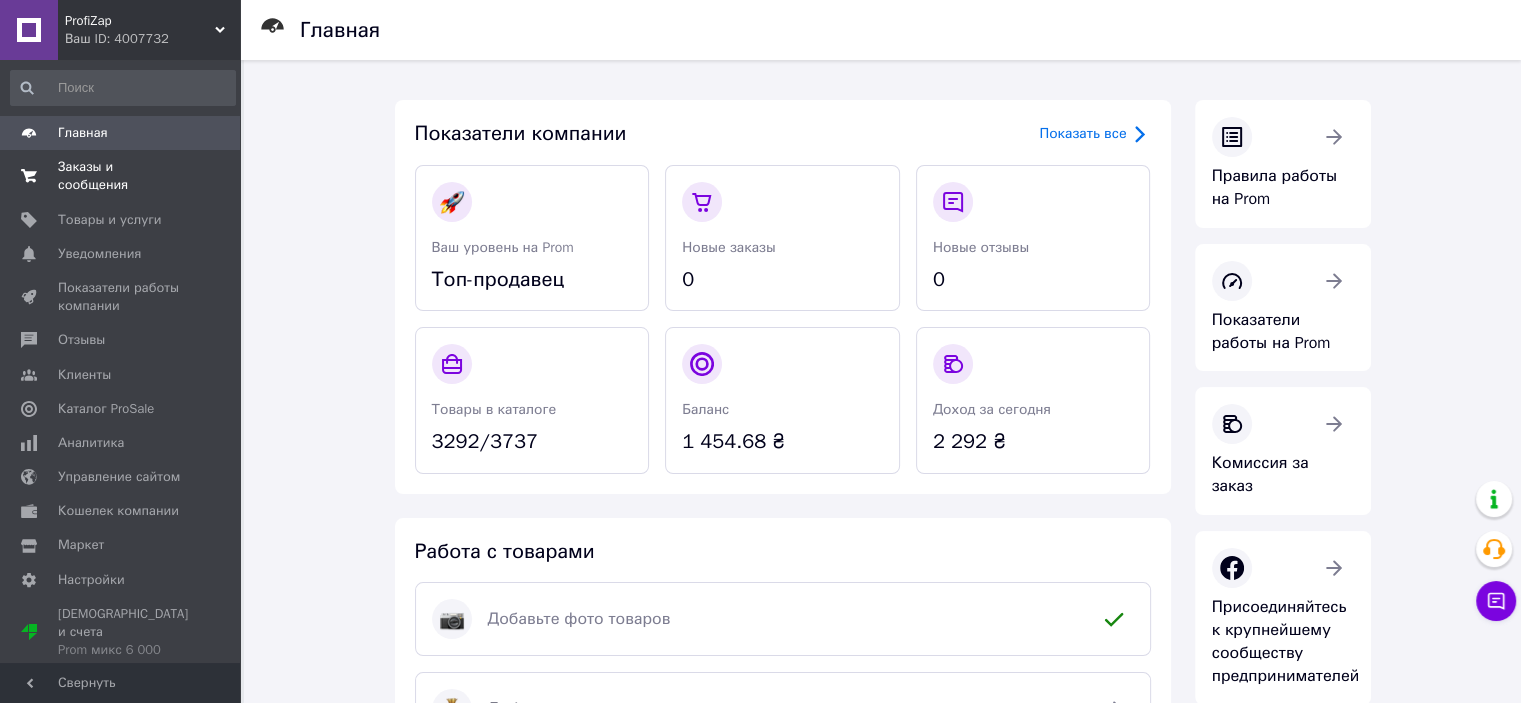 click on "Заказы и сообщения" at bounding box center [121, 176] 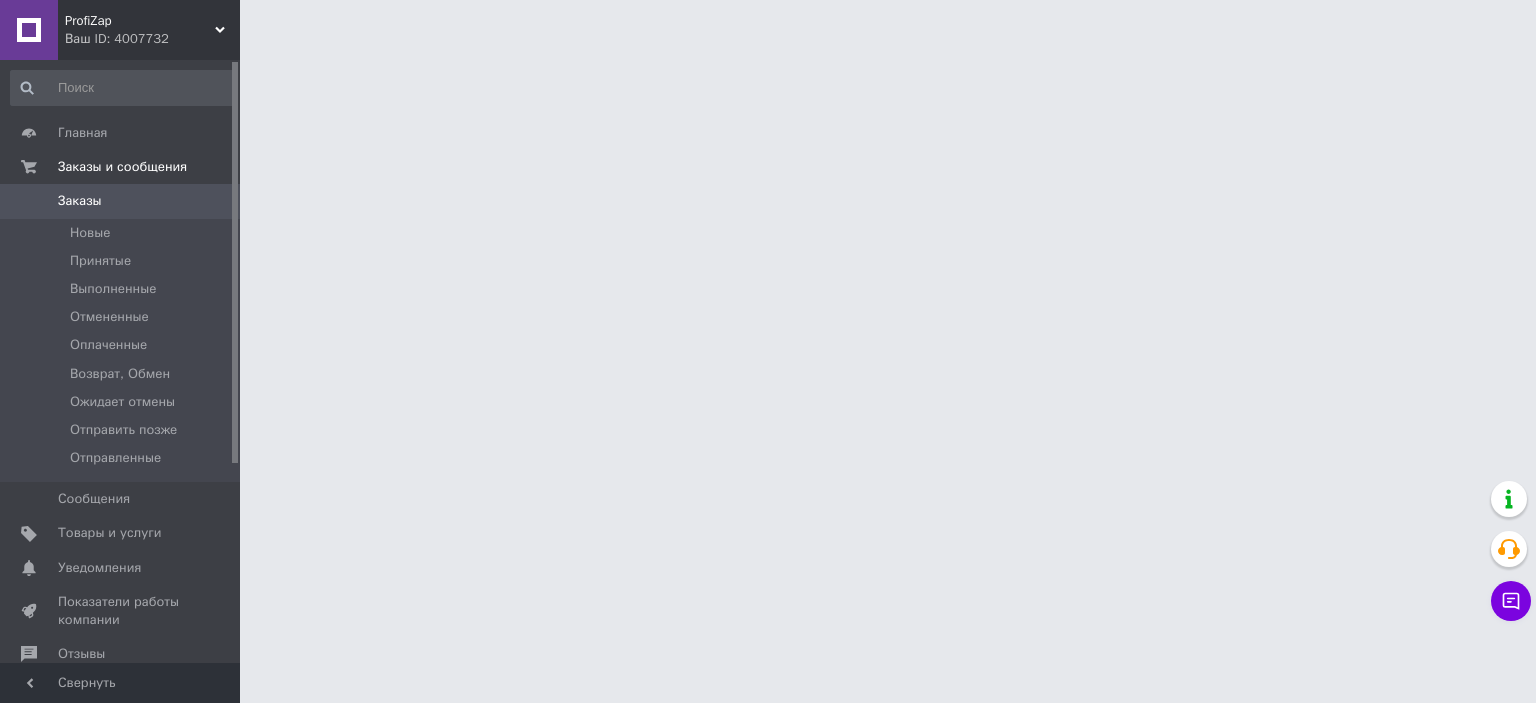 scroll, scrollTop: 0, scrollLeft: 0, axis: both 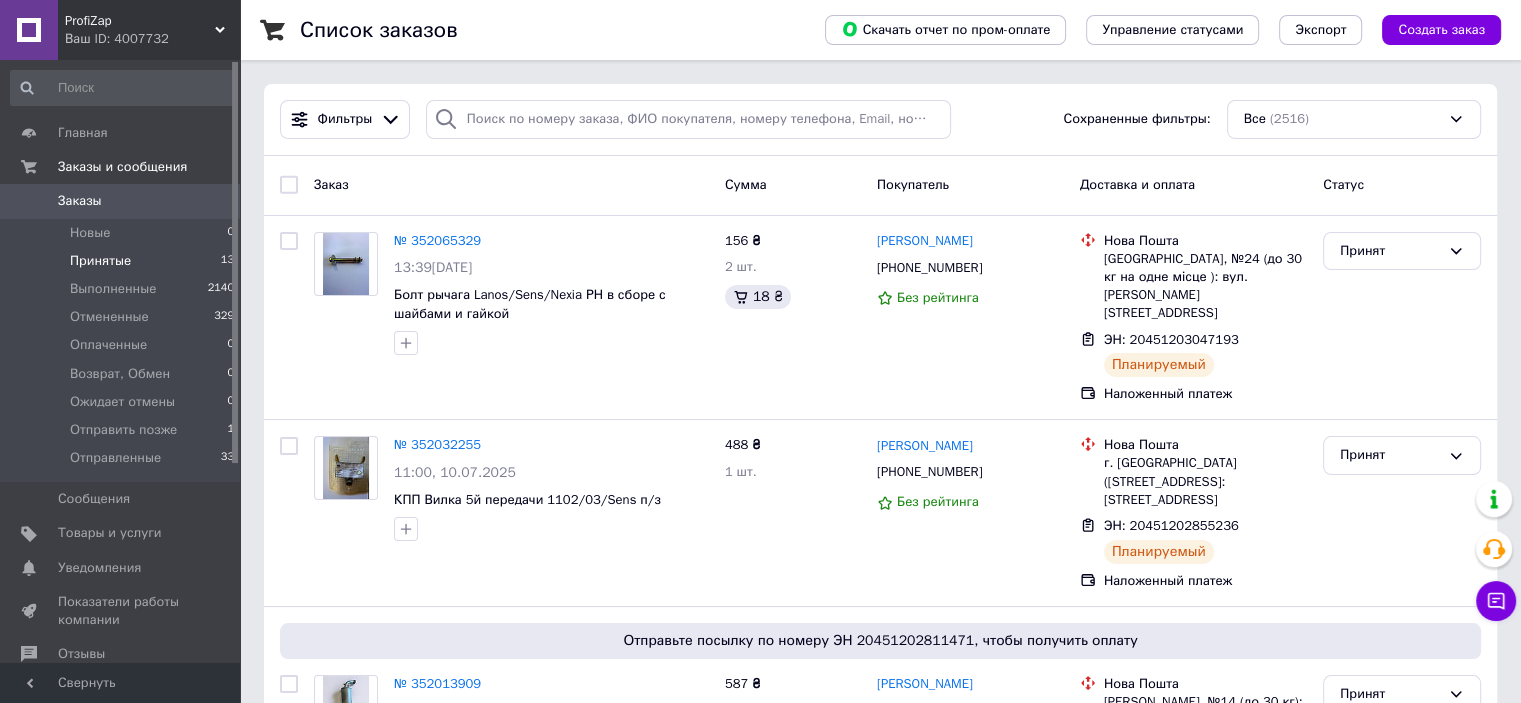 click on "Принятые 13" at bounding box center [123, 261] 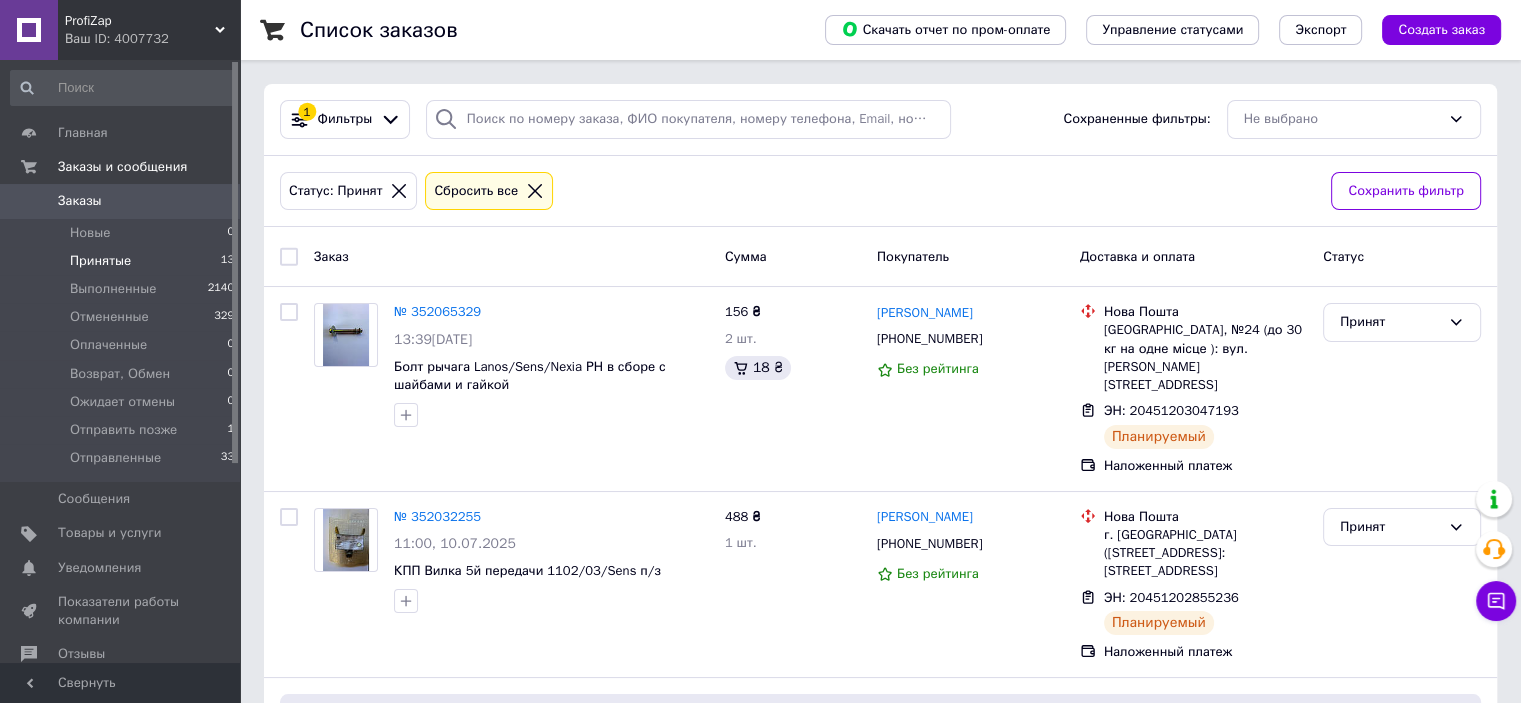 click at bounding box center (289, 257) 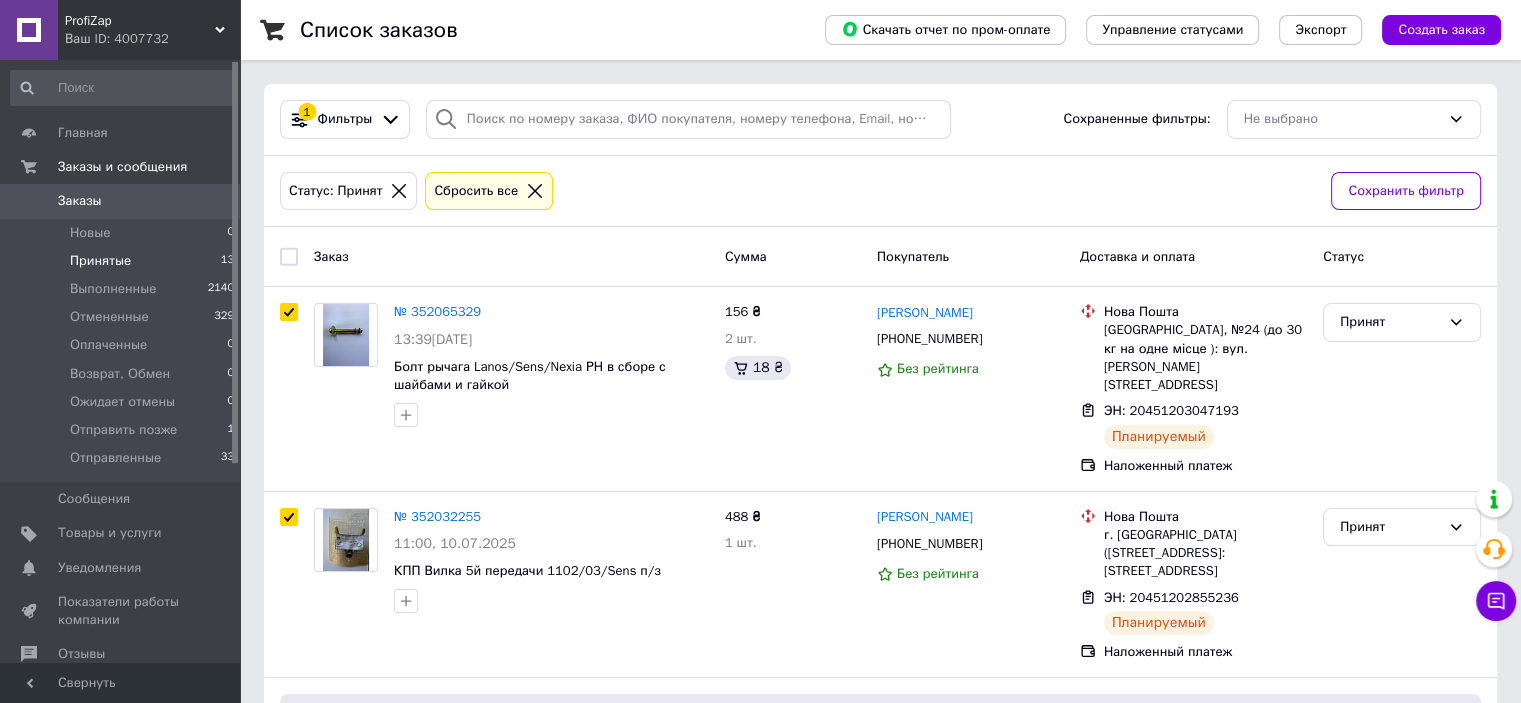 checkbox on "true" 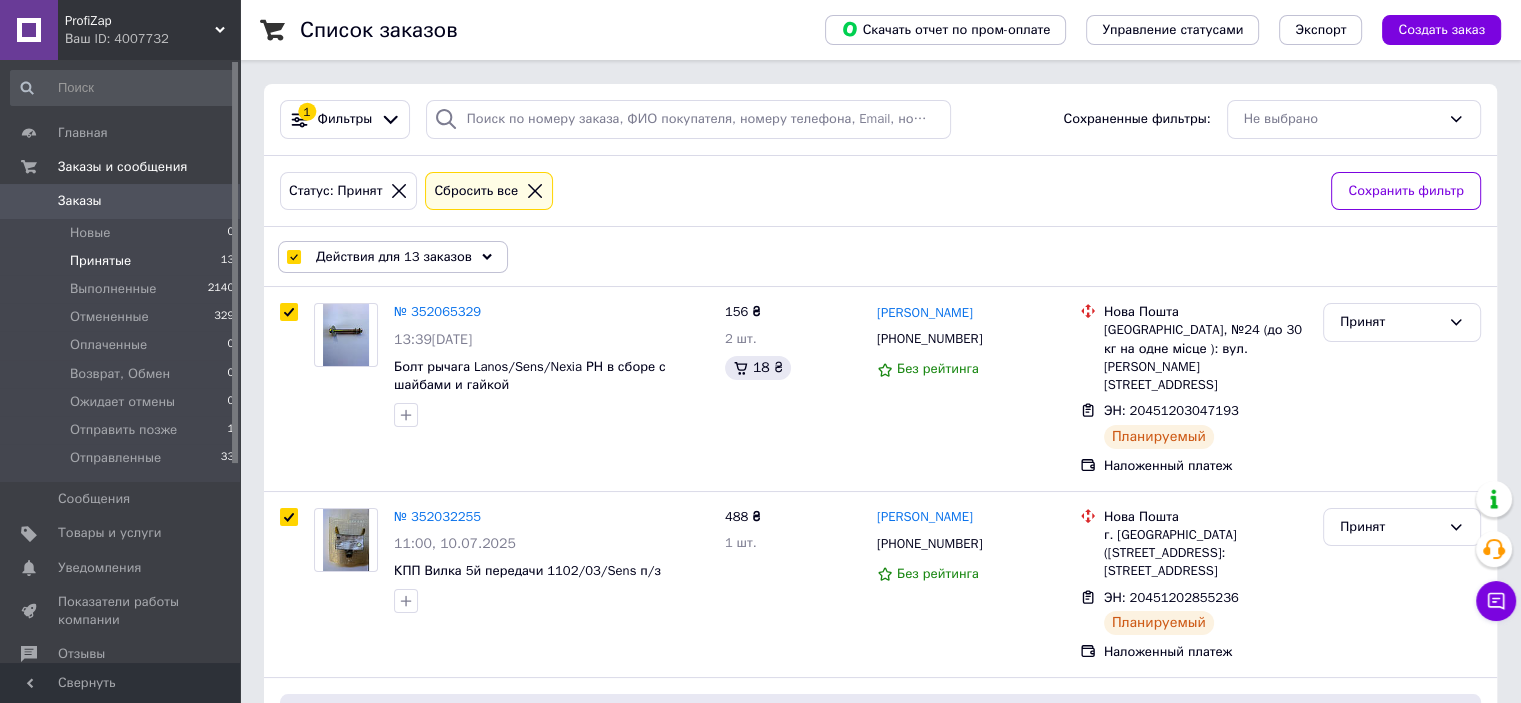 click on "Действия для 13 заказов" at bounding box center (394, 257) 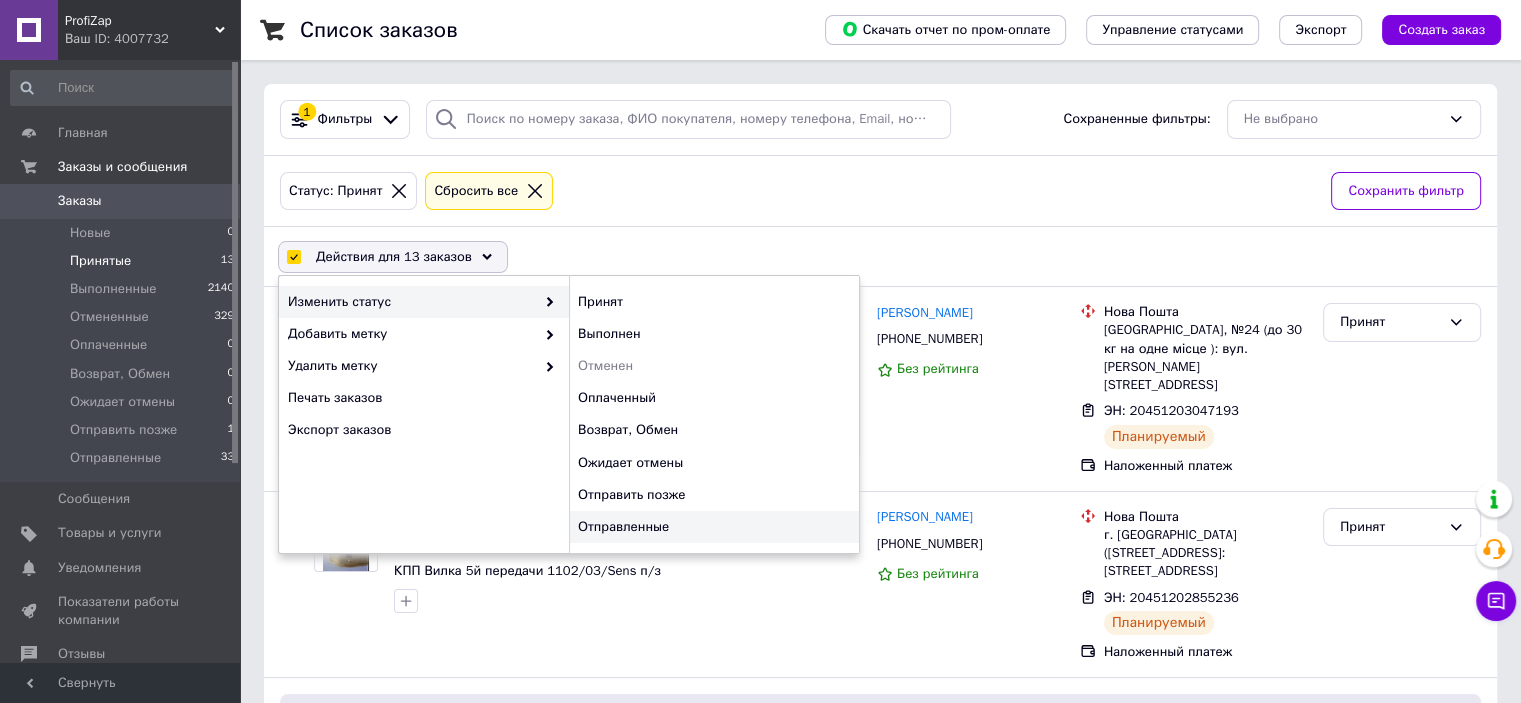 click on "Отправленные" at bounding box center [714, 527] 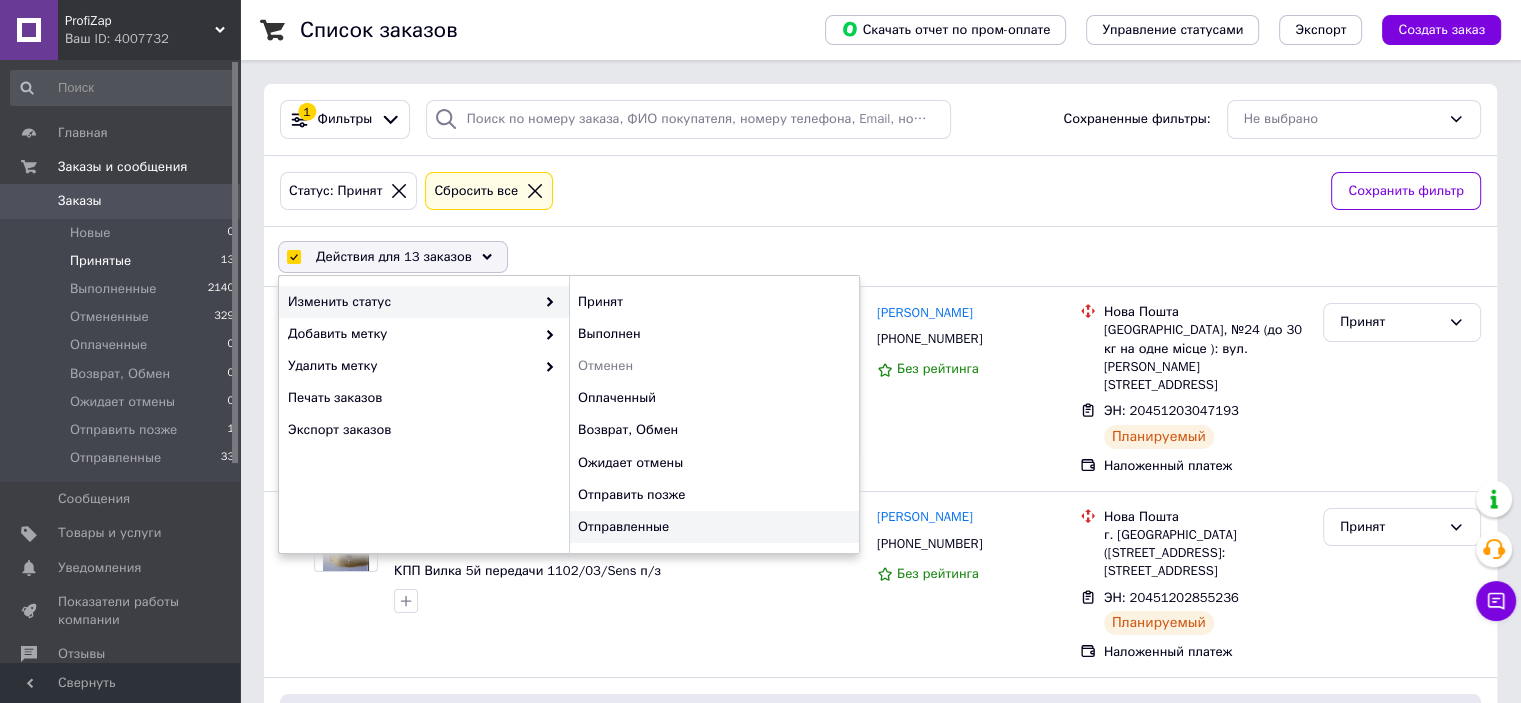 checkbox on "false" 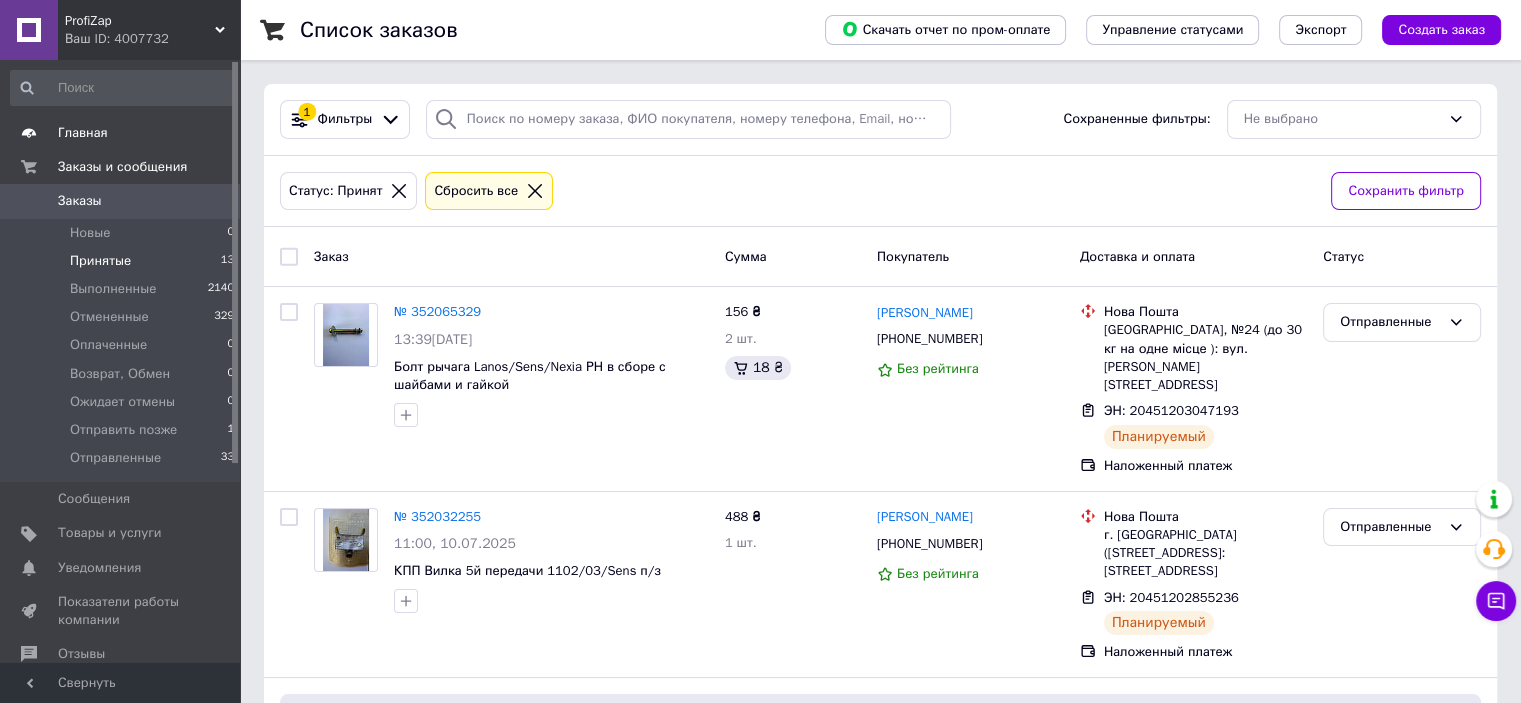 click on "Главная" at bounding box center [83, 133] 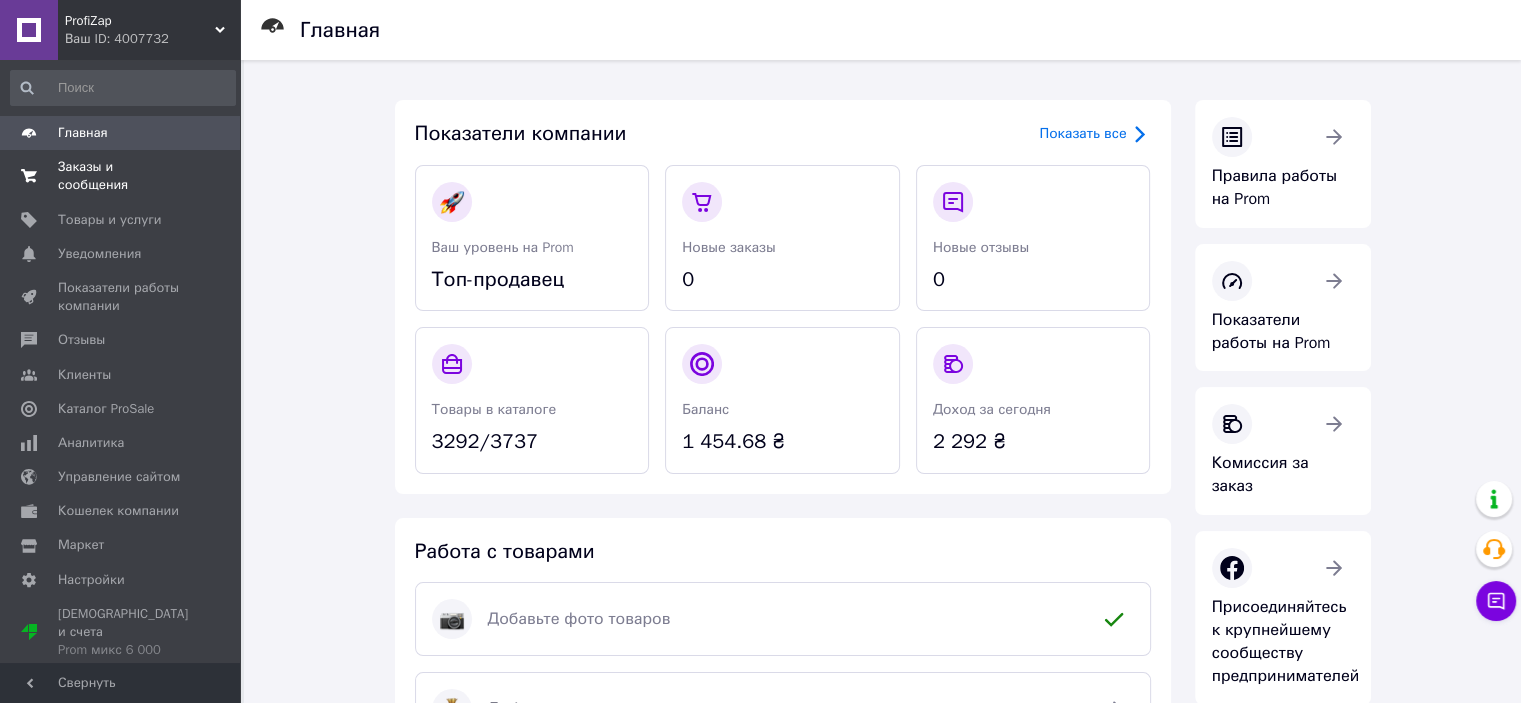 click on "Заказы и сообщения" at bounding box center (121, 176) 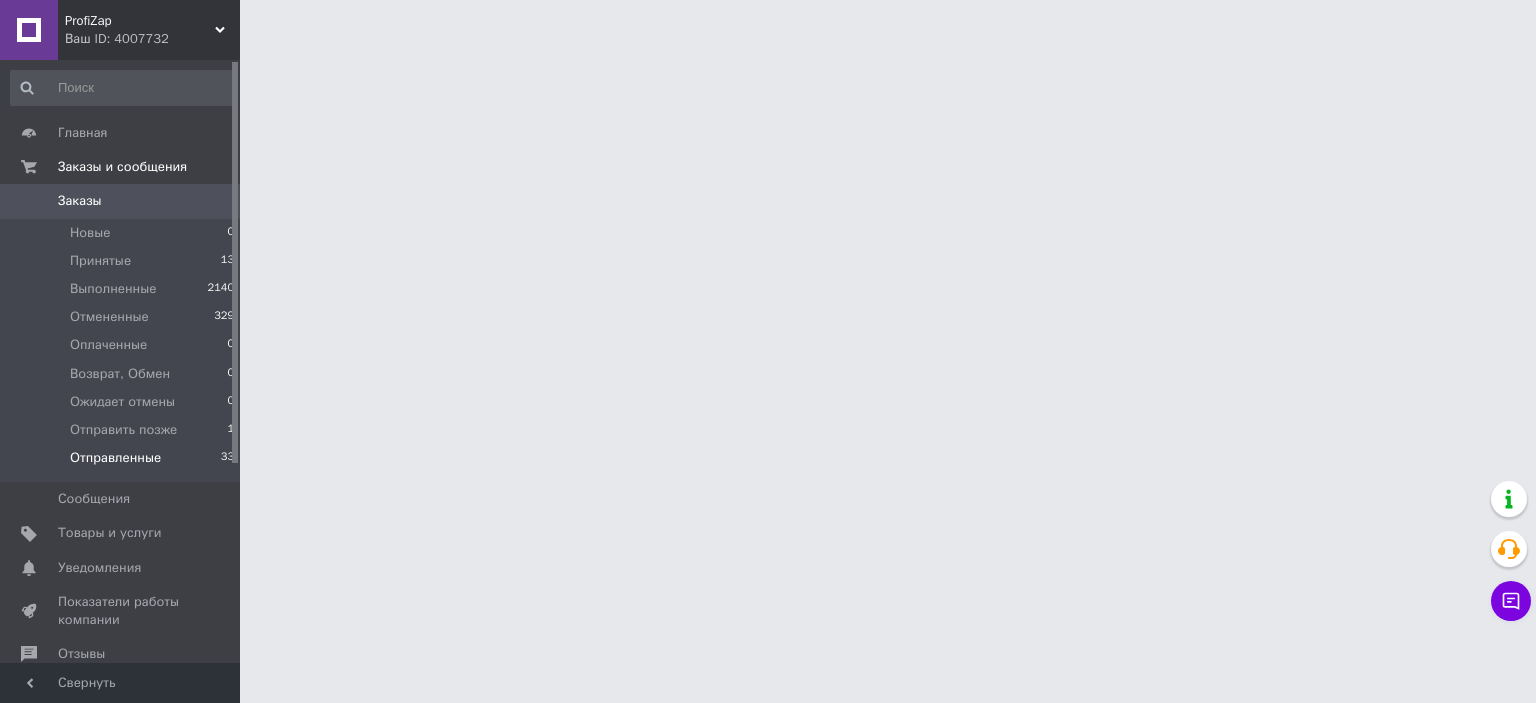 click on "Отправленные  33" at bounding box center (123, 463) 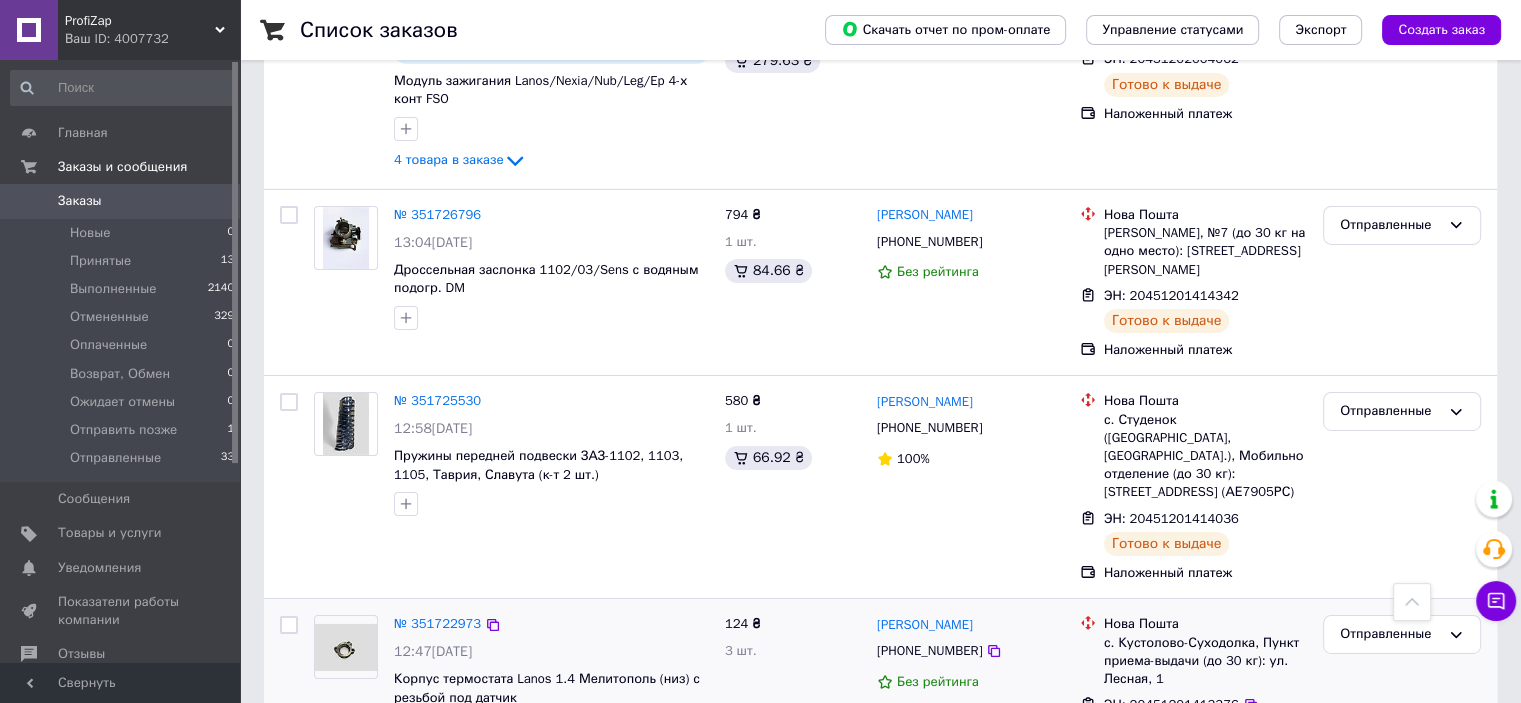 scroll, scrollTop: 6800, scrollLeft: 0, axis: vertical 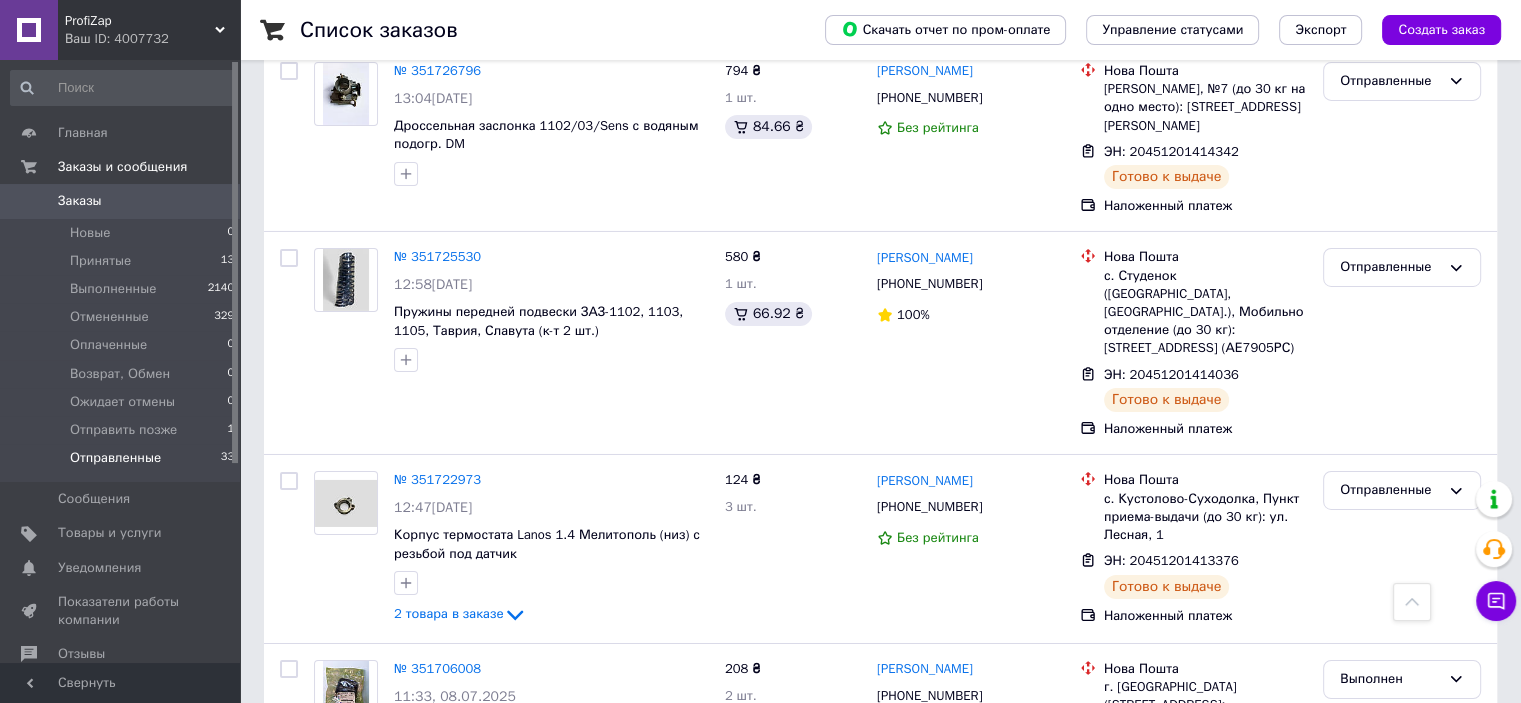 click on "Отправленные" at bounding box center (115, 458) 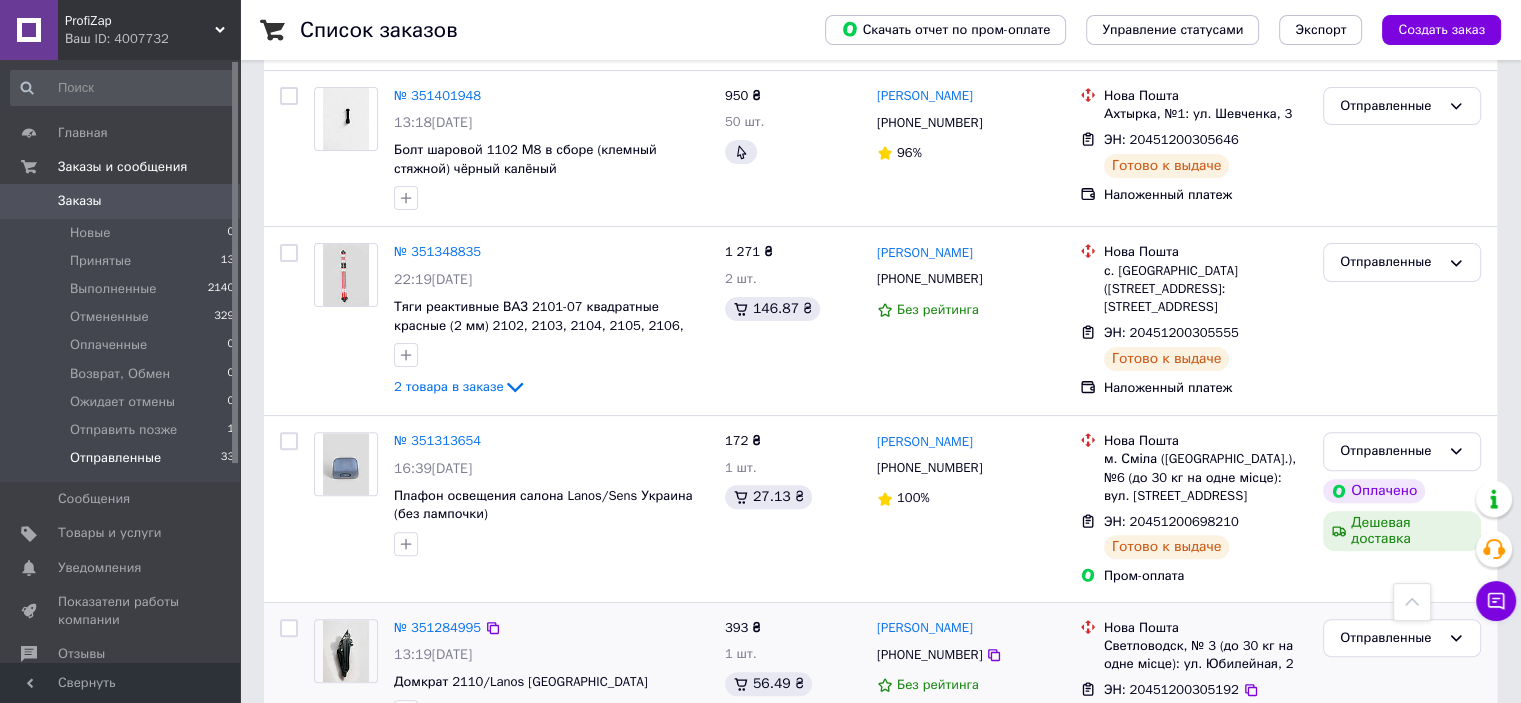 scroll, scrollTop: 8195, scrollLeft: 0, axis: vertical 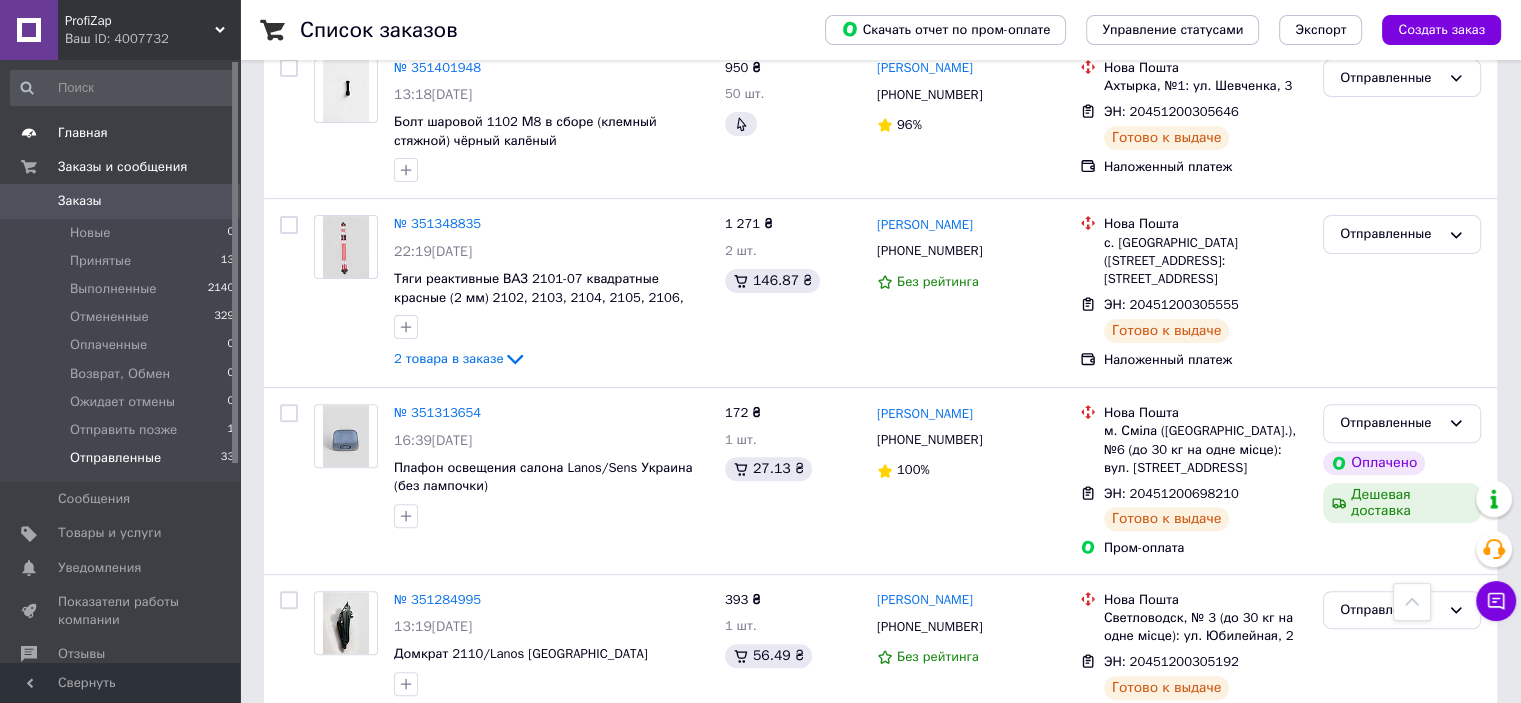 click on "Главная" at bounding box center (83, 133) 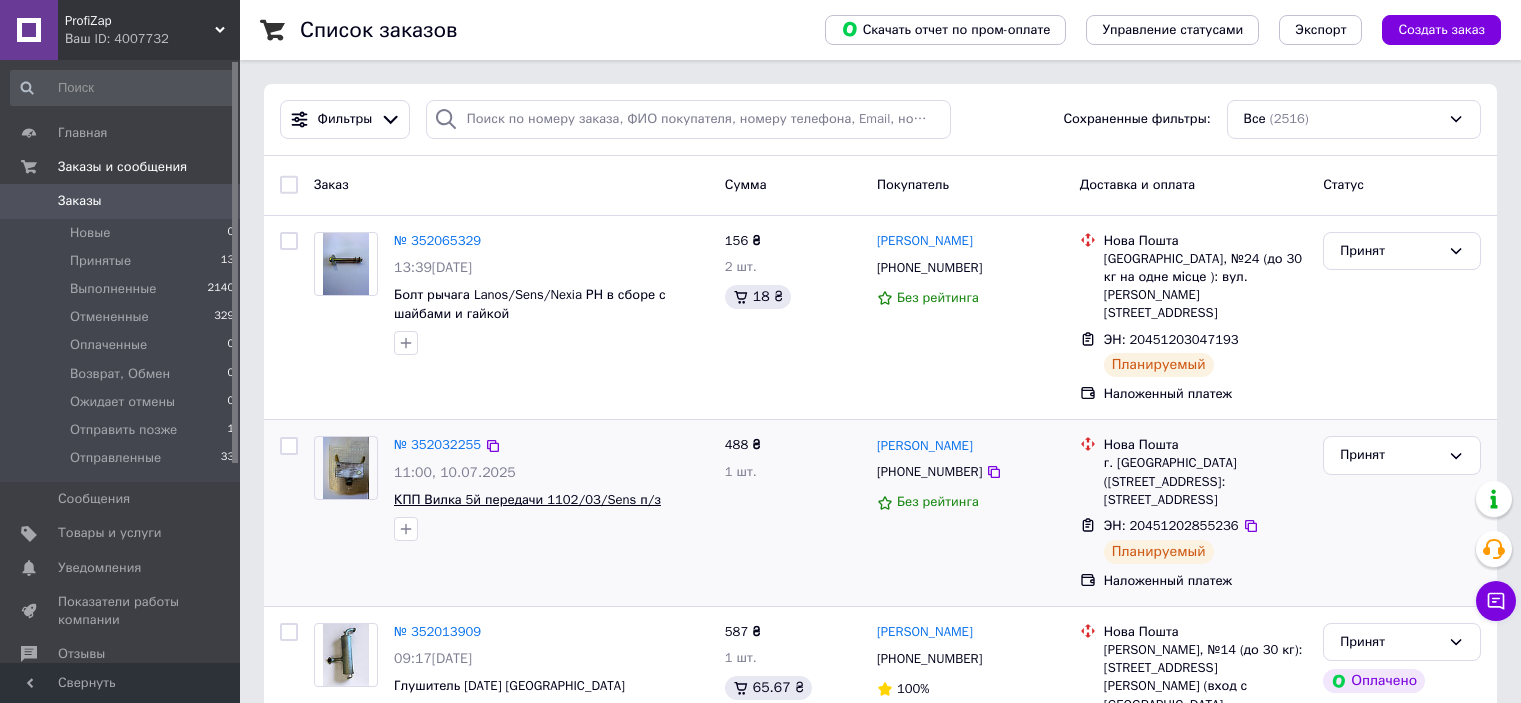 scroll, scrollTop: 0, scrollLeft: 0, axis: both 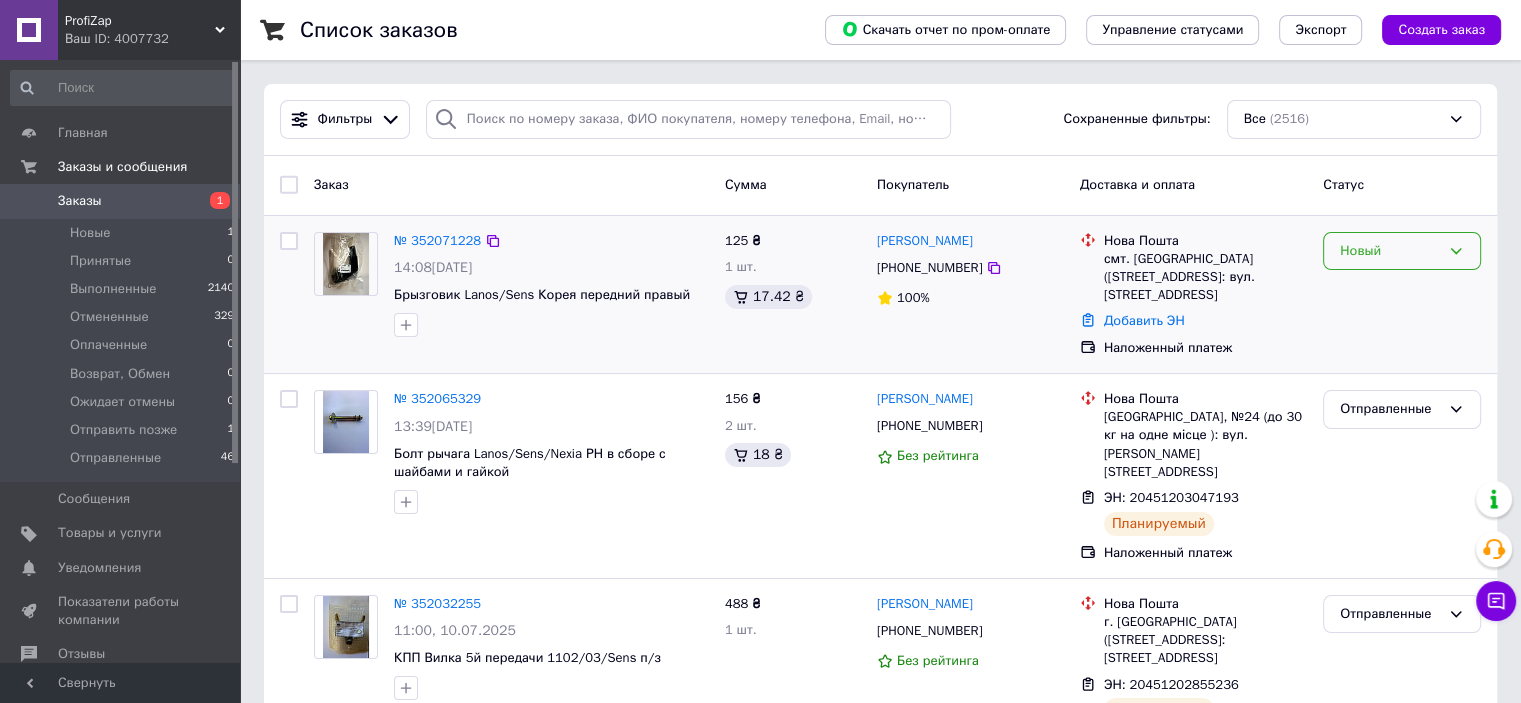 click 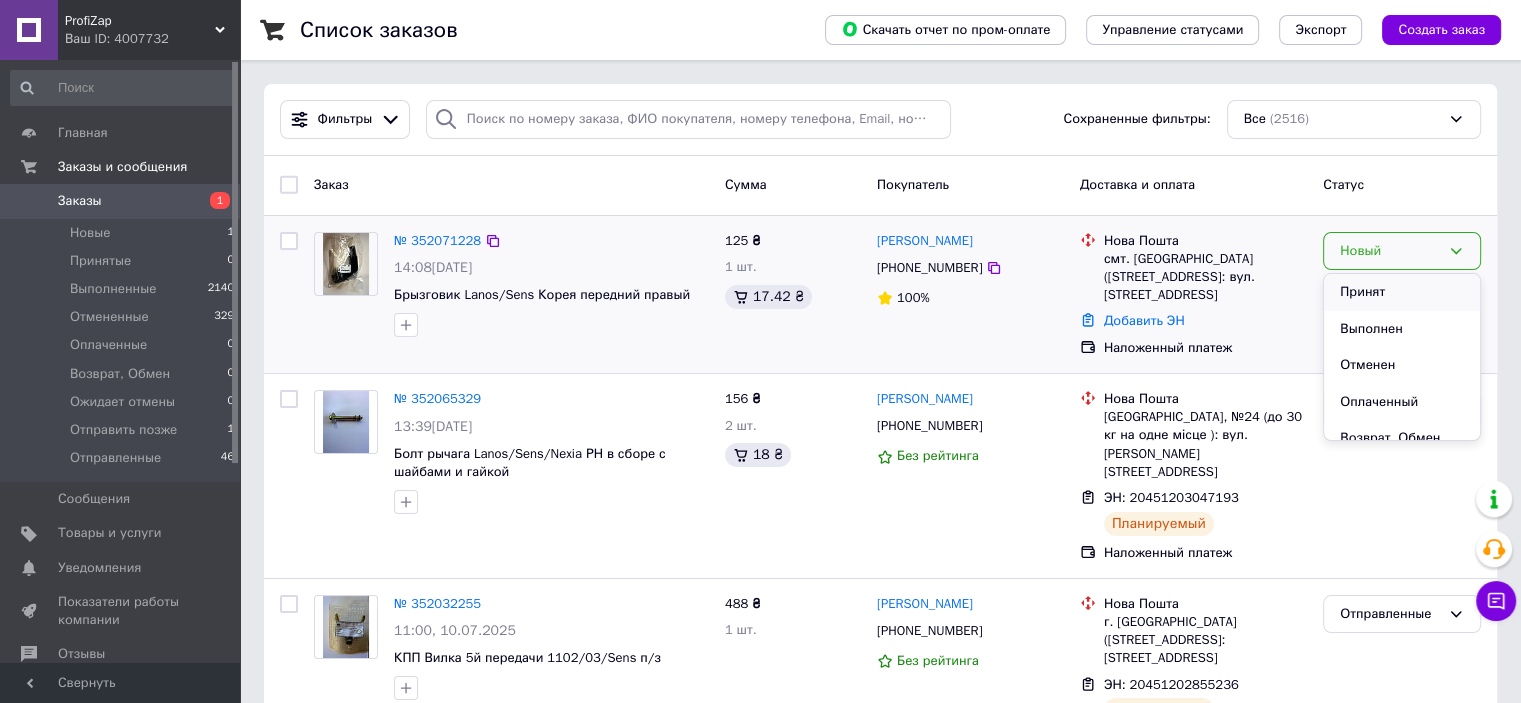 click on "Принят" at bounding box center [1402, 292] 